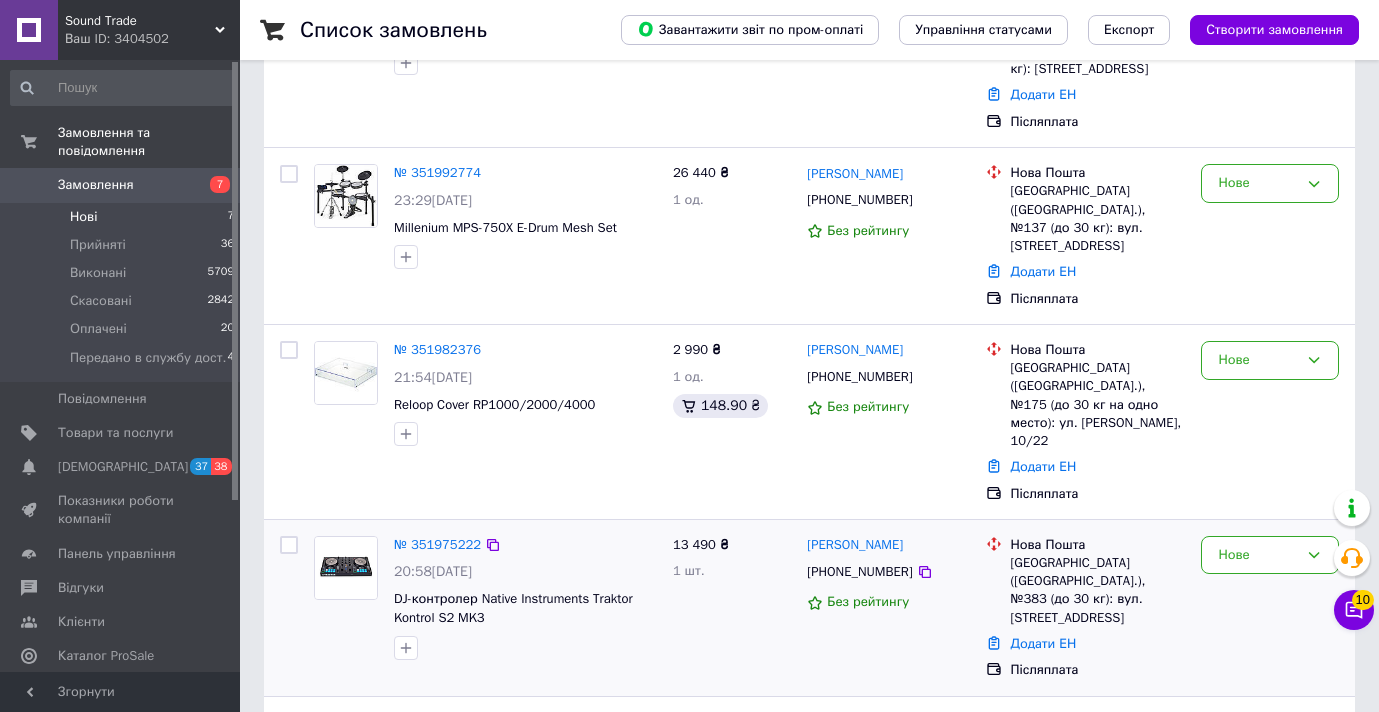 scroll, scrollTop: 389, scrollLeft: 0, axis: vertical 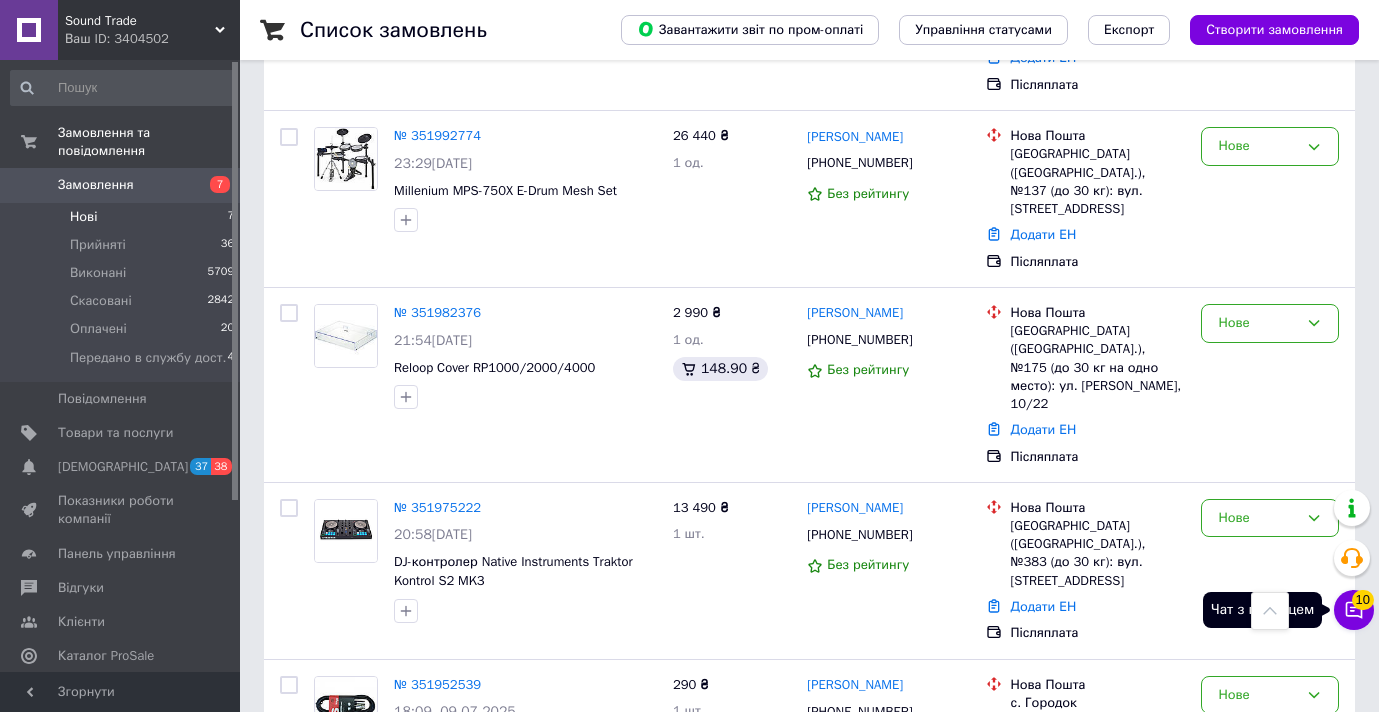 click 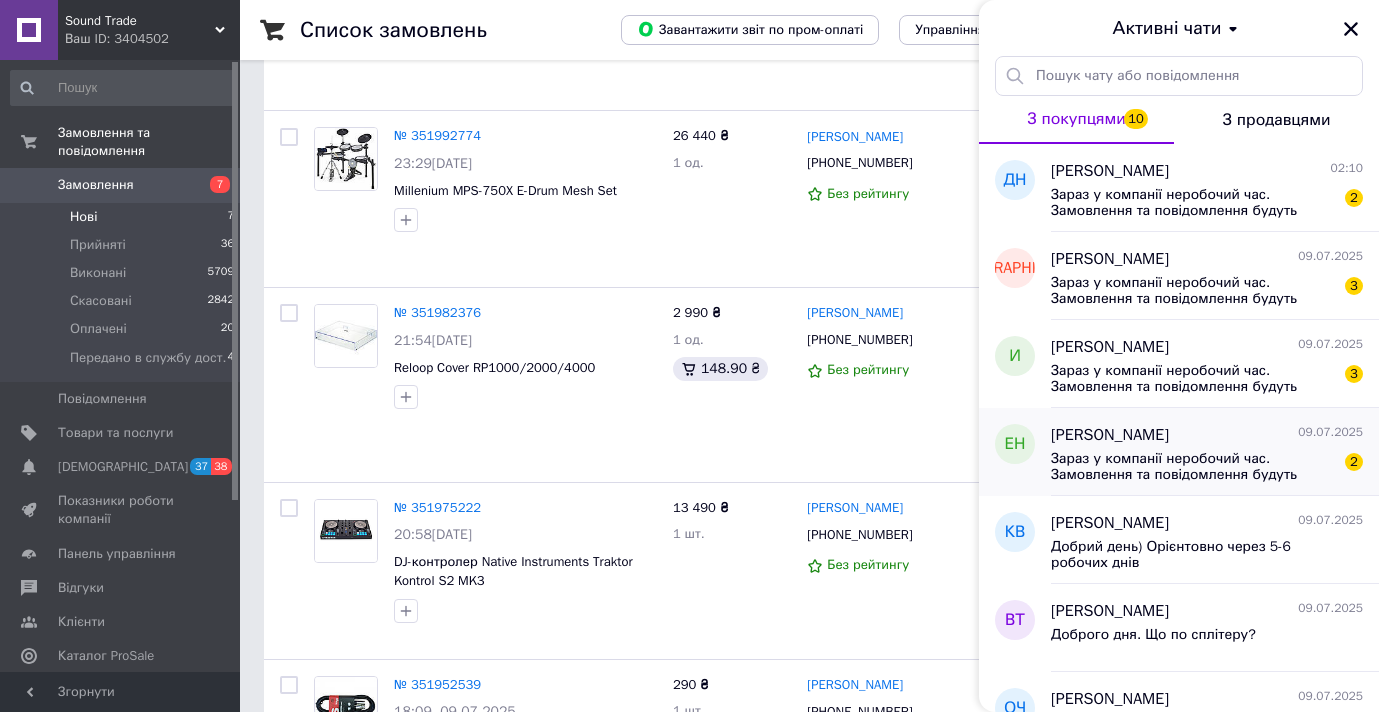 click on "Зараз у компанії неробочий час. Замовлення та повідомлення будуть оброблені з 10:00 найближчого робочого дня (завтра, 10.07) 2" at bounding box center [1207, 465] 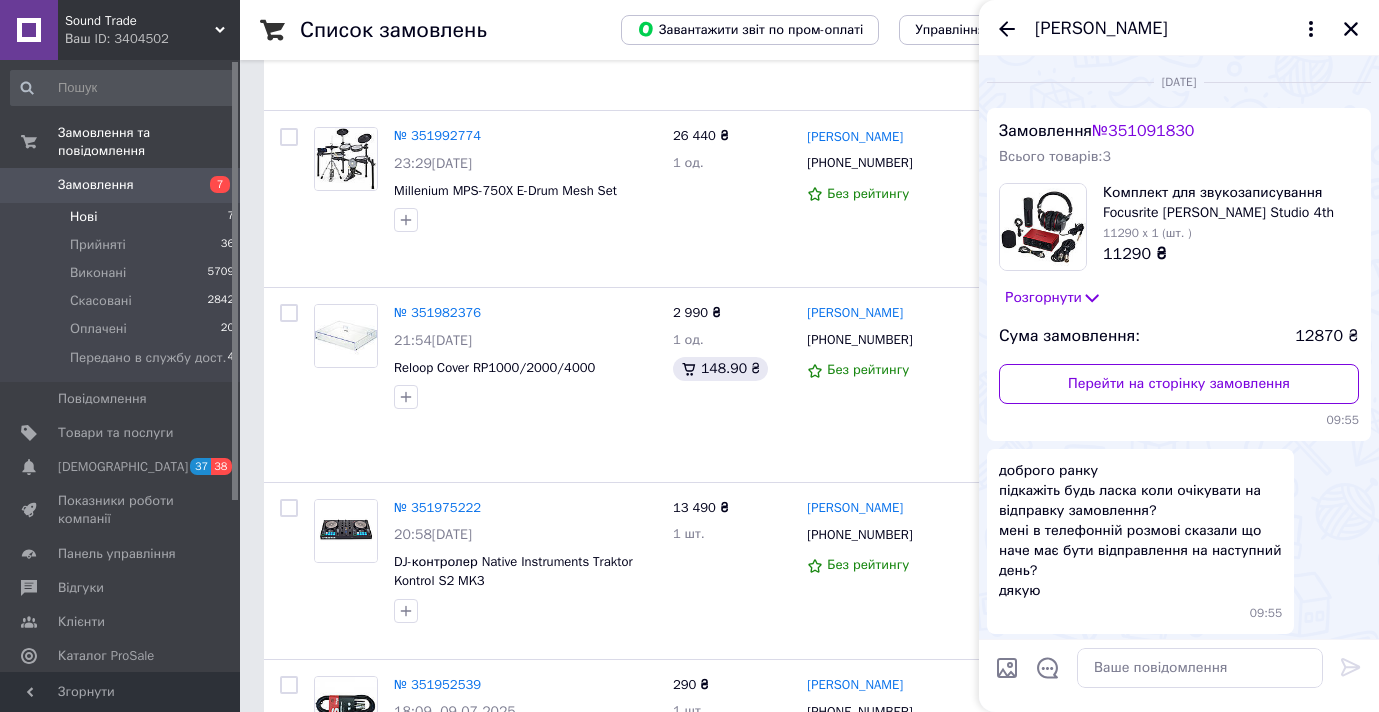 scroll, scrollTop: 1097, scrollLeft: 0, axis: vertical 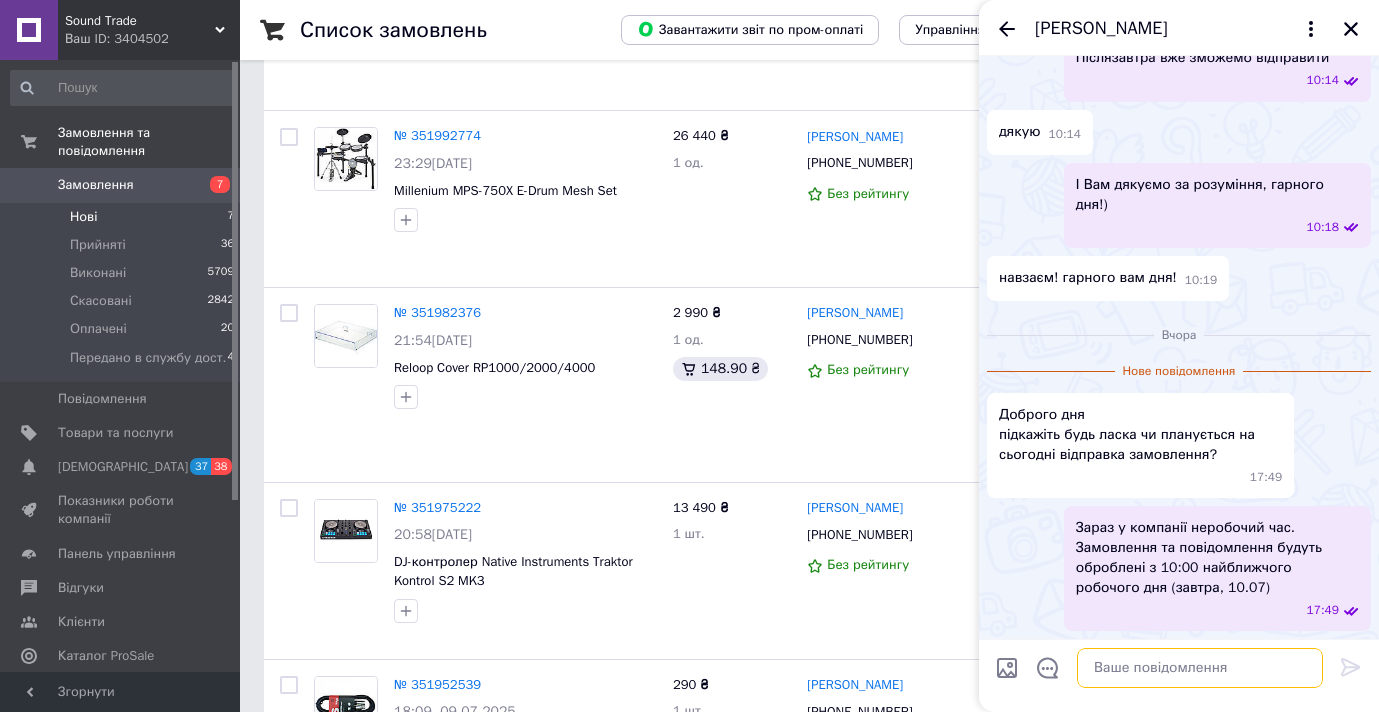 click at bounding box center [1200, 668] 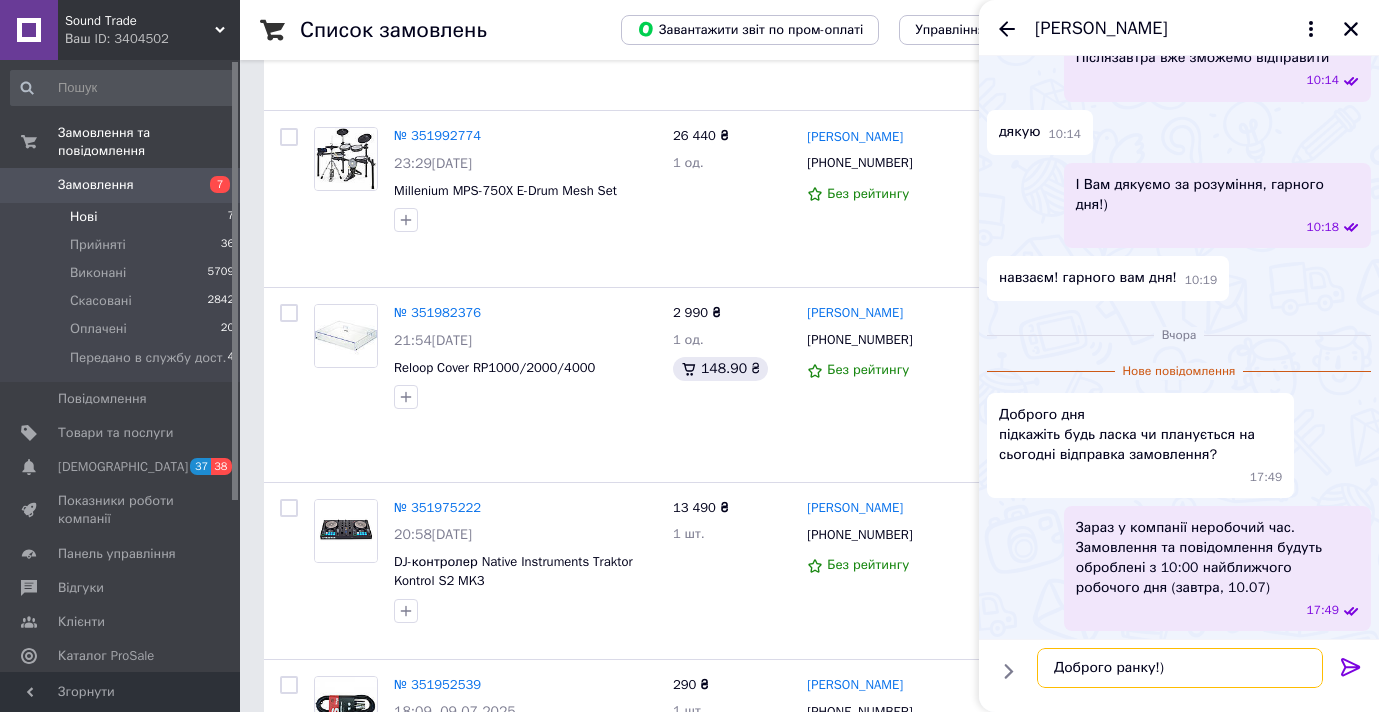 scroll, scrollTop: 11, scrollLeft: 0, axis: vertical 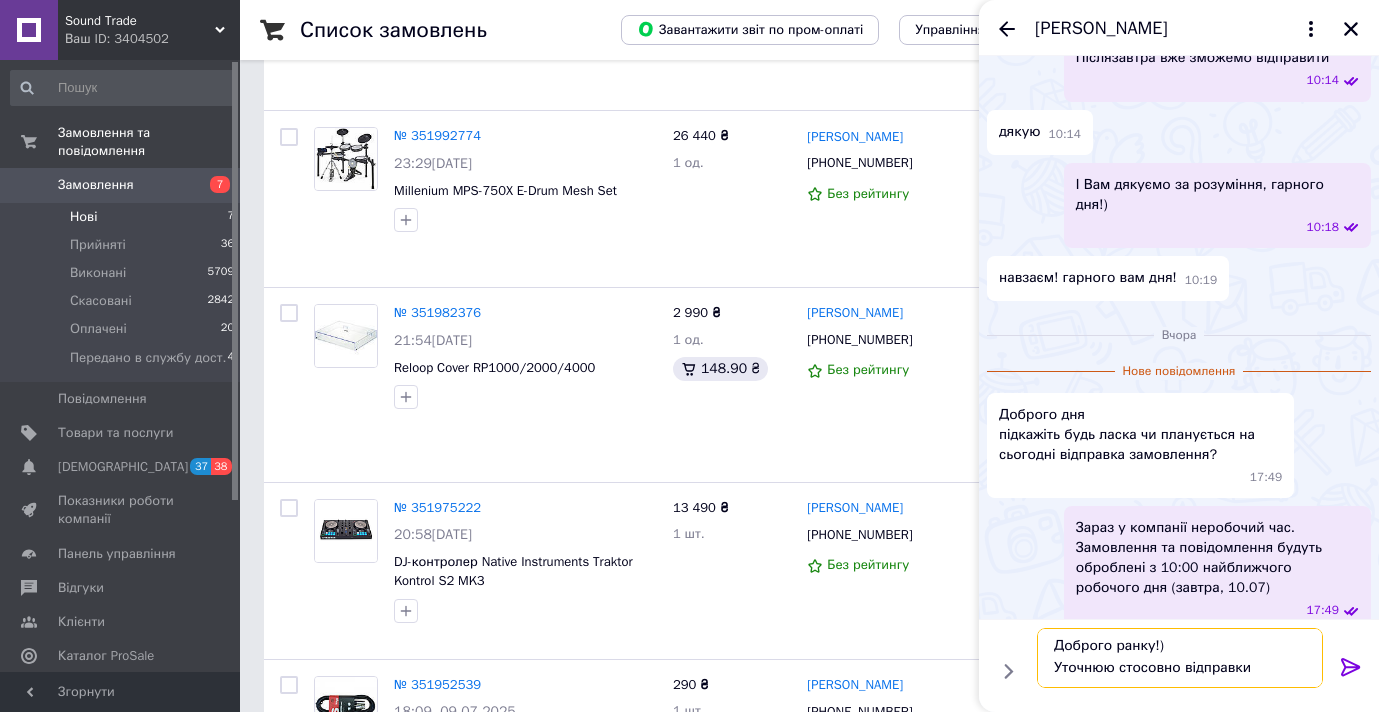 type on "Доброго ранку!)
Уточнюю стосовно відправки" 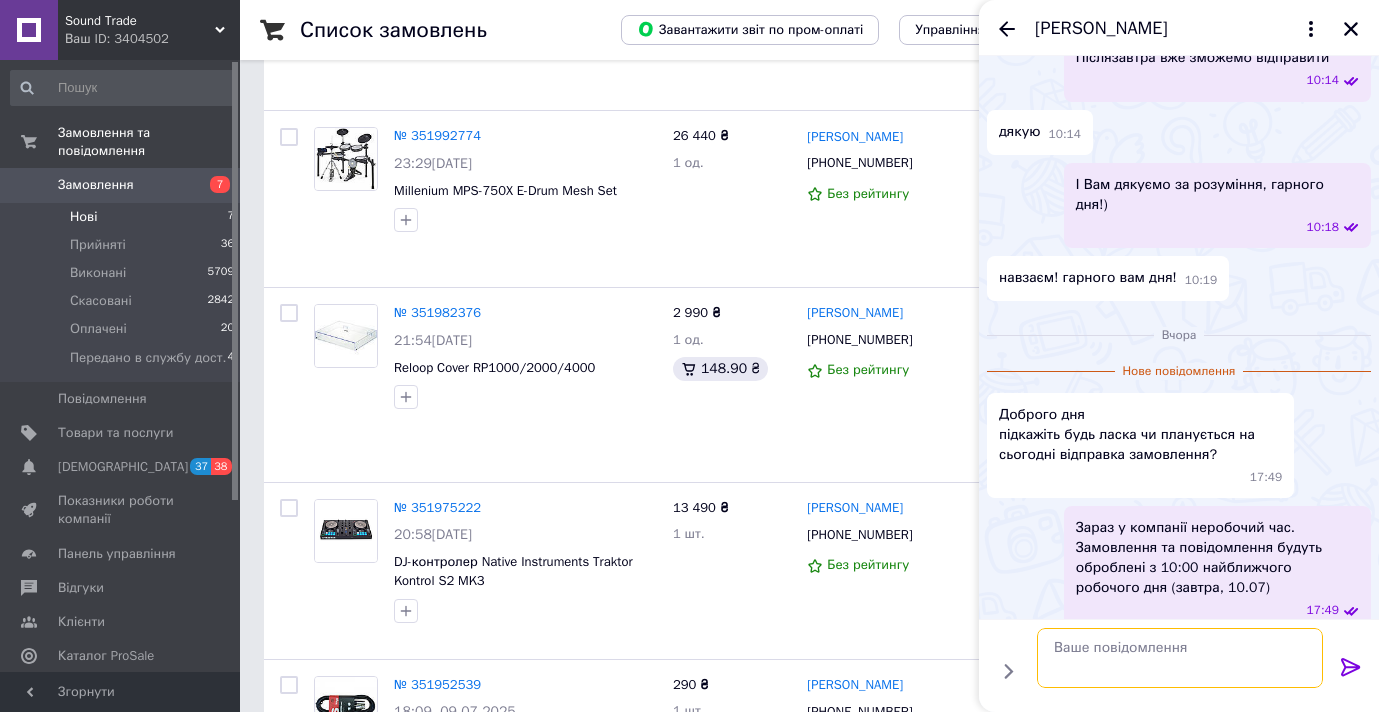 scroll, scrollTop: 0, scrollLeft: 0, axis: both 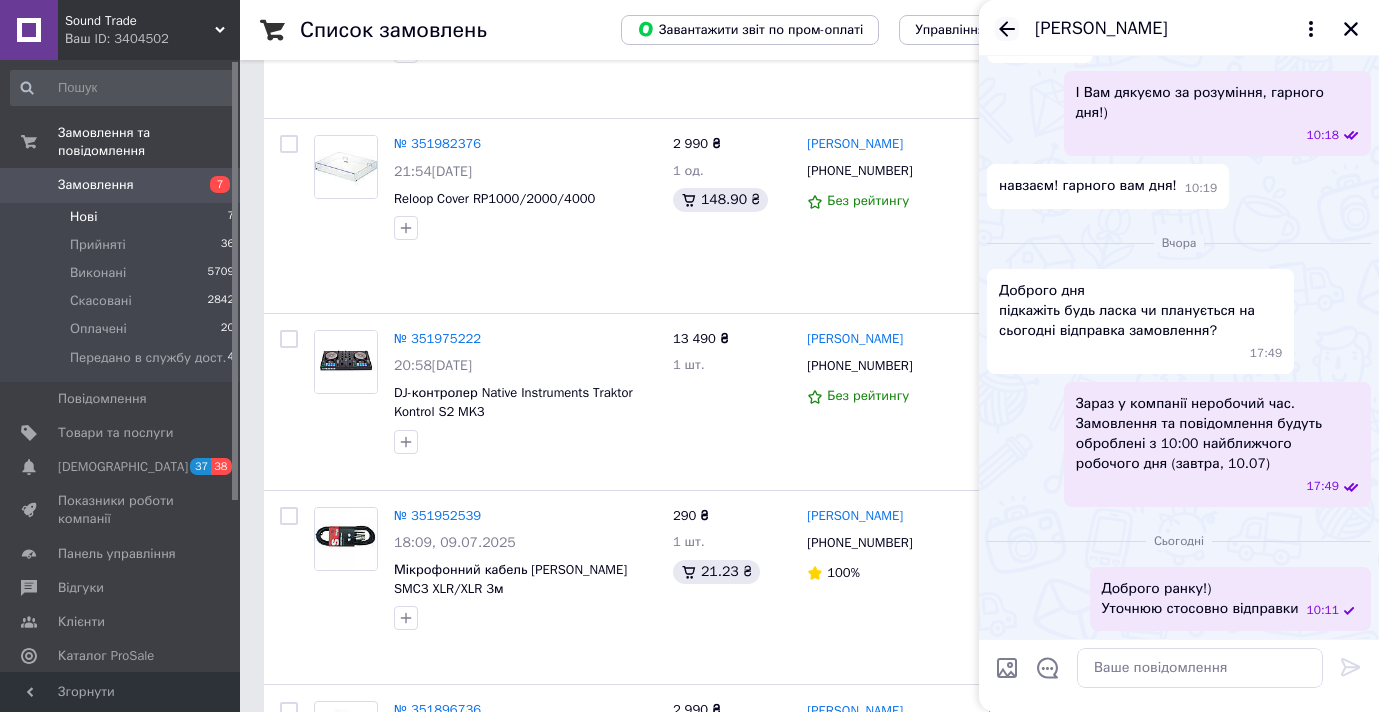 click 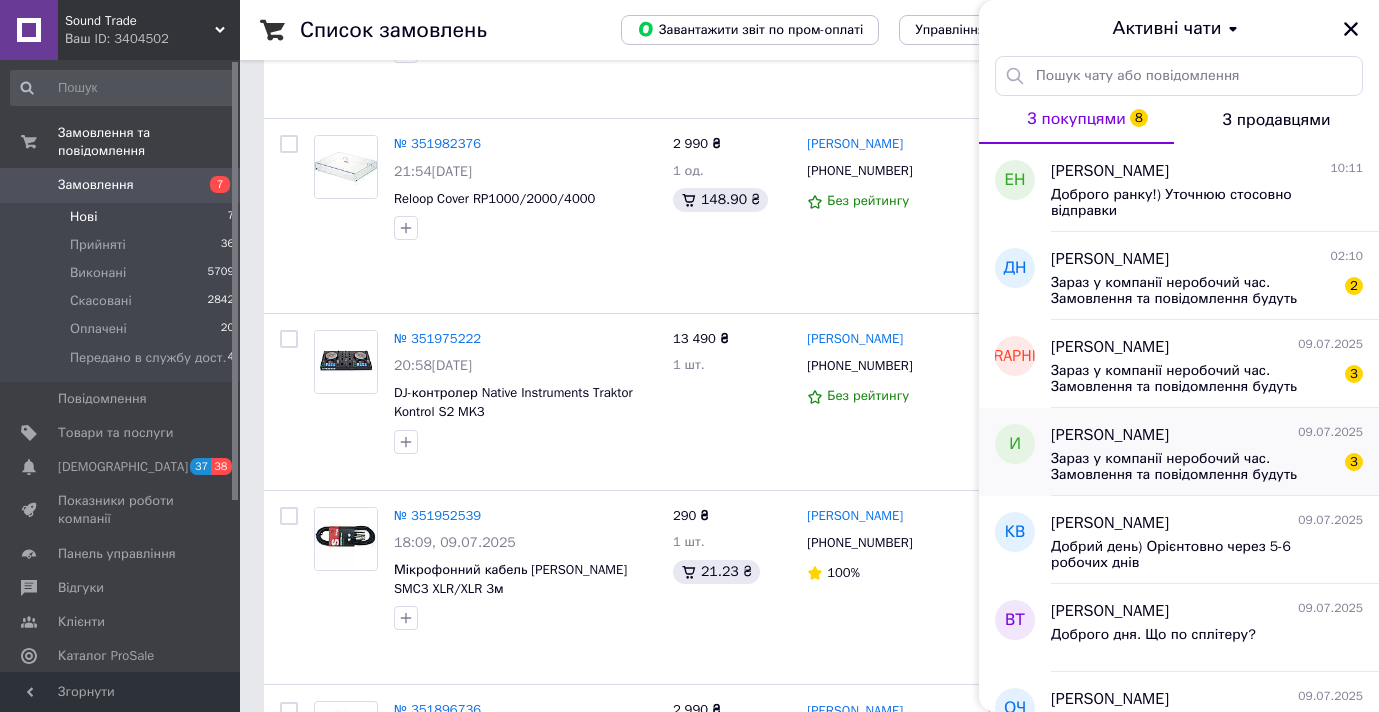 click on "[PERSON_NAME] [DATE]" at bounding box center (1207, 435) 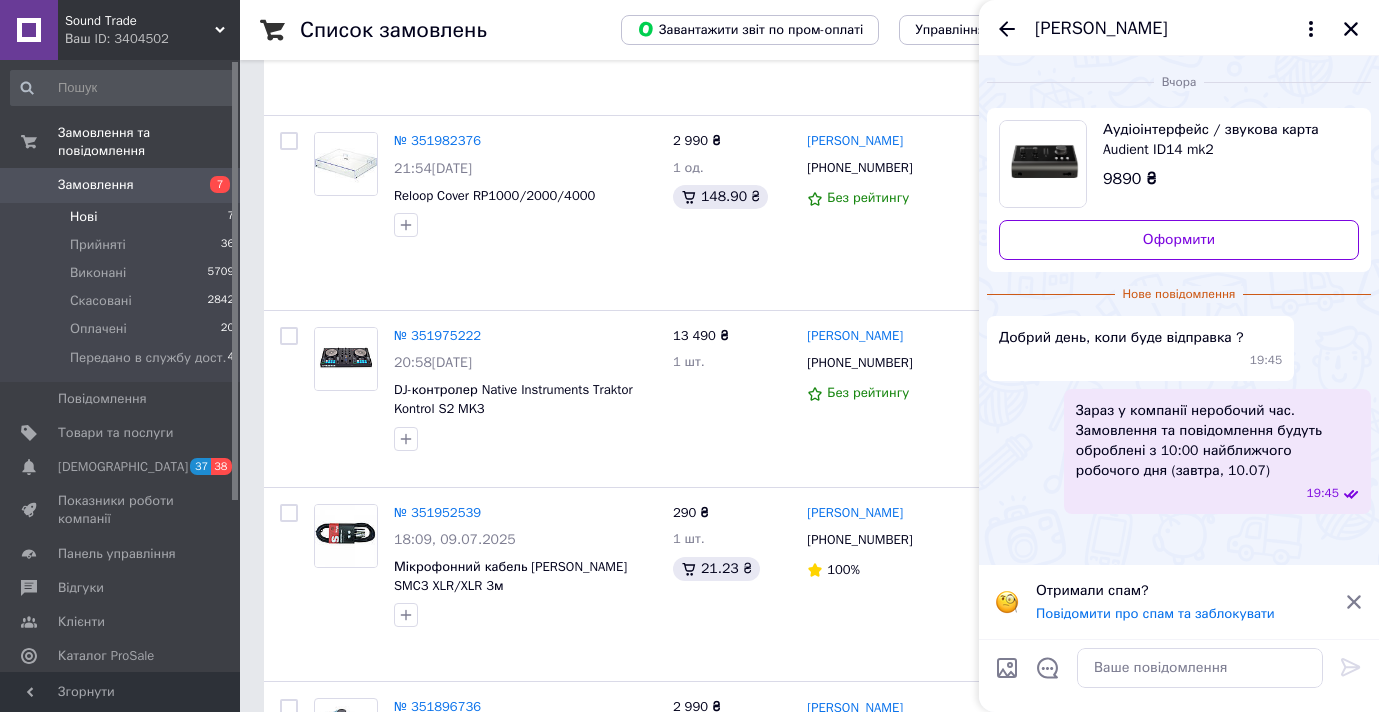 scroll, scrollTop: 571, scrollLeft: 0, axis: vertical 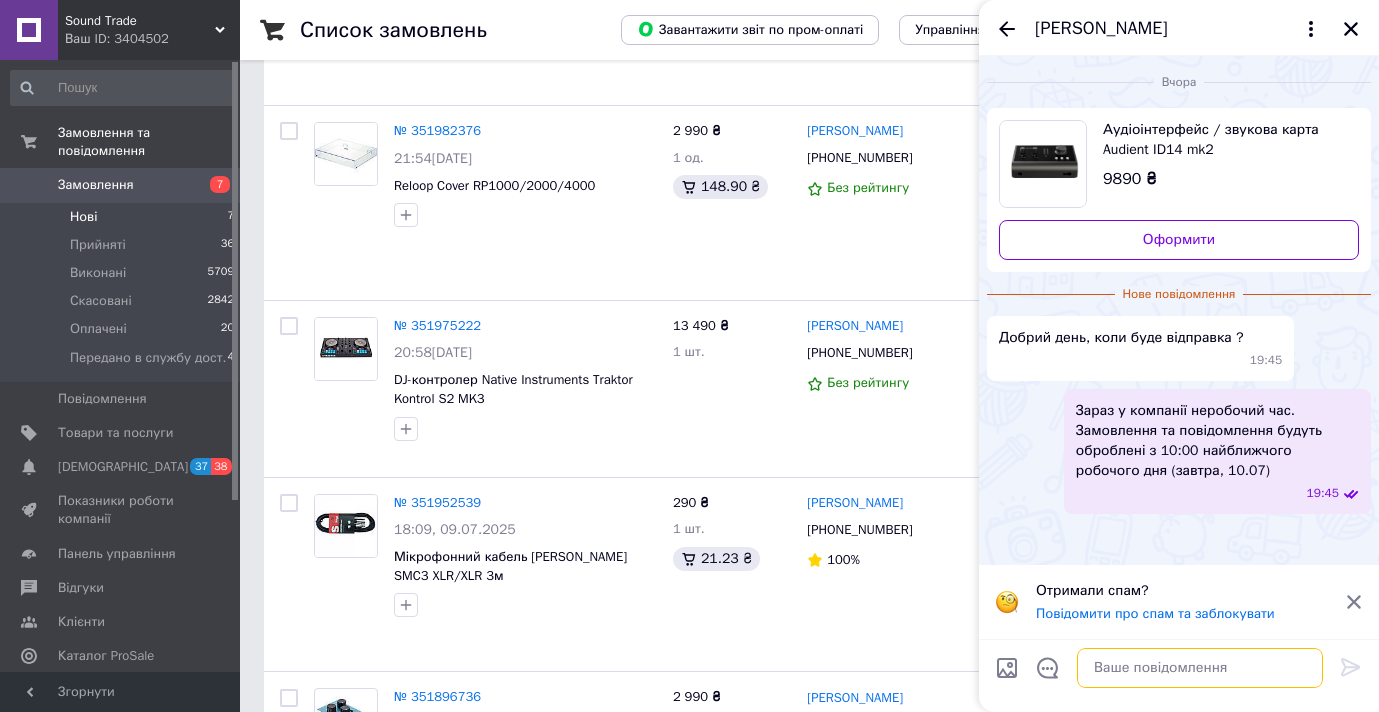 click at bounding box center (1200, 668) 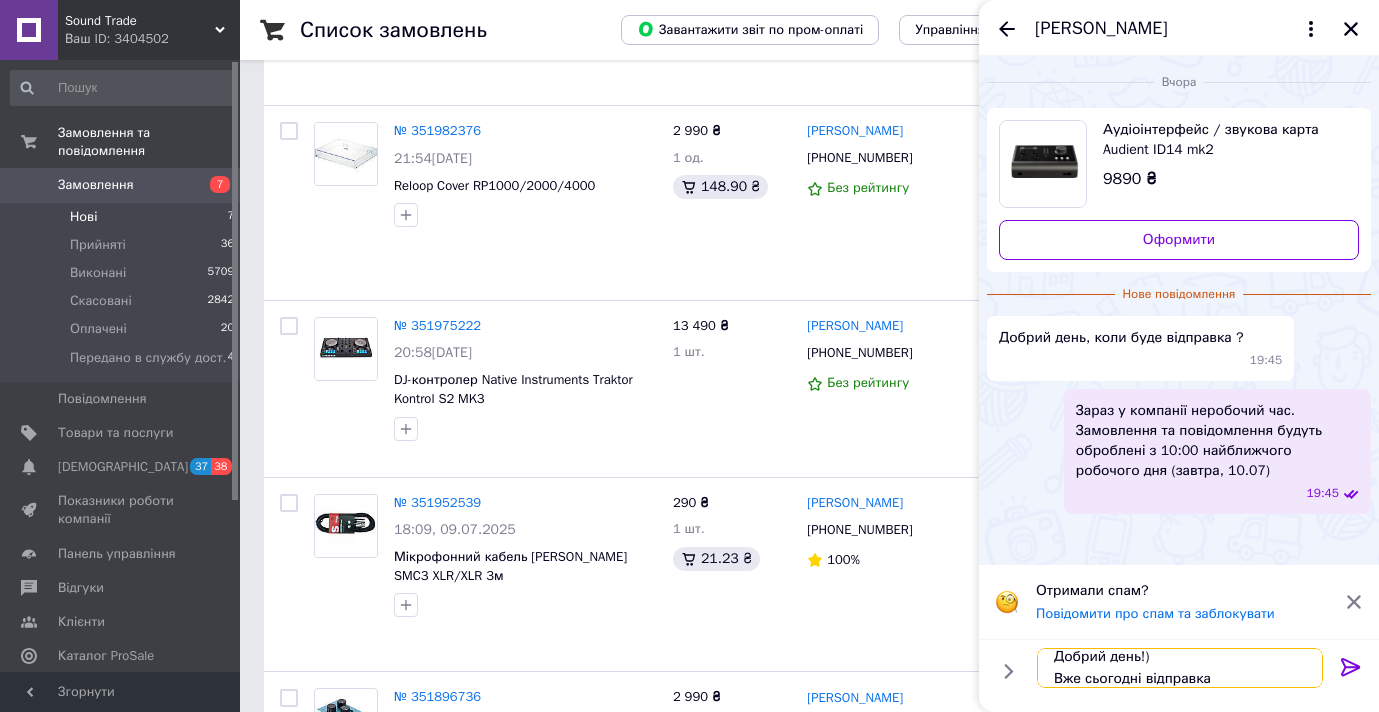 scroll, scrollTop: 2, scrollLeft: 0, axis: vertical 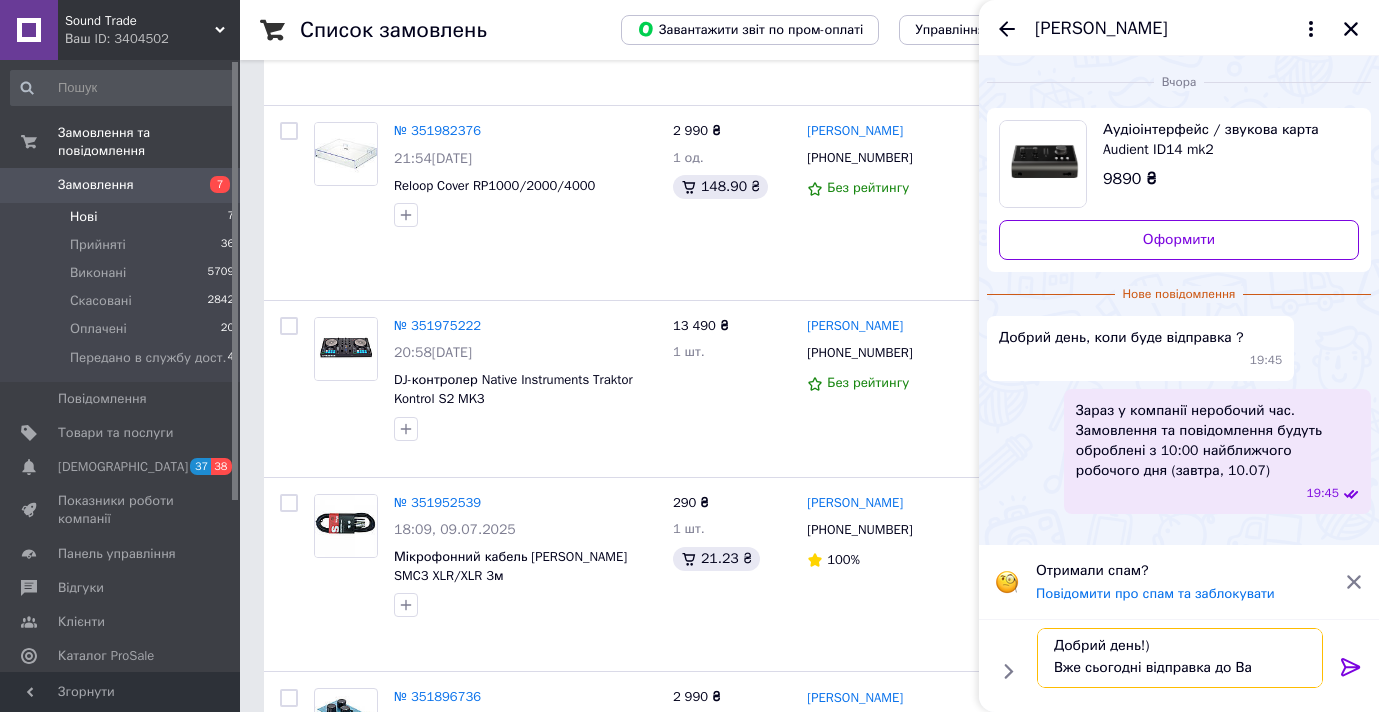 type on "Добрий день!)
Вже сьогодні відправка до [GEOGRAPHIC_DATA]" 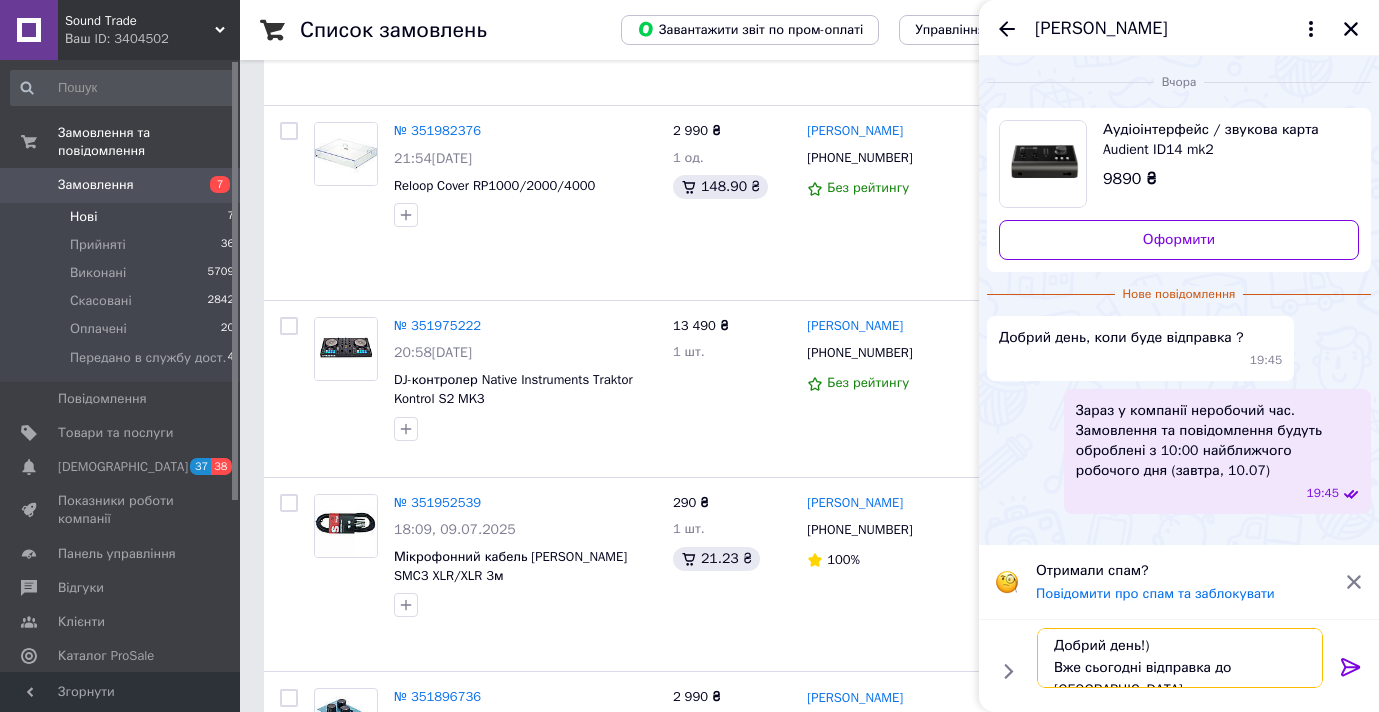 type 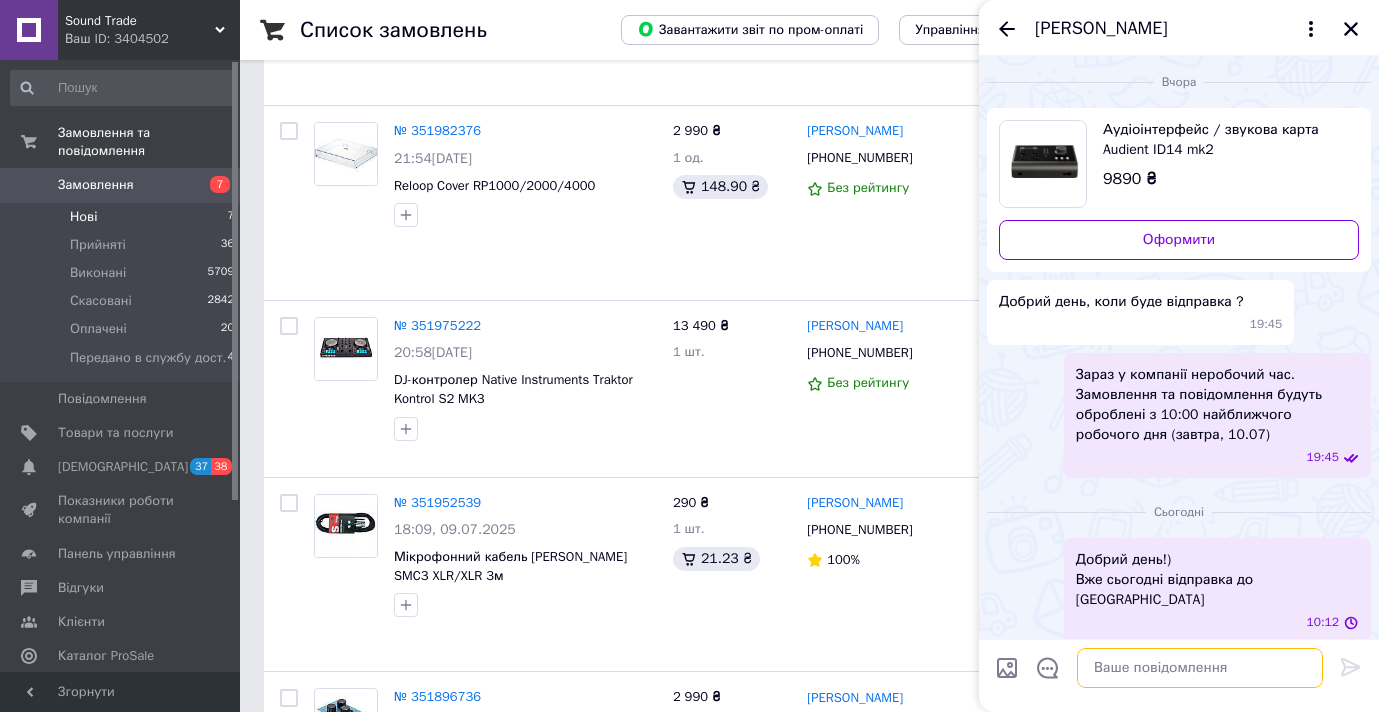 scroll, scrollTop: 0, scrollLeft: 0, axis: both 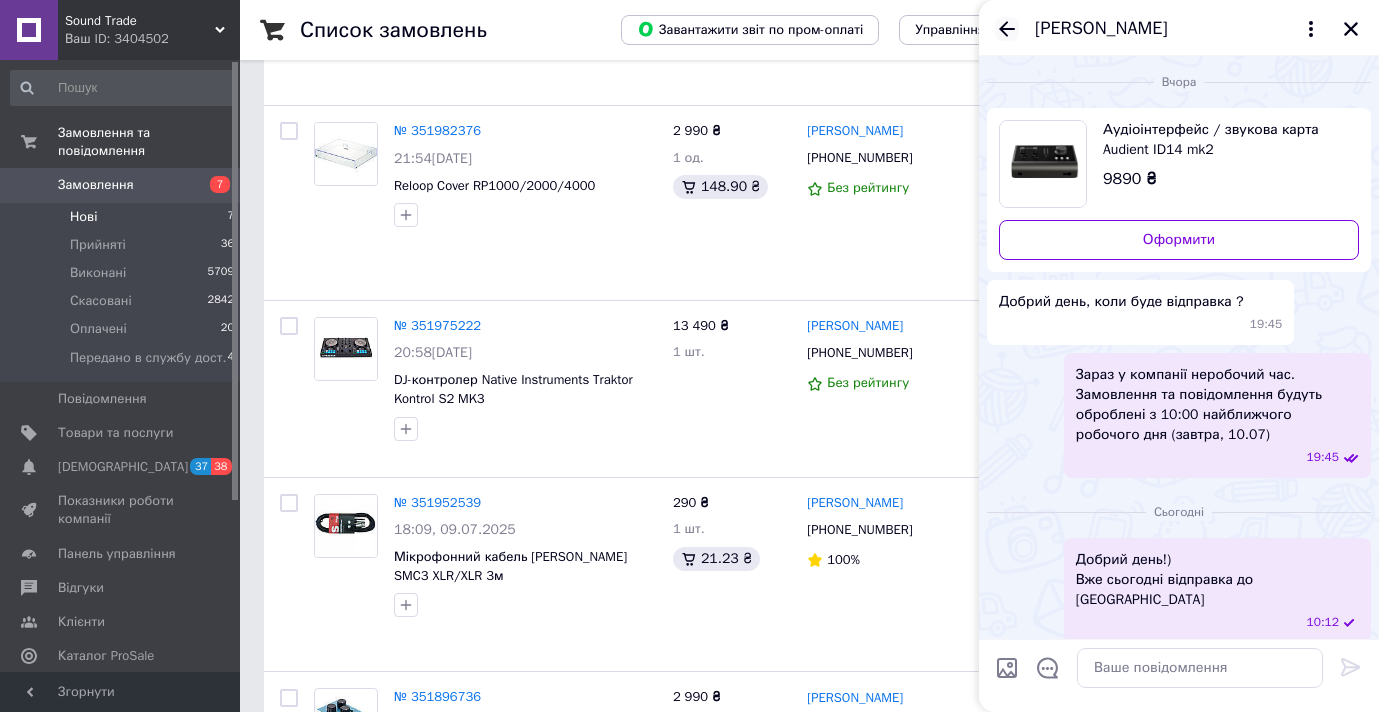 click 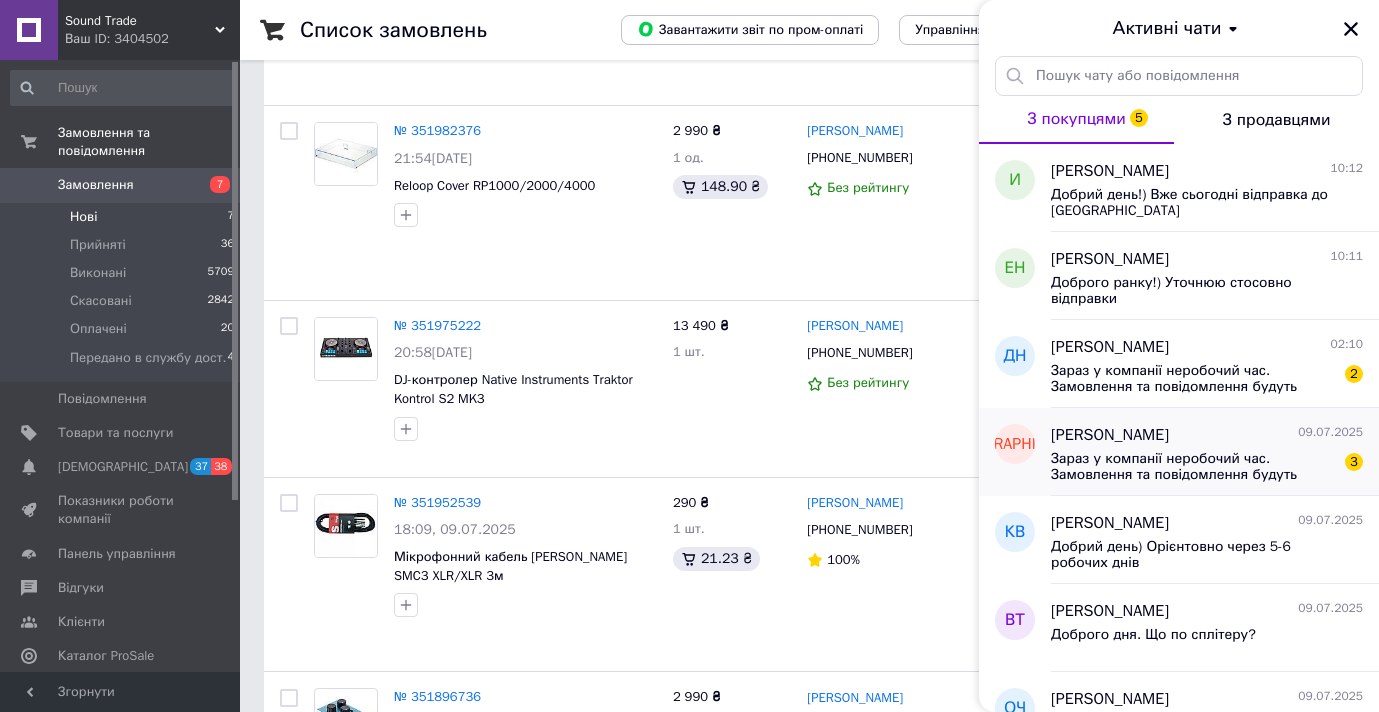 click on "Зараз у компанії неробочий час. Замовлення та повідомлення будуть оброблені з 10:00 найближчого робочого дня (завтра, 10.07)" at bounding box center [1193, 467] 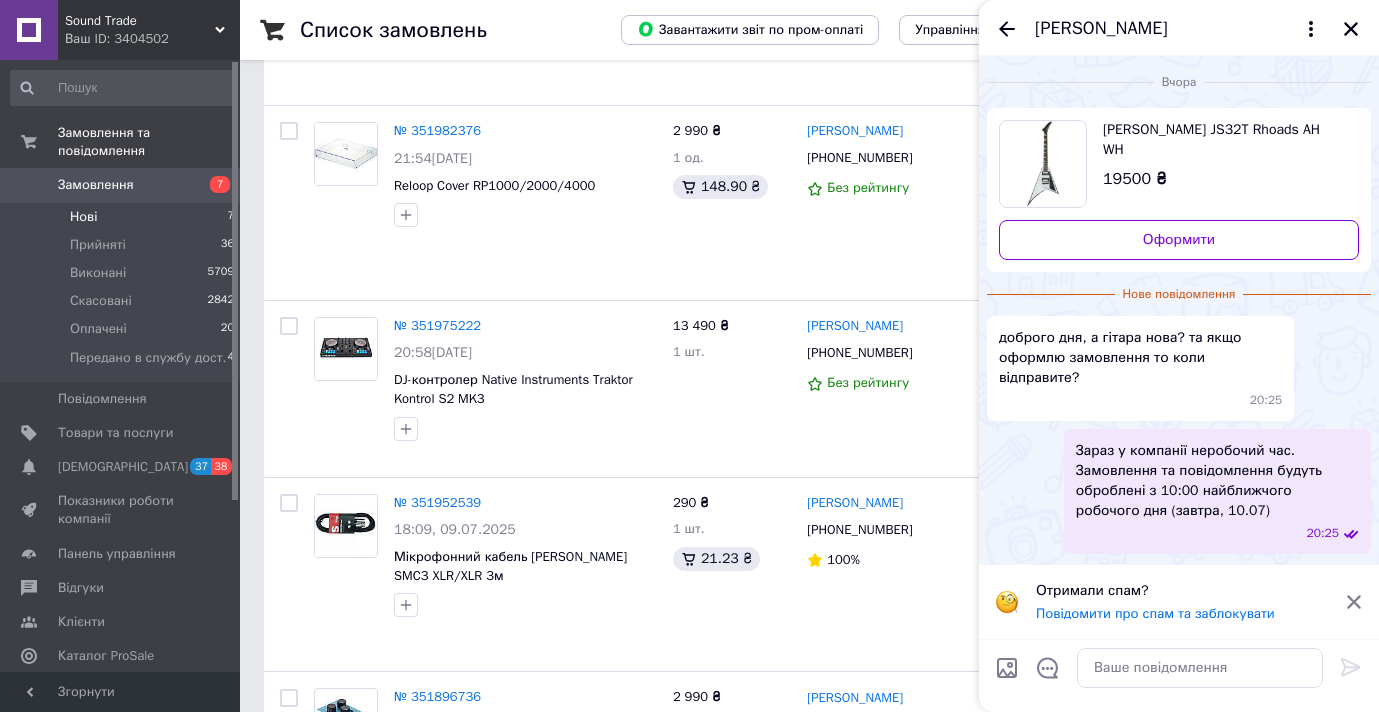click on "[PERSON_NAME] JS32T Rhoads AH WH" at bounding box center (1223, 140) 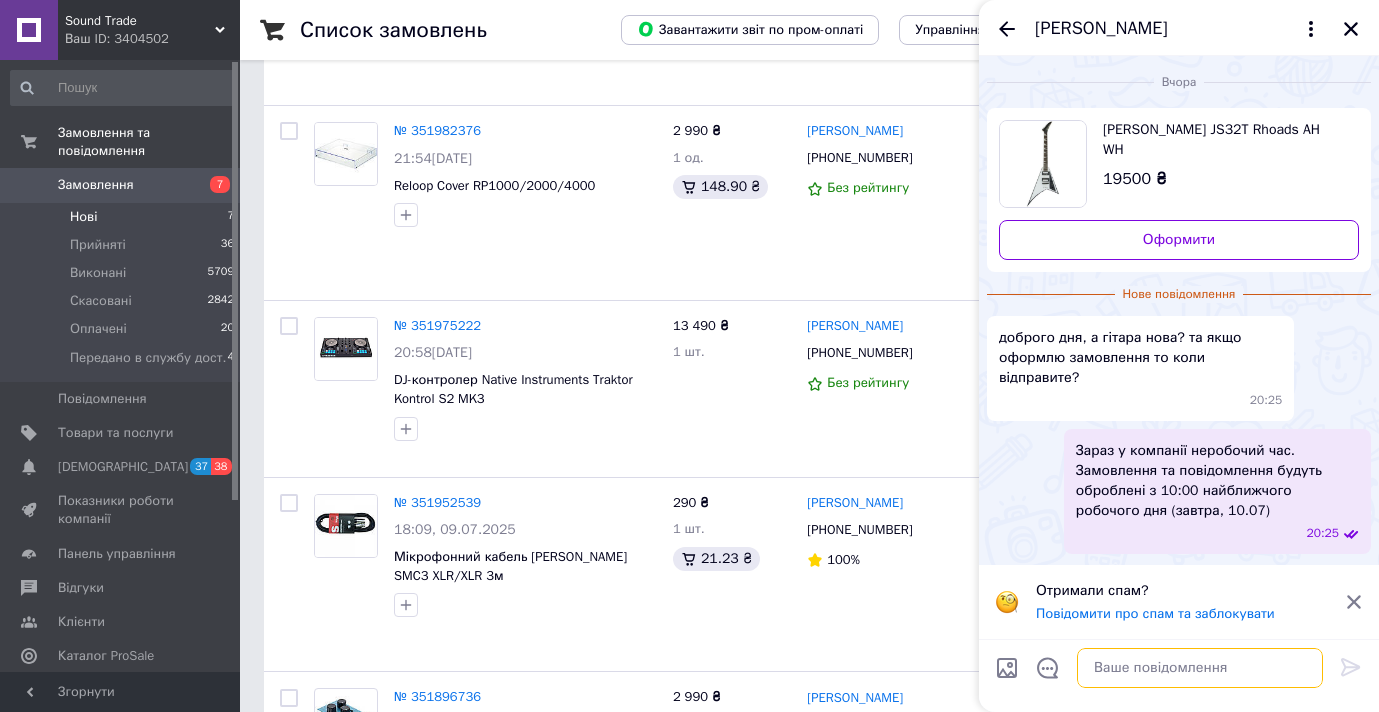 click at bounding box center [1200, 668] 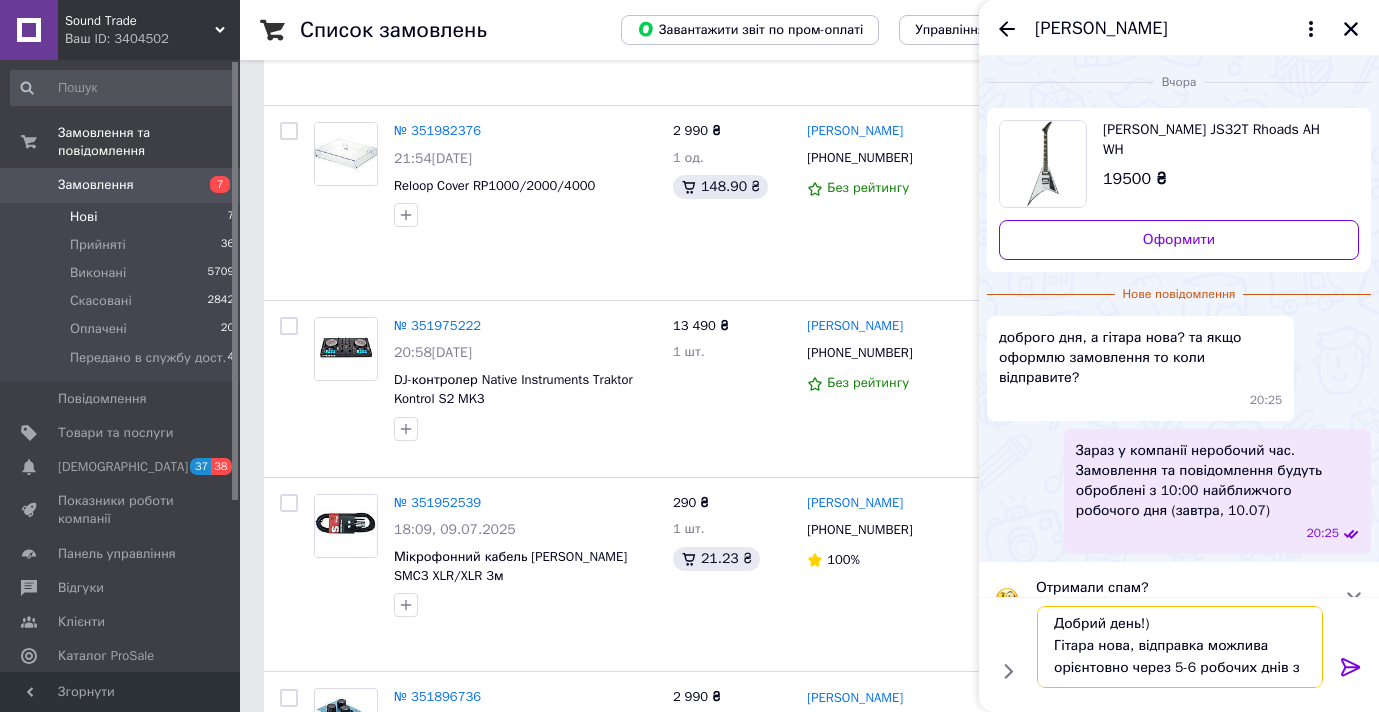 scroll, scrollTop: 13, scrollLeft: 0, axis: vertical 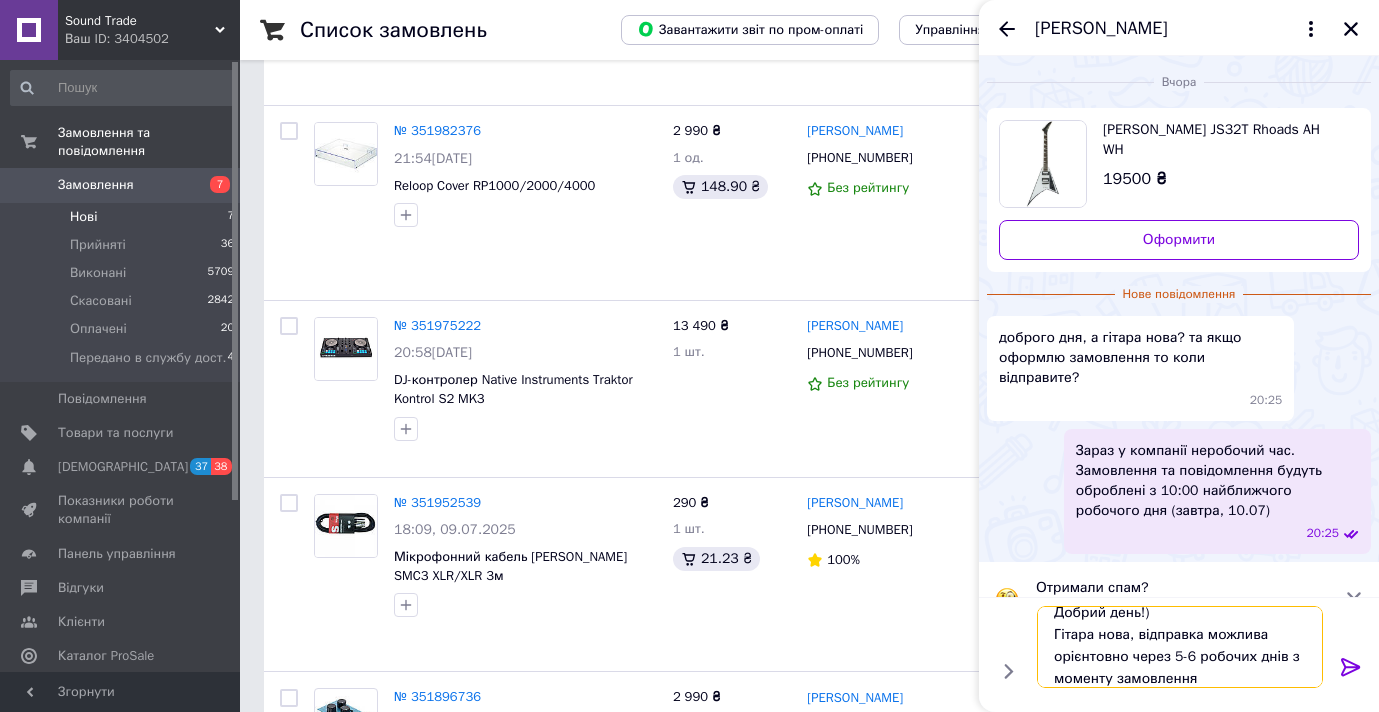 type on "Добрий день!)
Гітара нова, відправка можлива орієнтовно через 5-6 робочих днів з моменту замовлення." 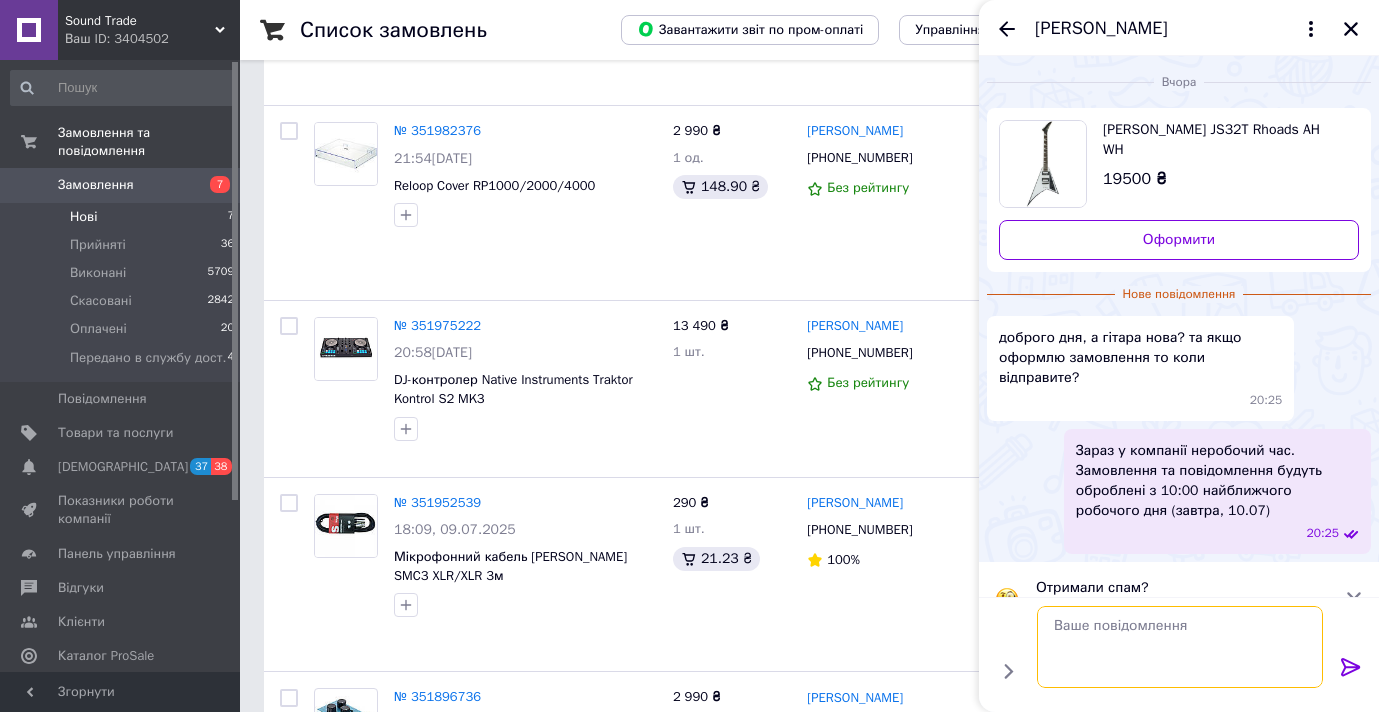 scroll, scrollTop: 0, scrollLeft: 0, axis: both 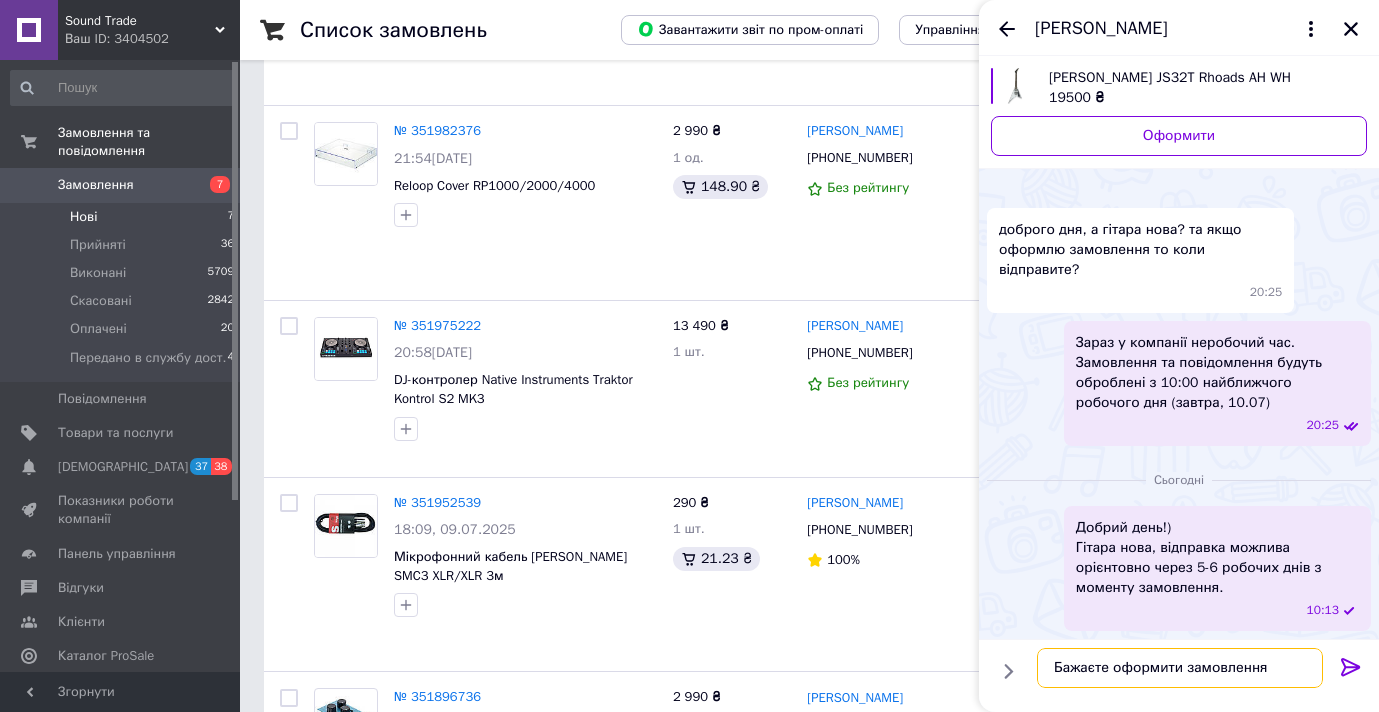 type on "Бажаєте оформити замовлення?" 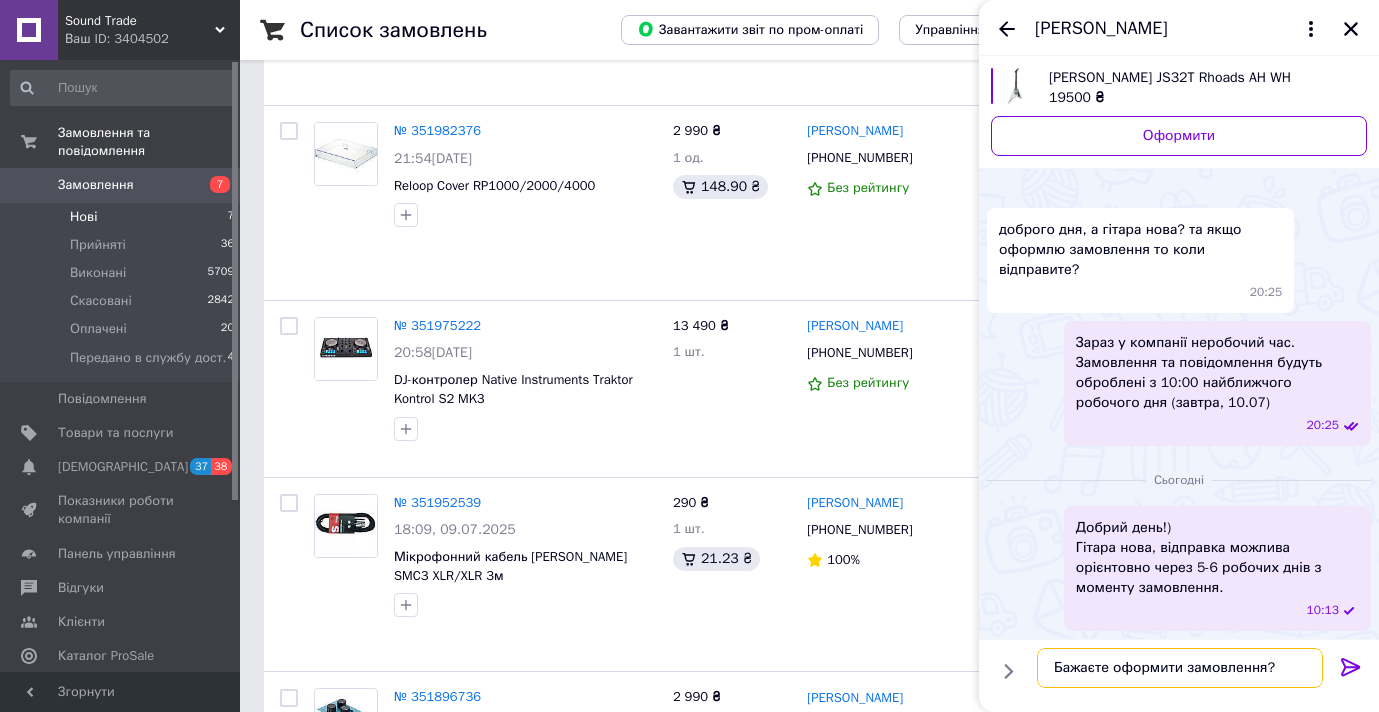 type 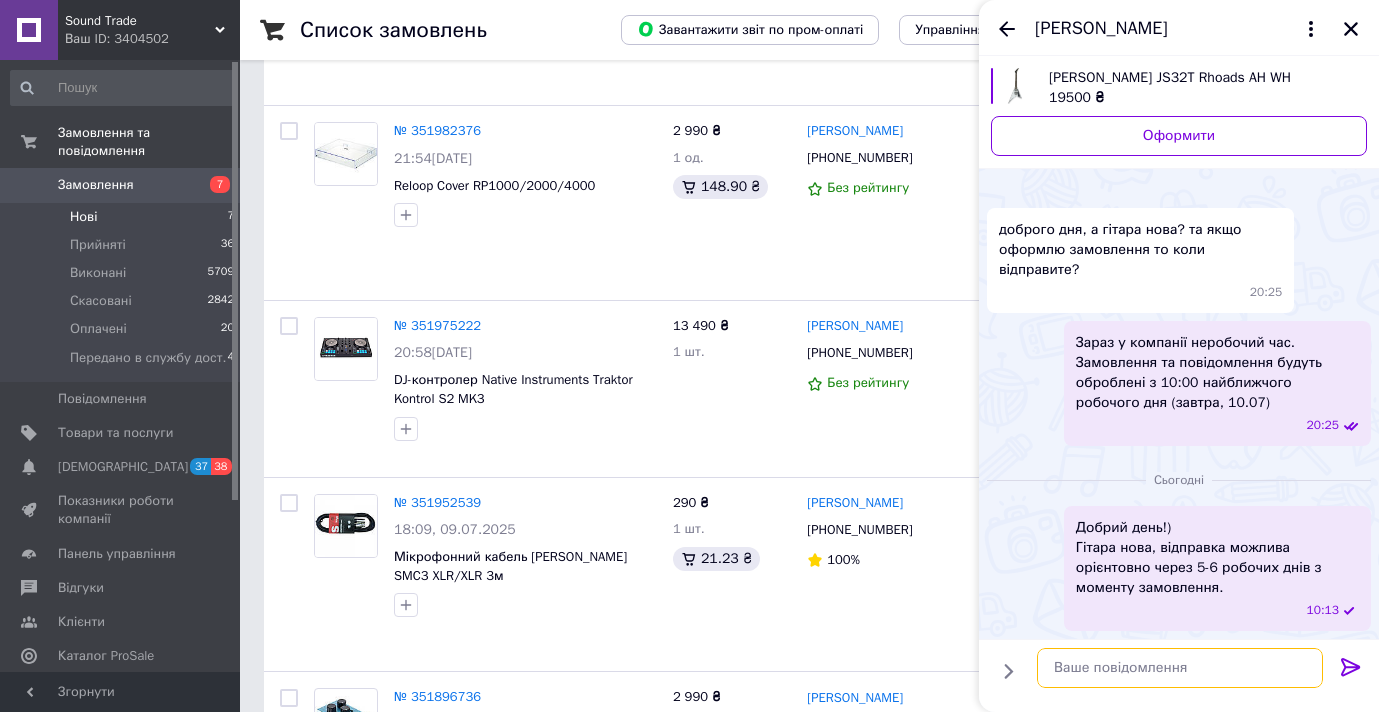 scroll, scrollTop: 74, scrollLeft: 0, axis: vertical 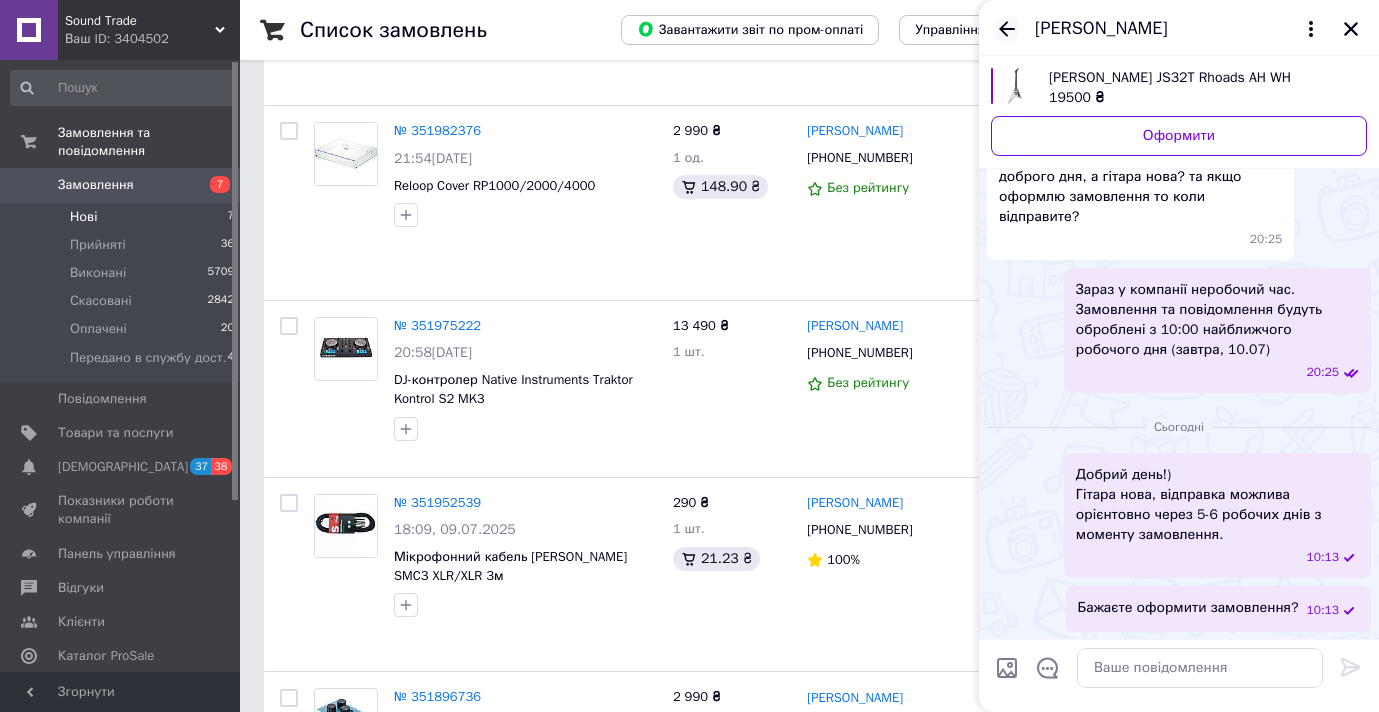 click 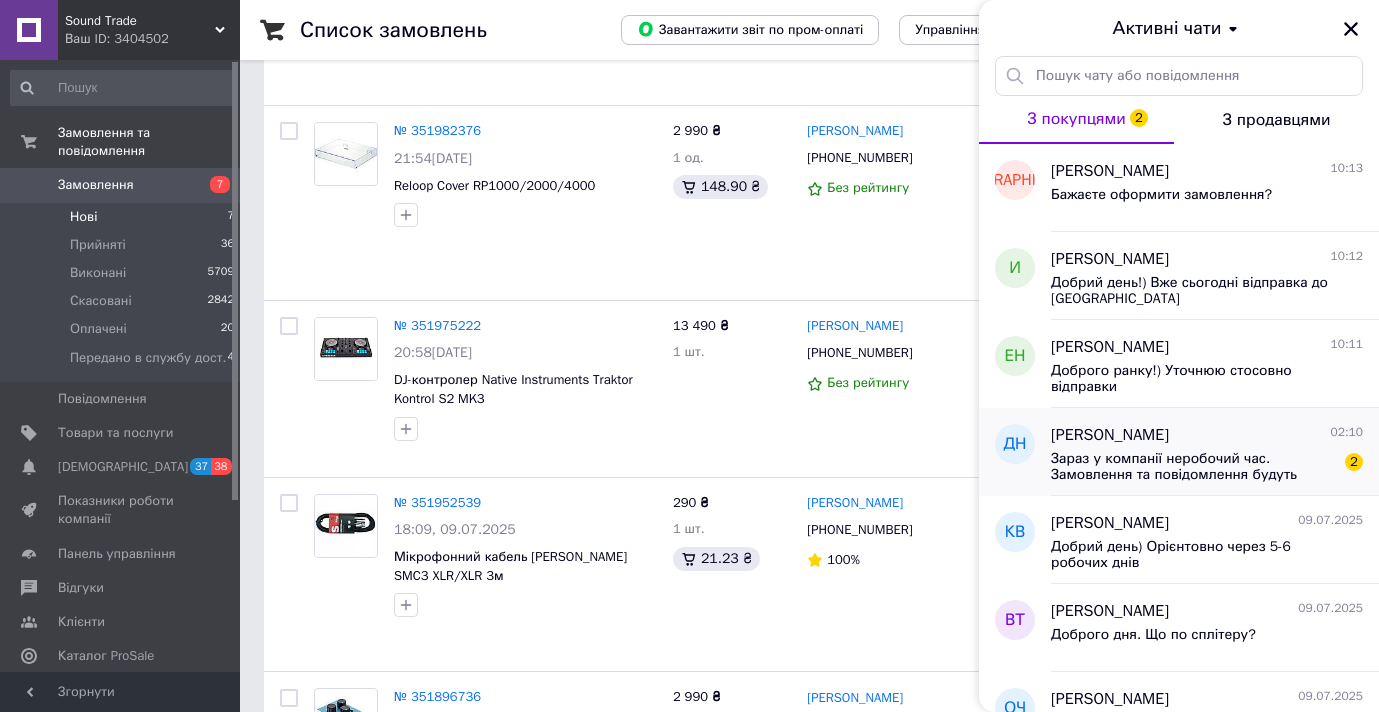 click on "Зараз у компанії неробочий час. Замовлення та повідомлення будуть оброблені з 10:00 найближчого робочого дня (сьогодні)" at bounding box center [1193, 467] 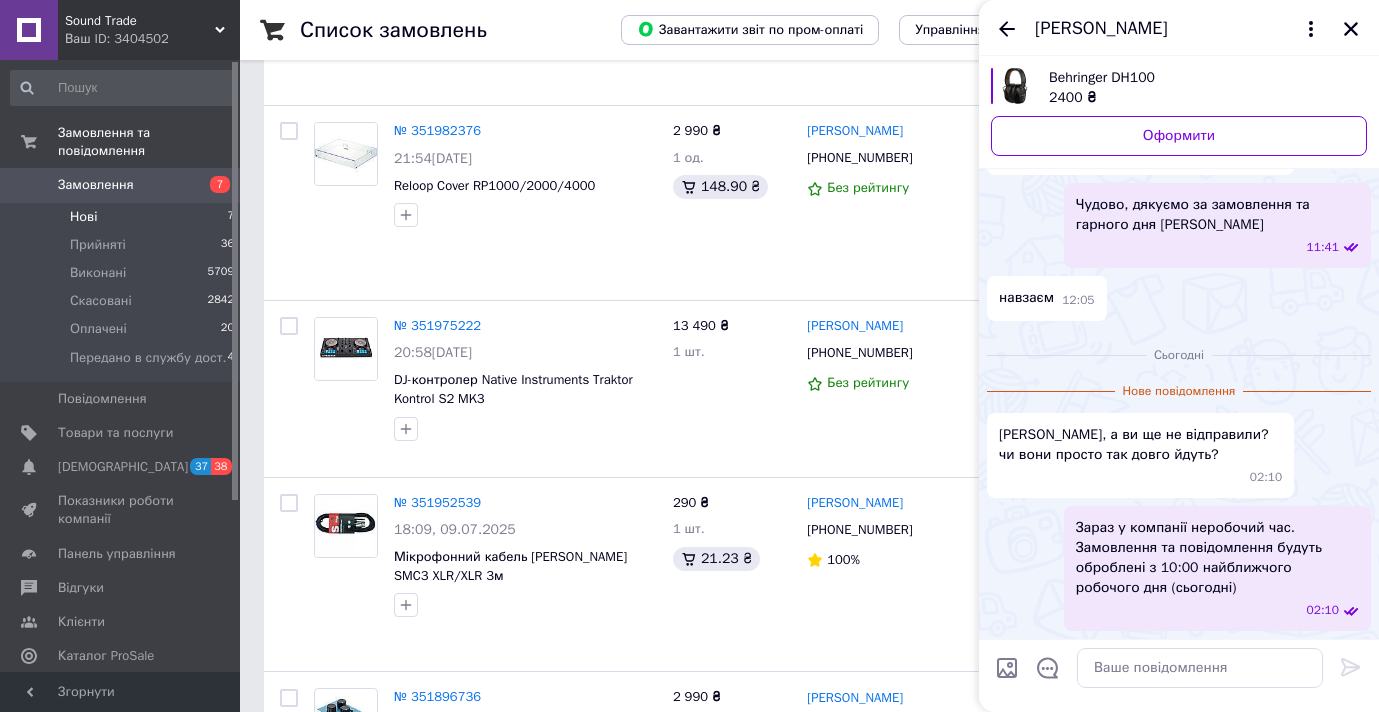 scroll, scrollTop: 704, scrollLeft: 0, axis: vertical 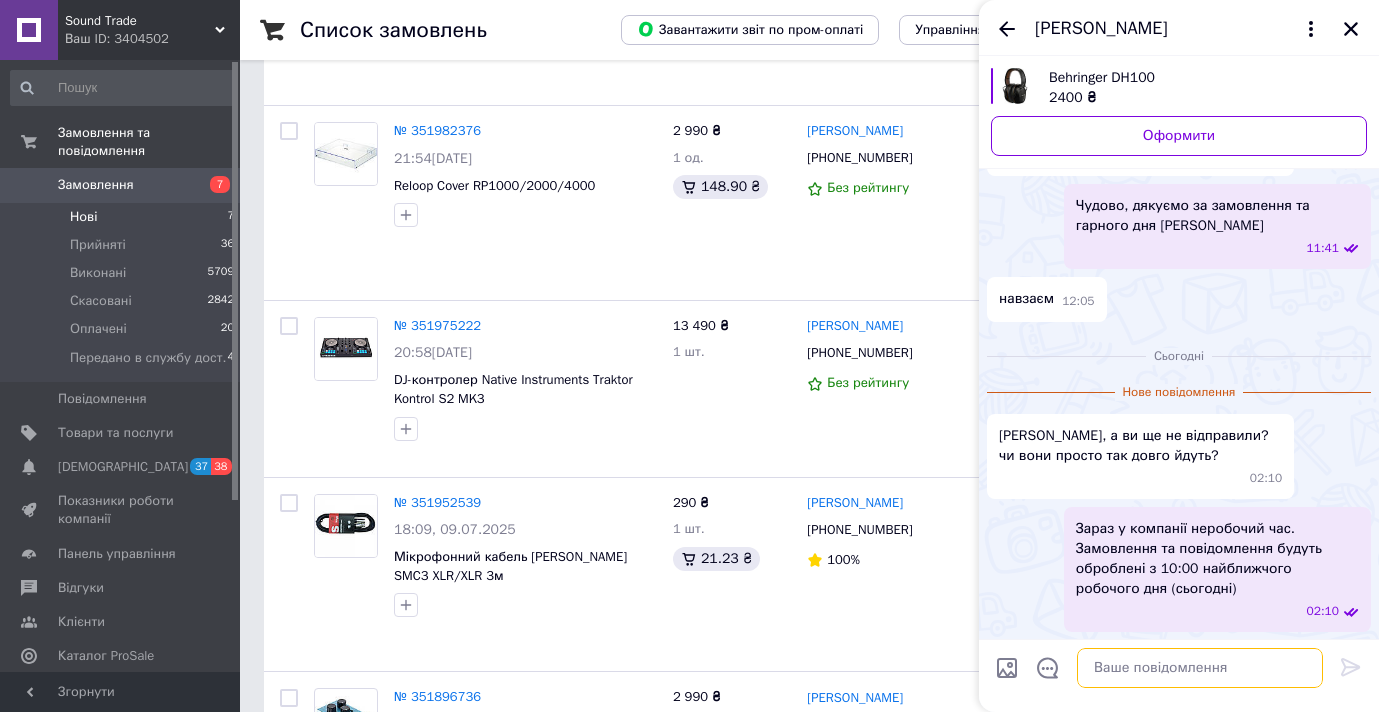 click at bounding box center [1200, 668] 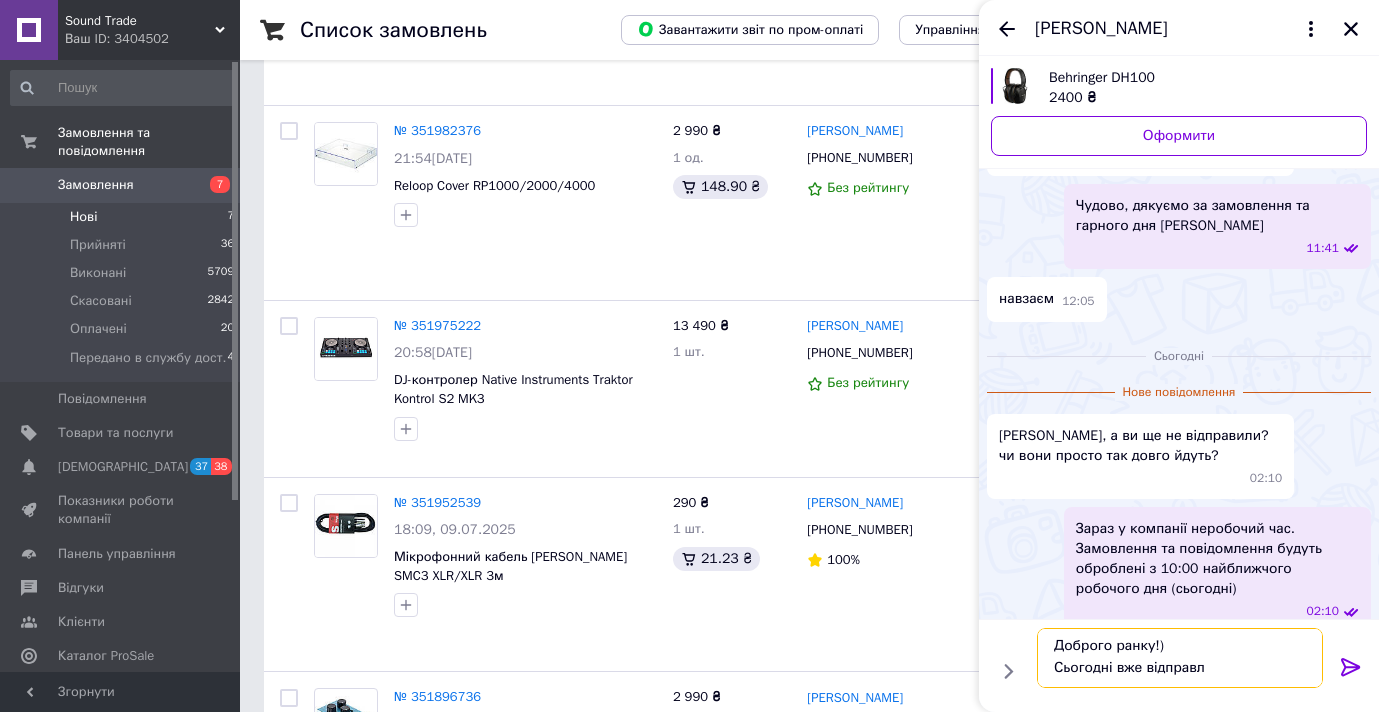 scroll, scrollTop: 2, scrollLeft: 0, axis: vertical 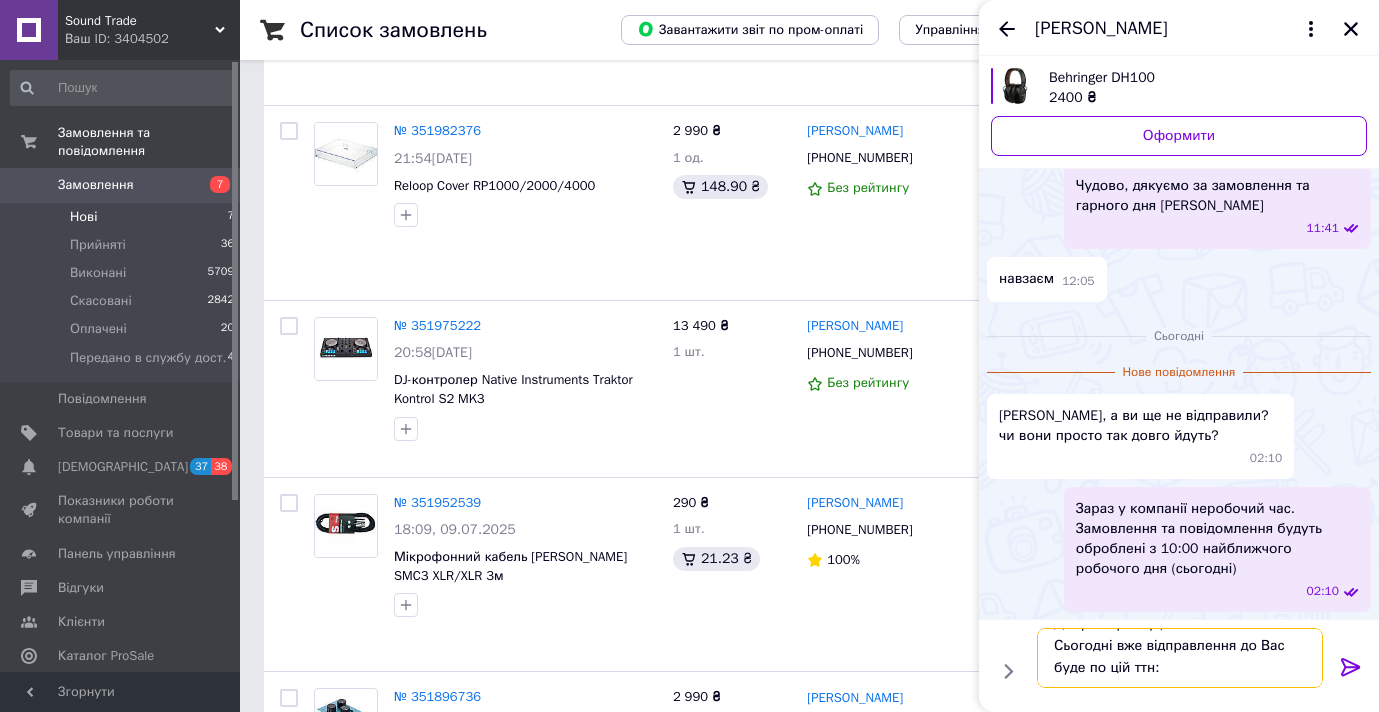 paste on "20451202614410" 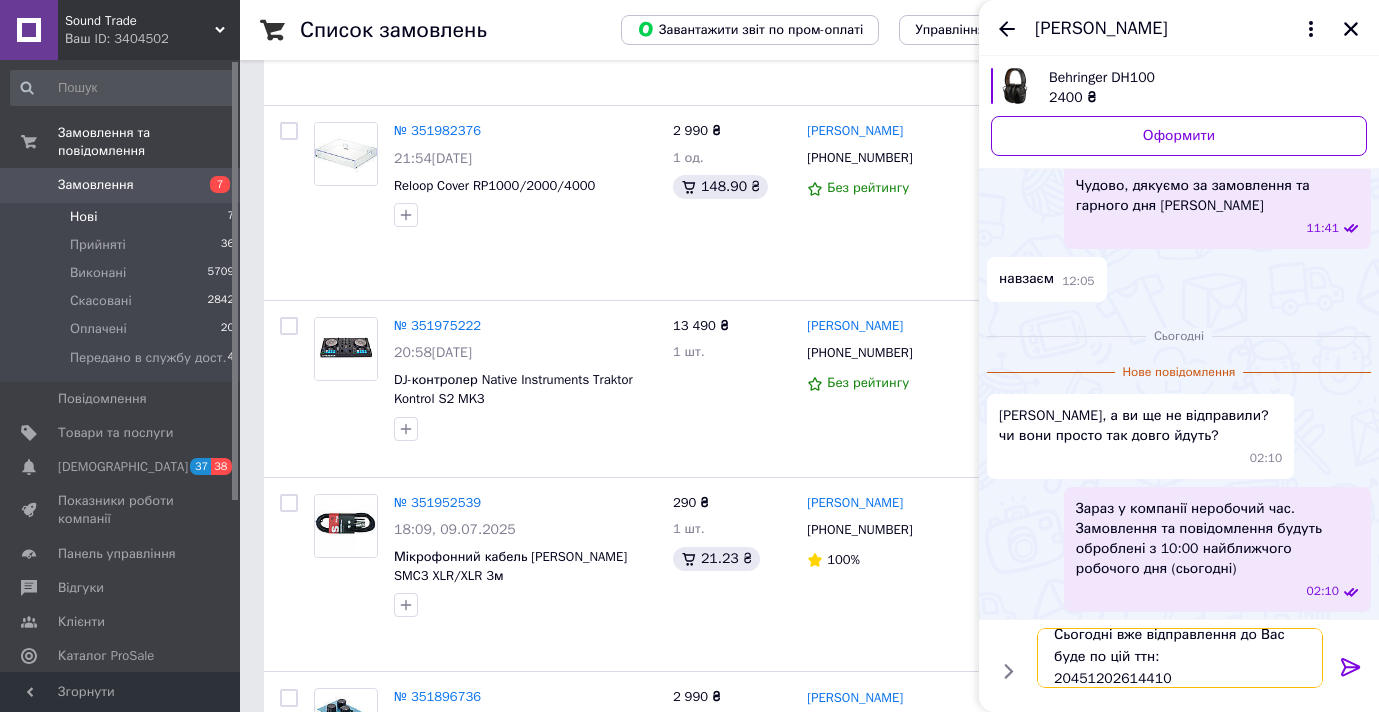 scroll, scrollTop: 24, scrollLeft: 0, axis: vertical 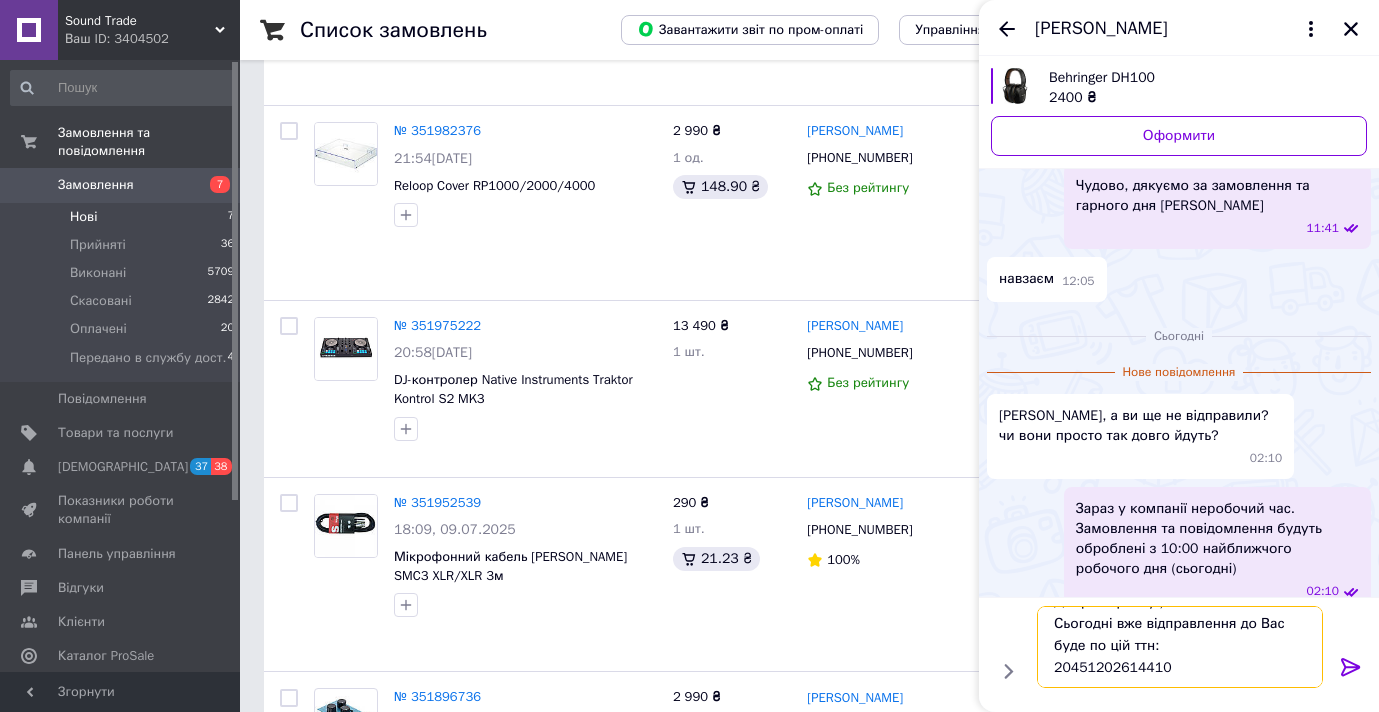 type 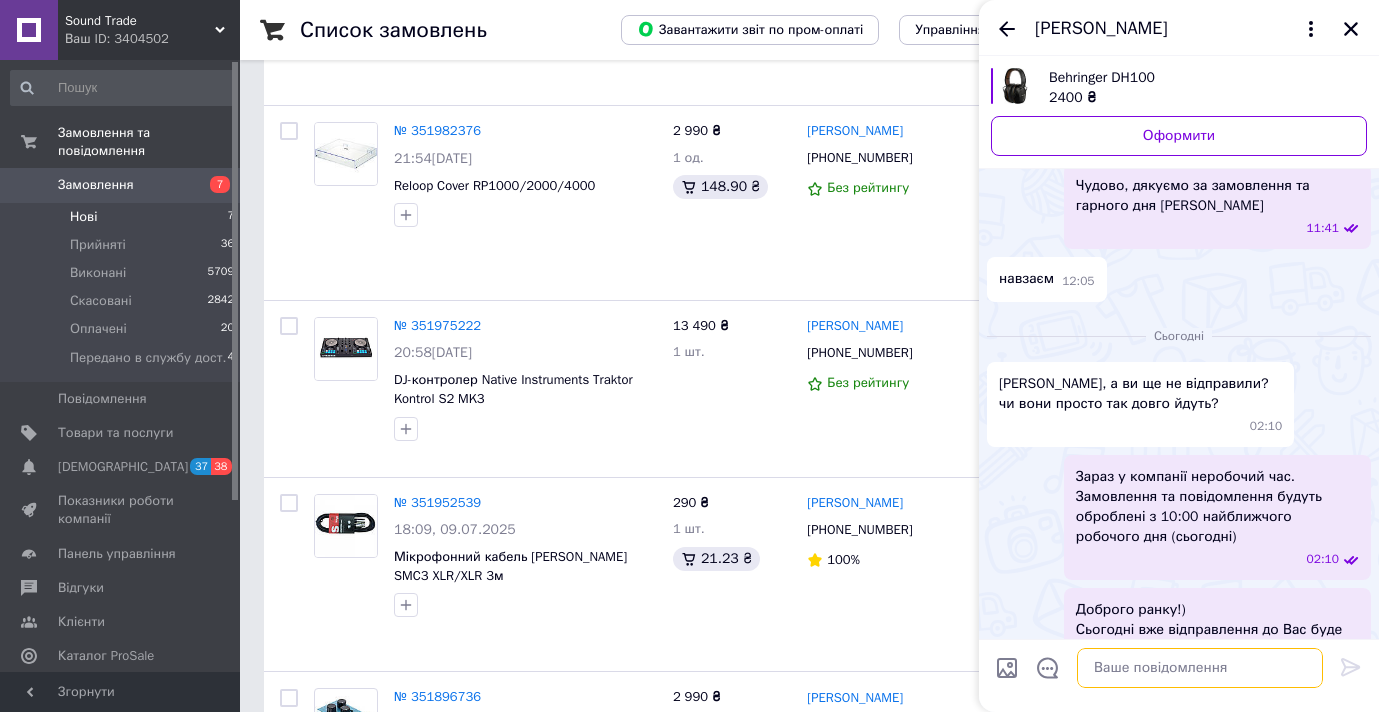 scroll, scrollTop: 0, scrollLeft: 0, axis: both 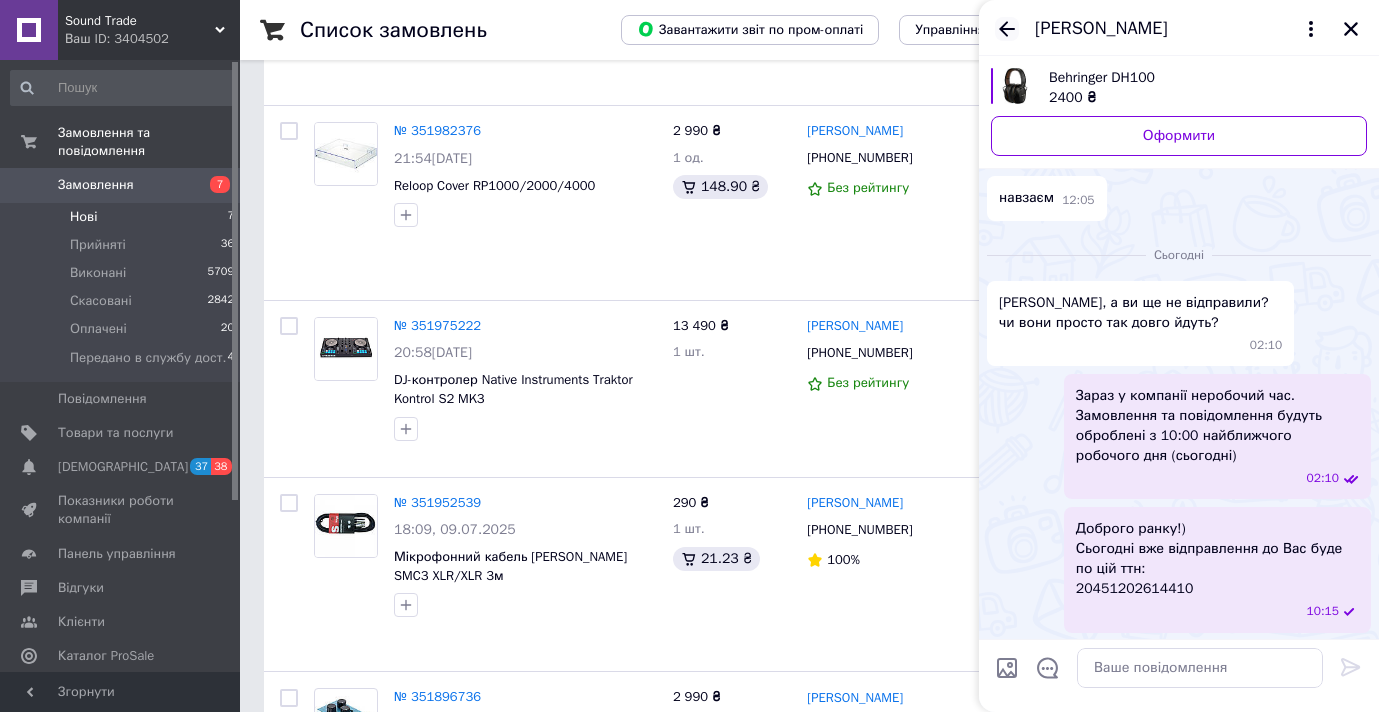 click 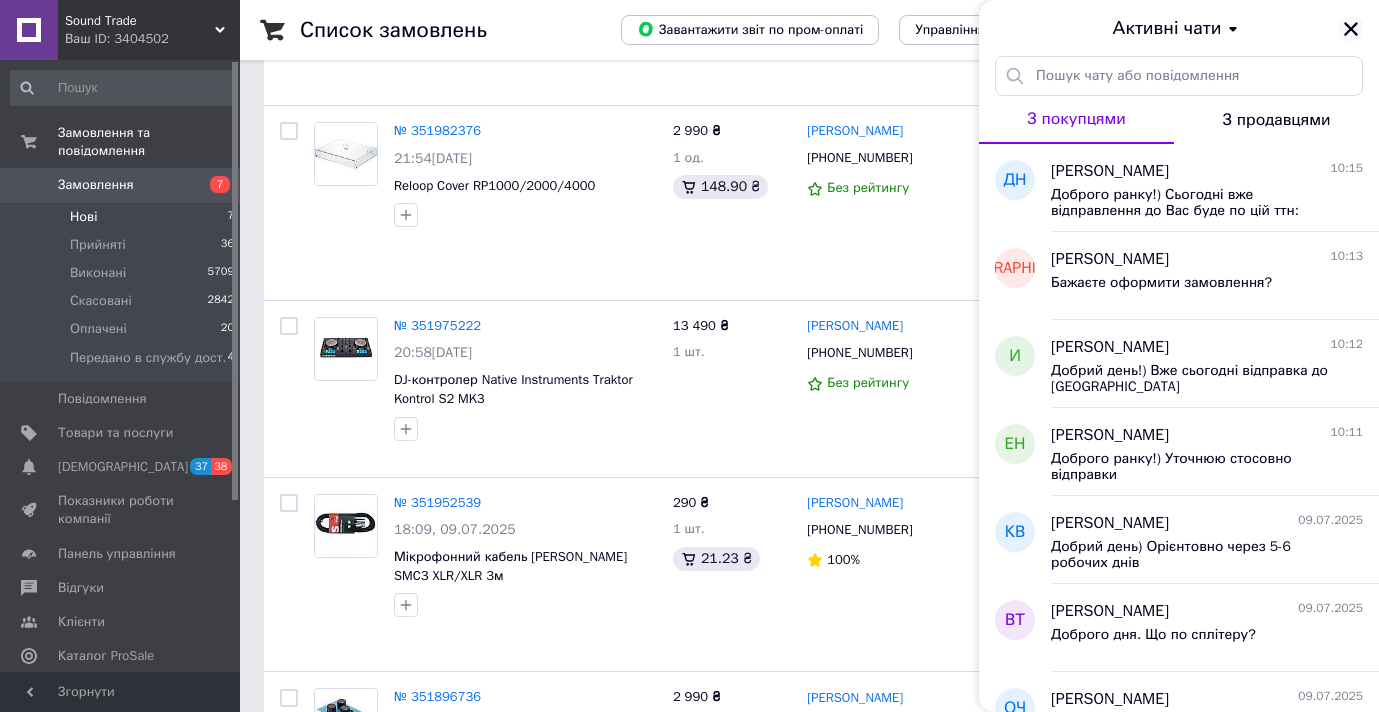 click 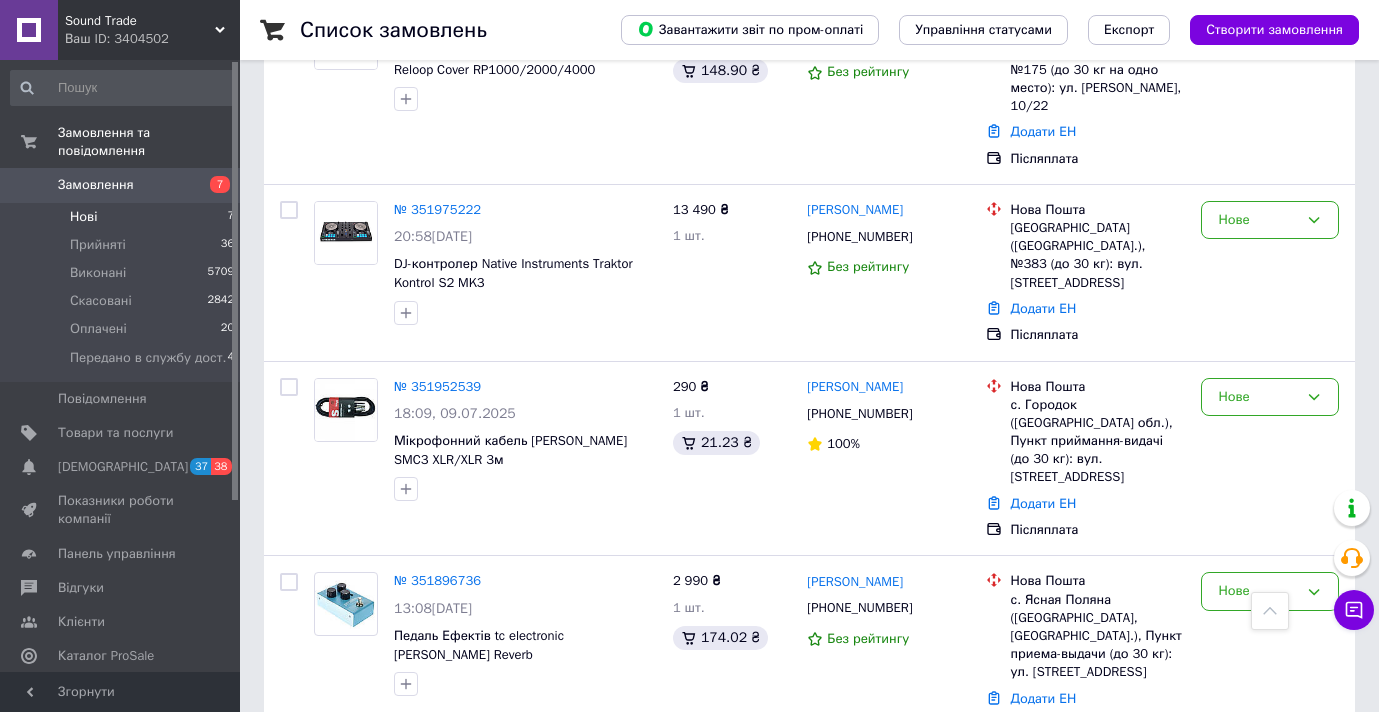 scroll, scrollTop: 690, scrollLeft: 0, axis: vertical 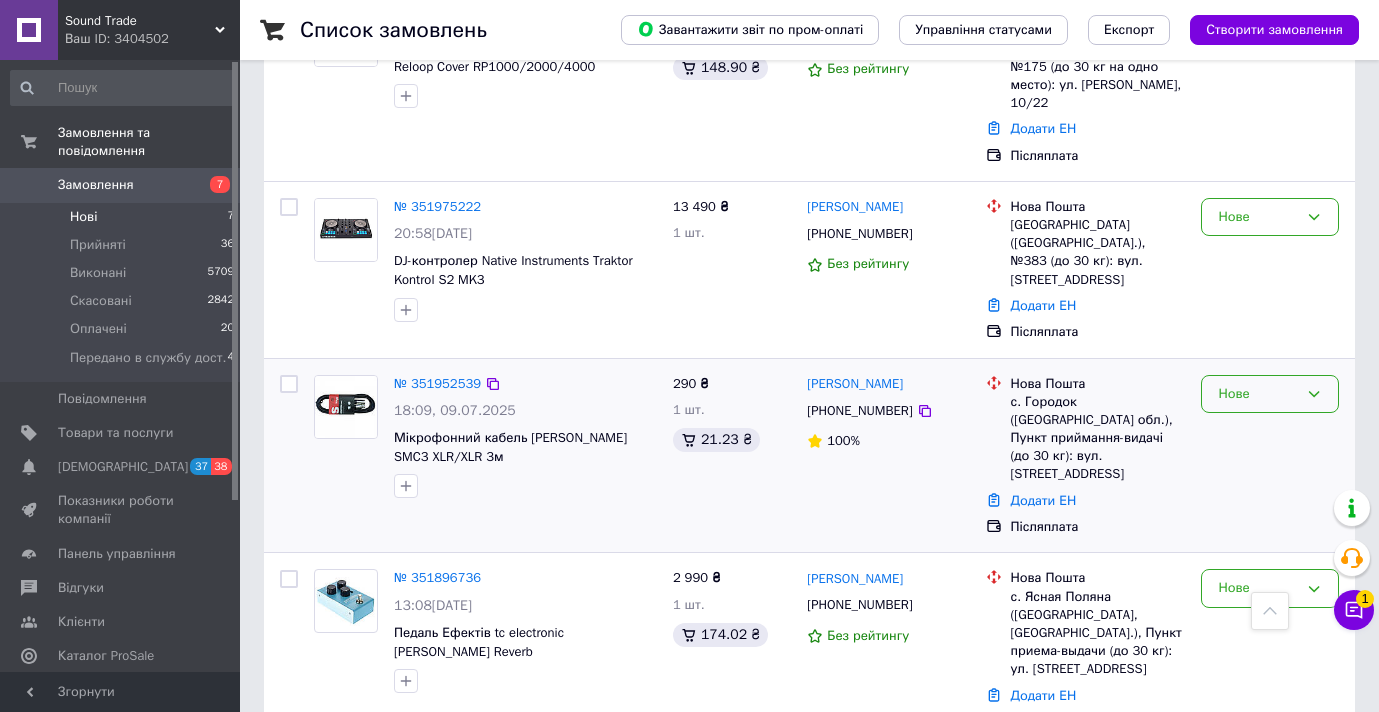 click on "Нове" at bounding box center [1270, 394] 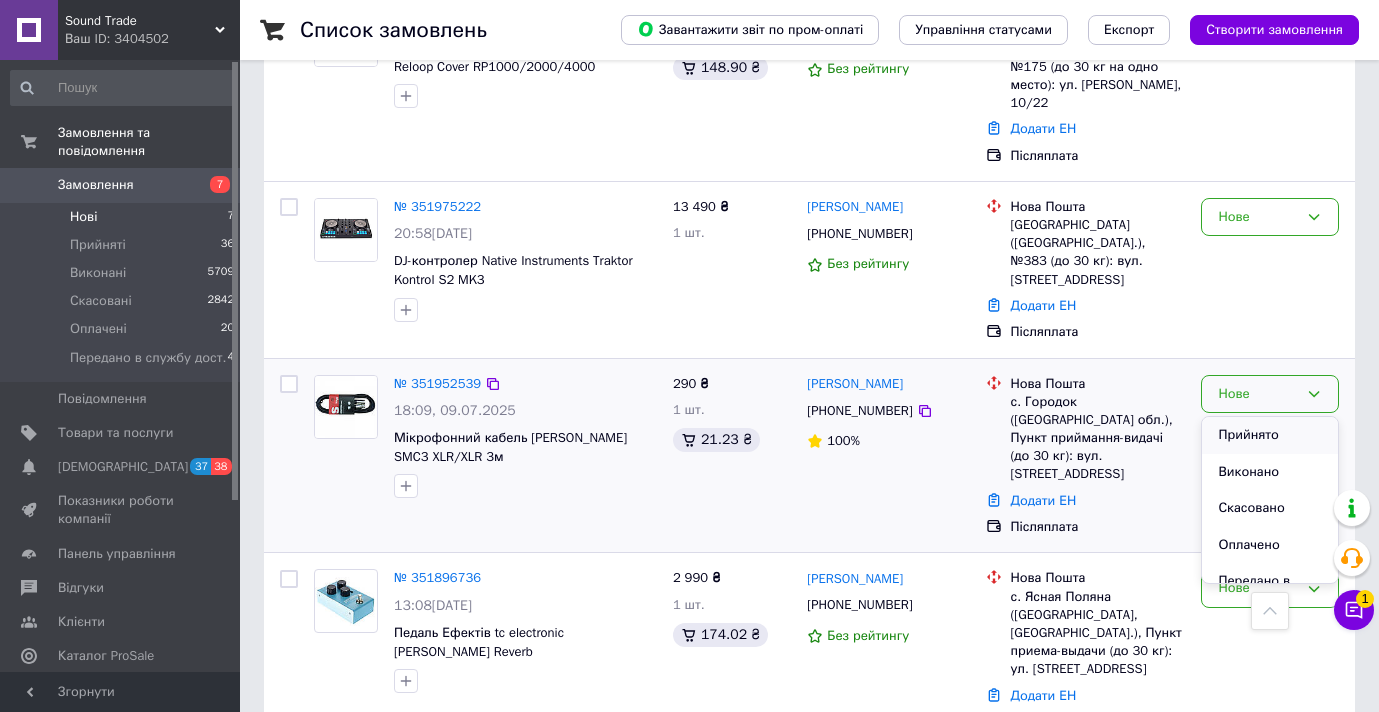 click on "Прийнято" at bounding box center [1270, 435] 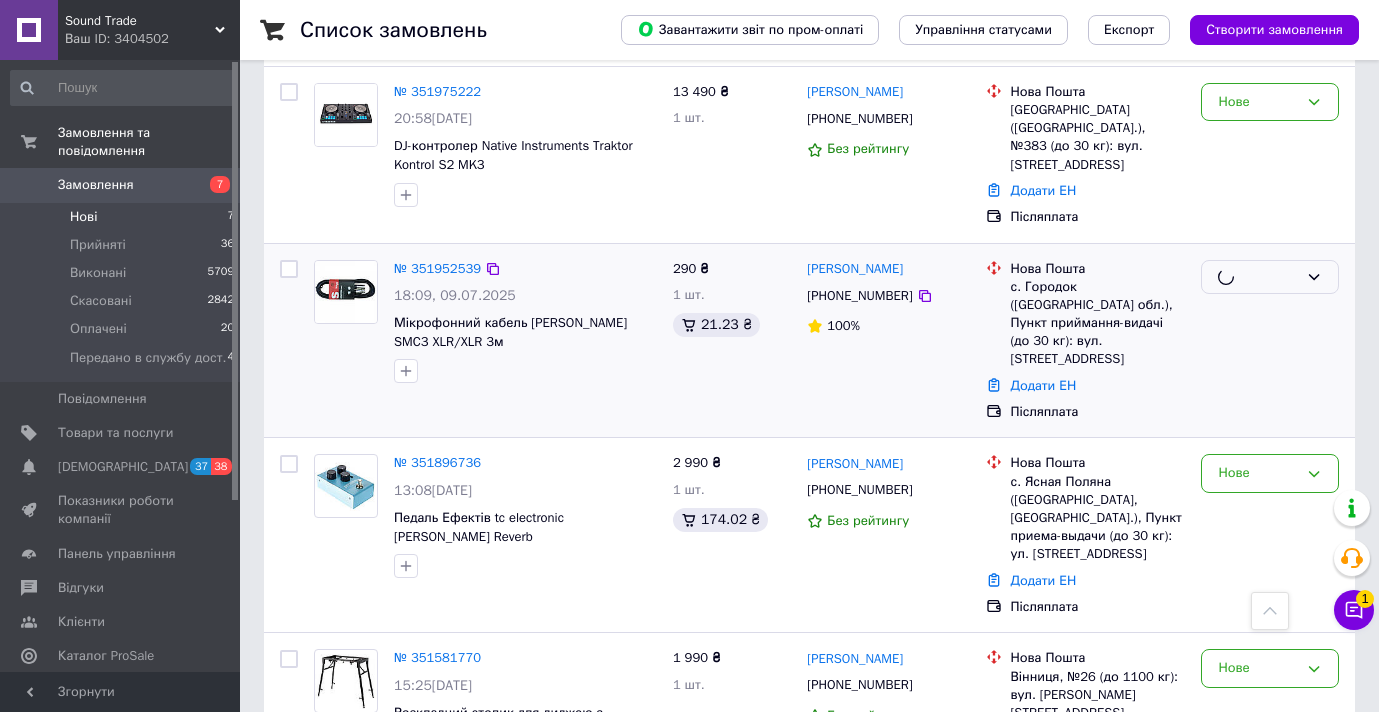 scroll, scrollTop: 804, scrollLeft: 0, axis: vertical 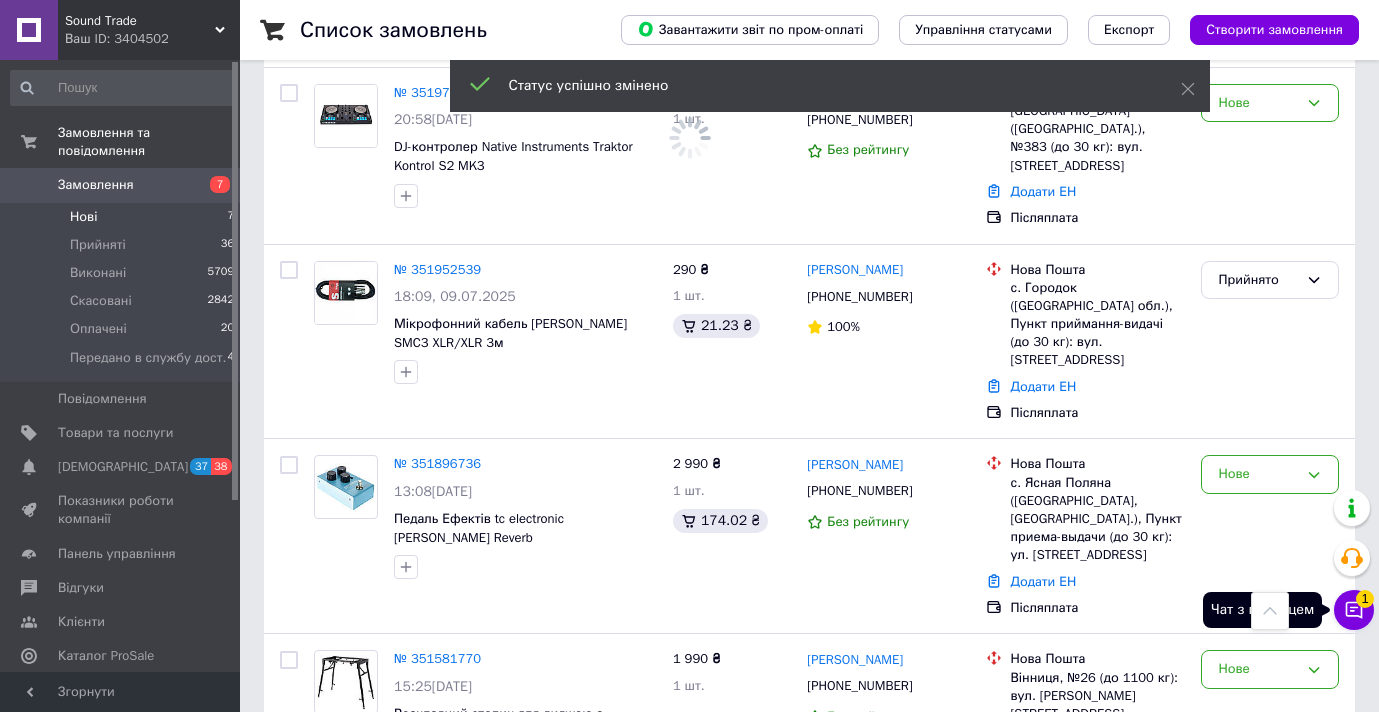 click 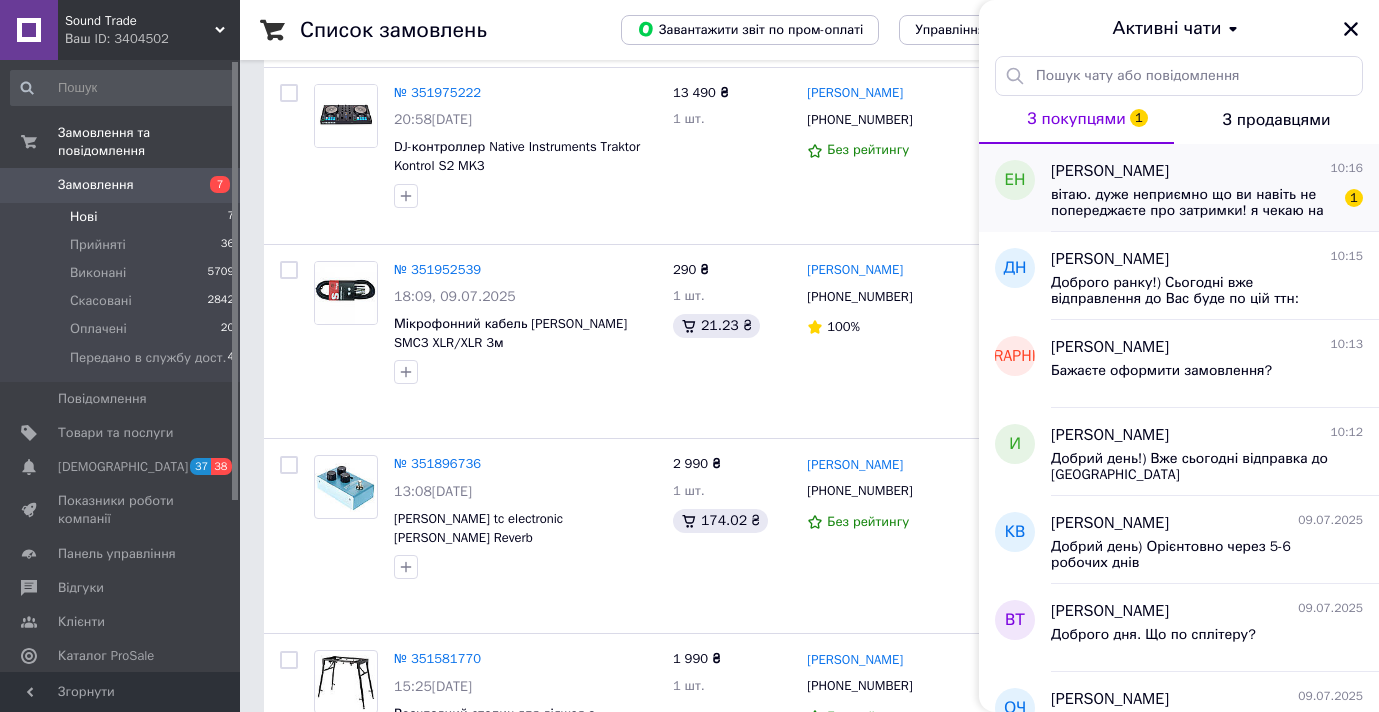 click on "вітаю. дуже неприємно що ви навіть не попереджаєте про затримки!
я чекаю на замовлення вже тиждень і про затримку ви навіть мене не попередили як би я вам сама не написала!
так само як і відносно відправки, обіцяли на «післязавтра» яке було вчора І знову ж таки - не попередили що відправки замовлення не буде." at bounding box center (1193, 203) 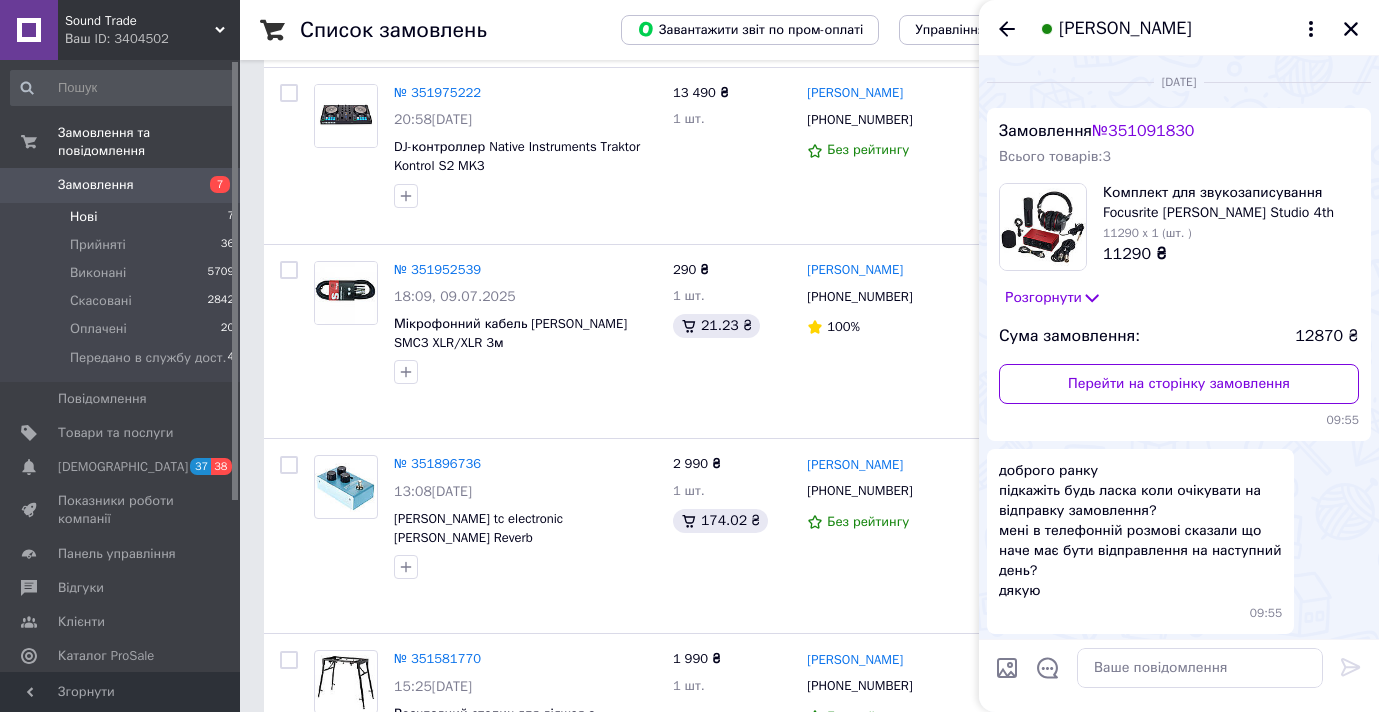 scroll, scrollTop: 1458, scrollLeft: 0, axis: vertical 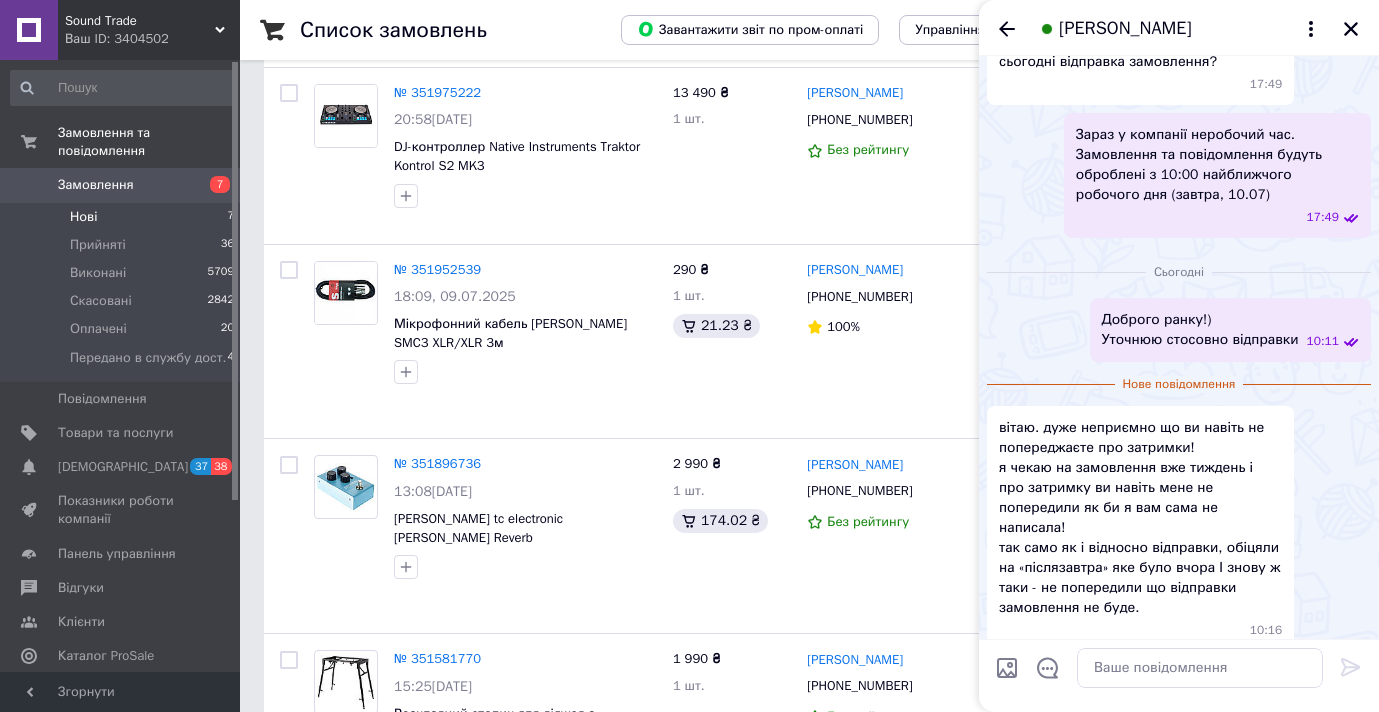 click on "вітаю. дуже неприємно що ви навіть не попереджаєте про затримки!  я чекаю на замовлення вже тиждень і про затримку ви навіть мене не попередили як би я вам сама не написала!  так само як і відносно відправки, обіцяли на «післязавтра» яке було вчора І знову ж таки - не попередили що відправки замовлення не буде." at bounding box center (1140, 518) 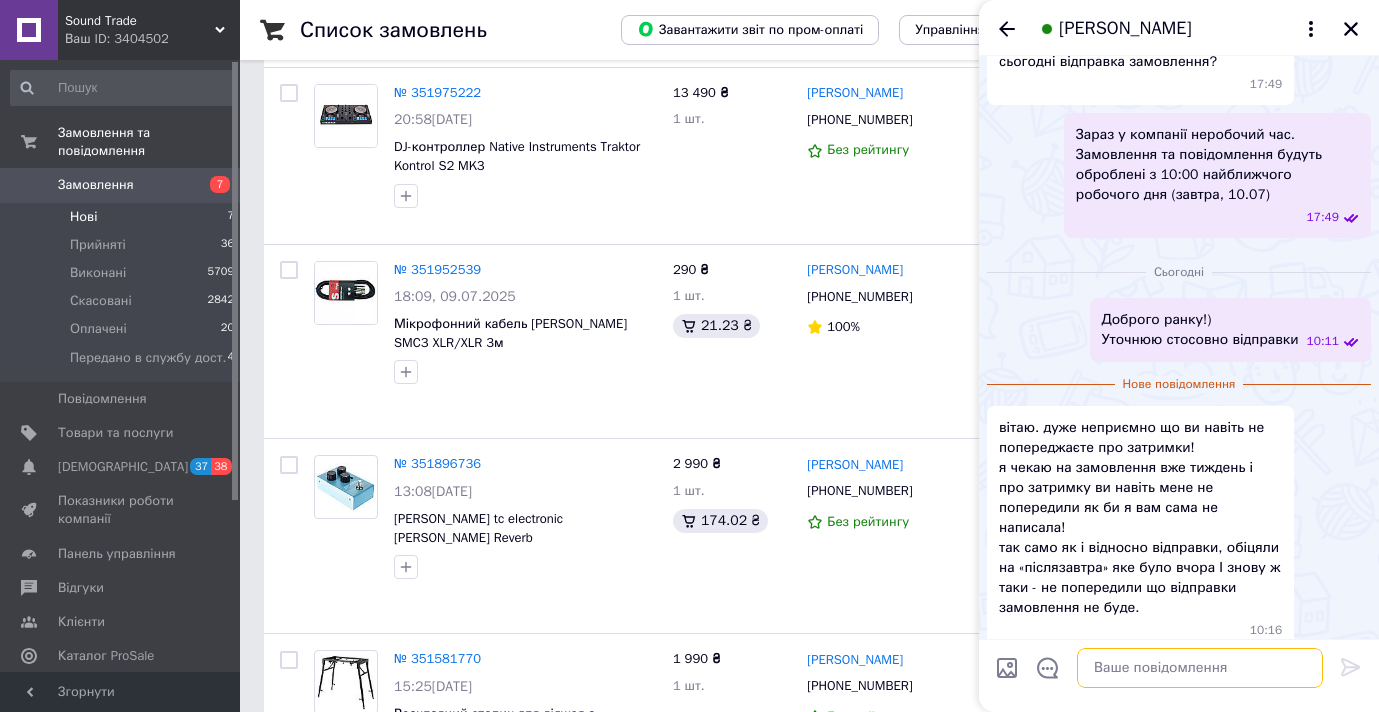 click at bounding box center [1200, 668] 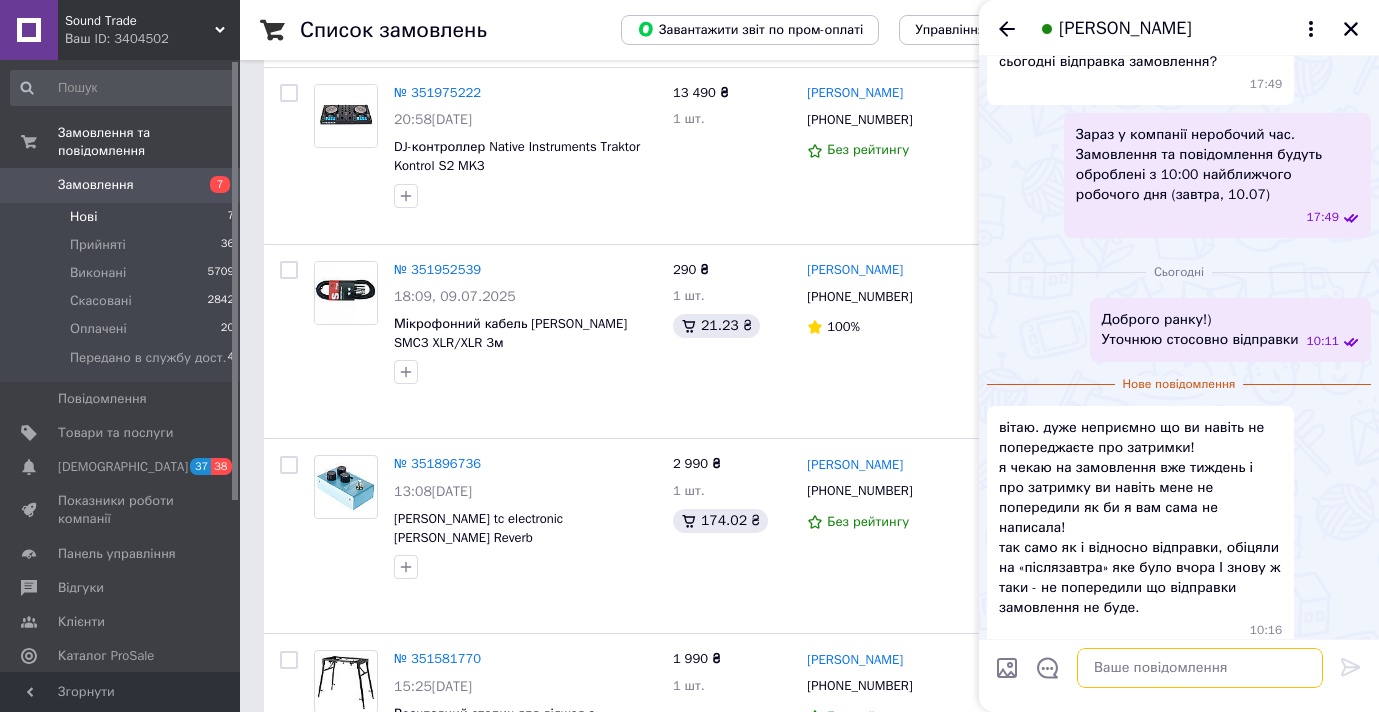 click at bounding box center (1200, 668) 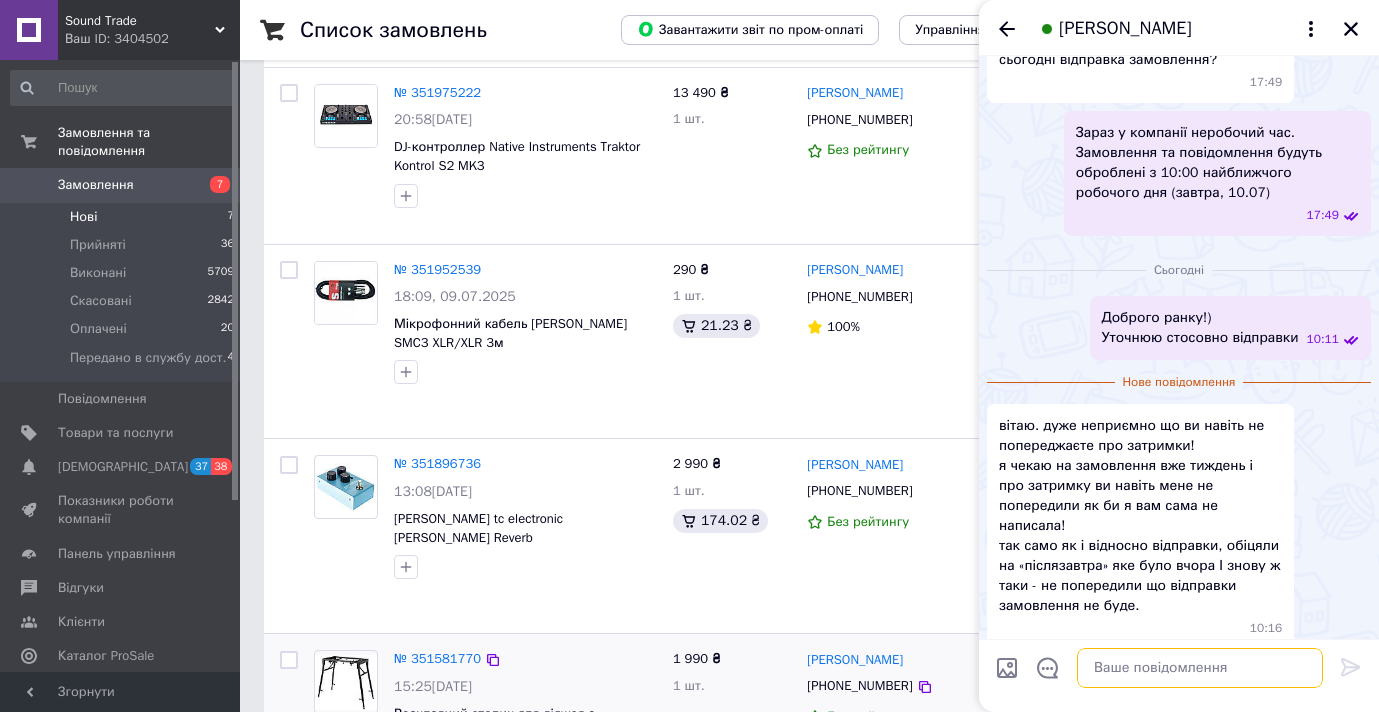 scroll, scrollTop: 1458, scrollLeft: 0, axis: vertical 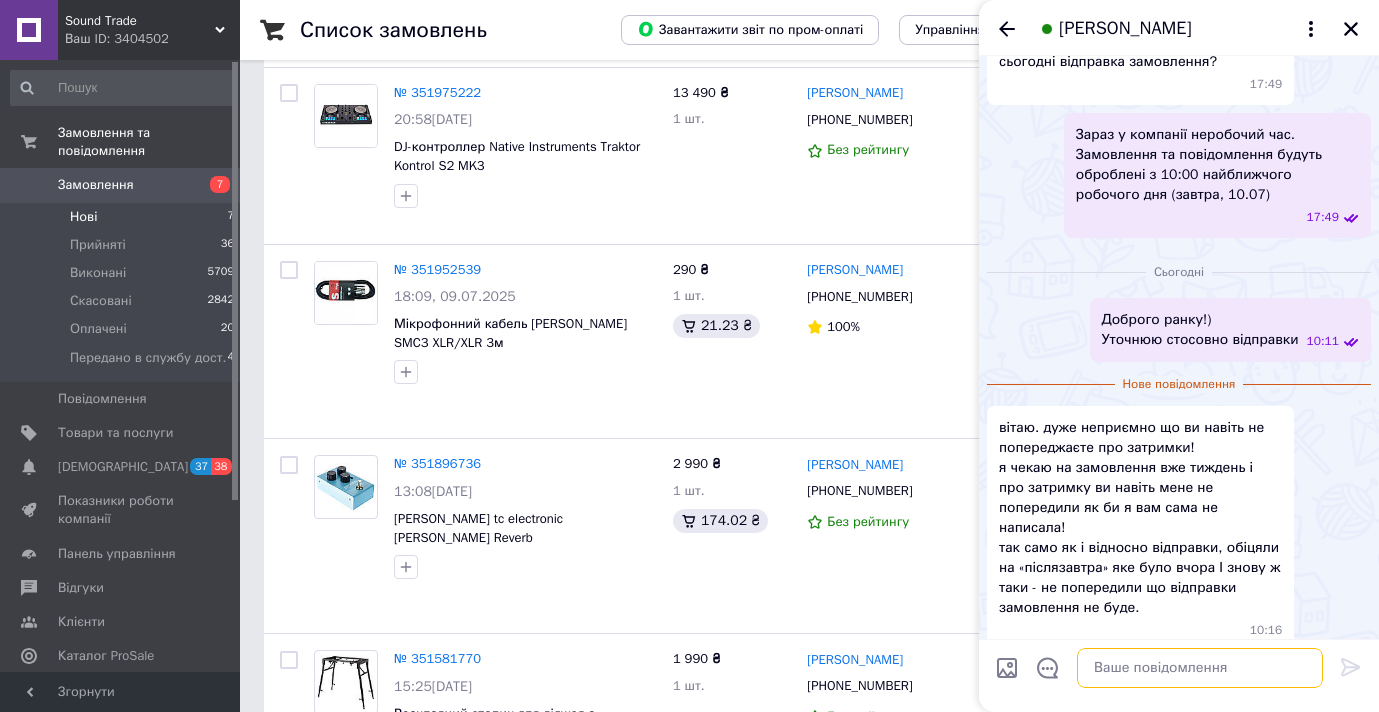 click at bounding box center [1200, 668] 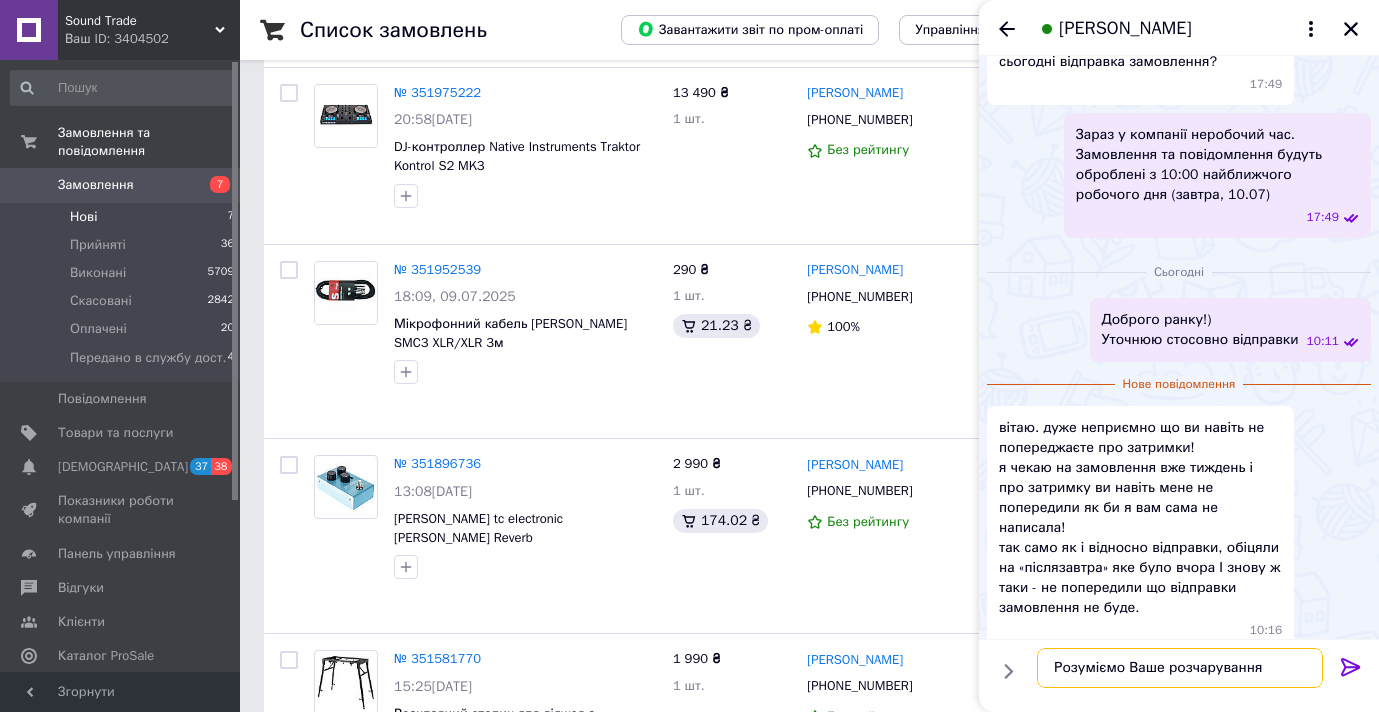 click on "Розуміємо Ваше розчарування" at bounding box center (1180, 668) 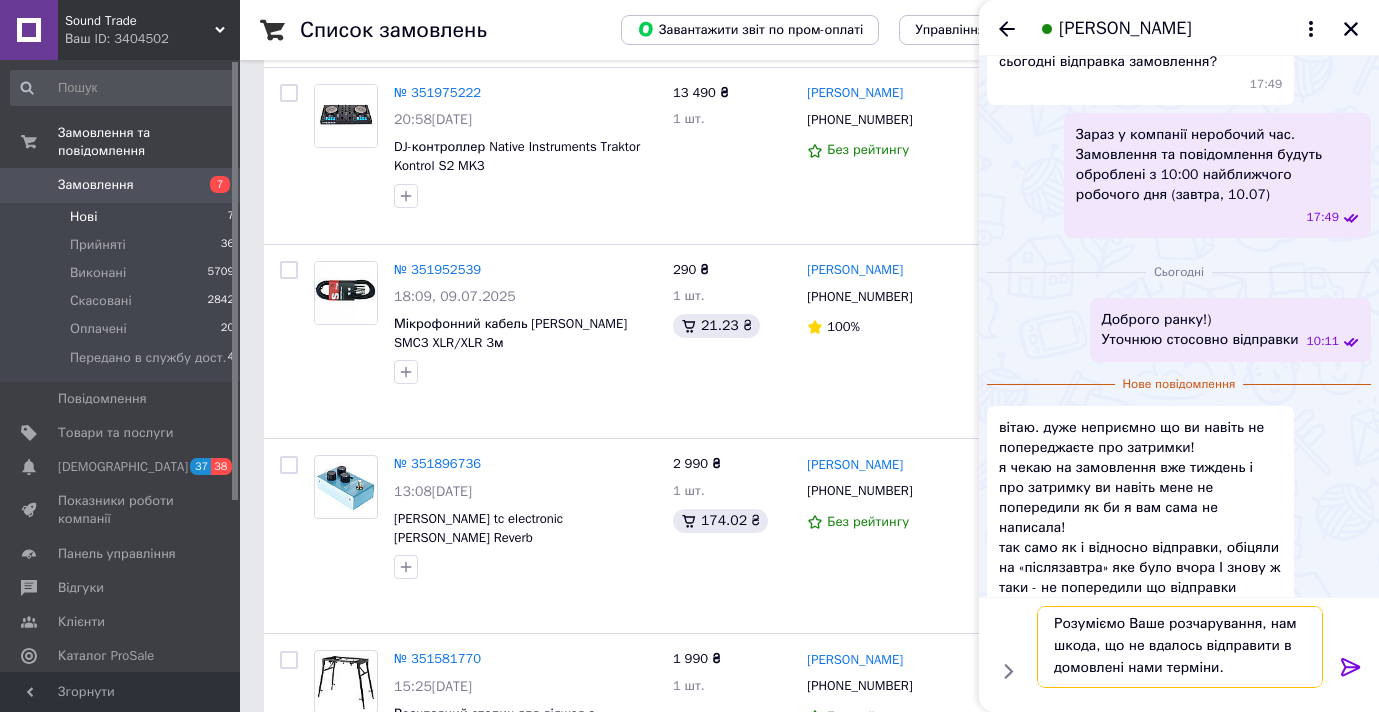 scroll, scrollTop: 13, scrollLeft: 0, axis: vertical 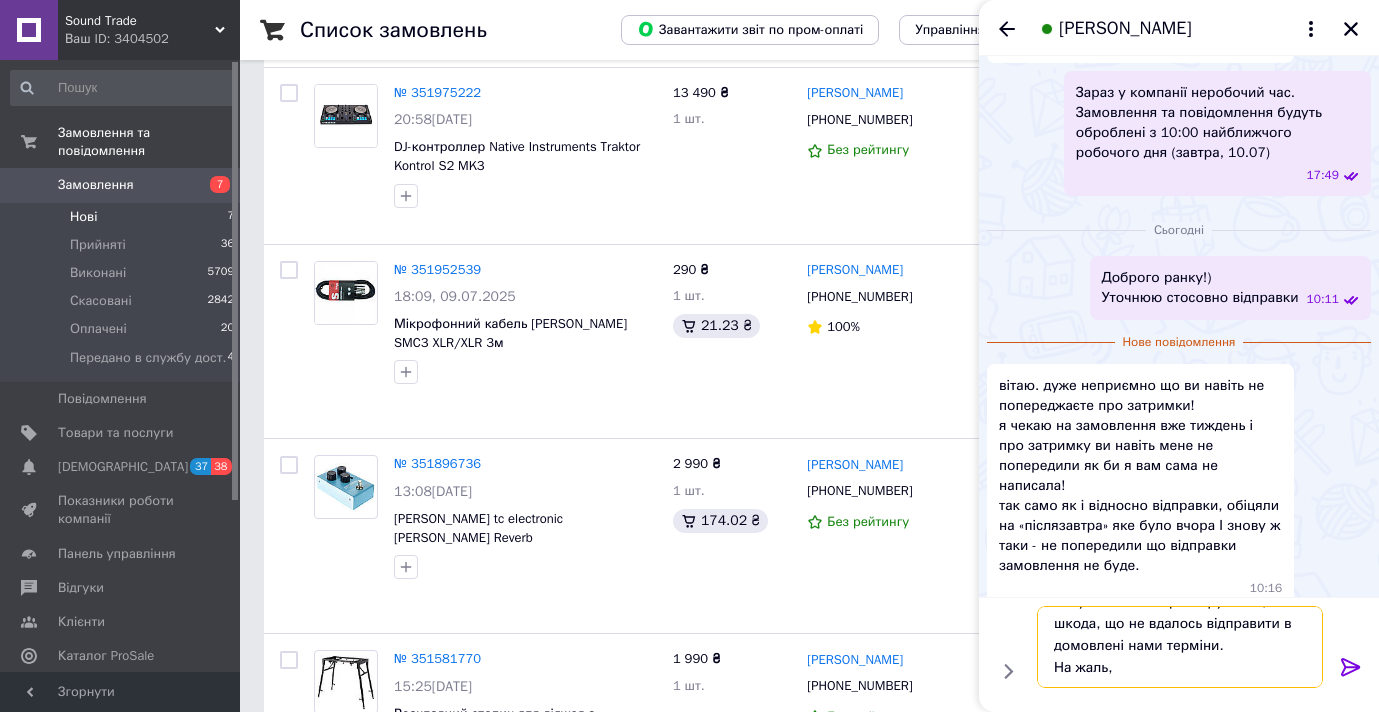 click on "Розуміємо Ваше розчарування, нам шкода, що не вдалось відправити в домовлені нами терміни.
На жаль," at bounding box center (1180, 647) 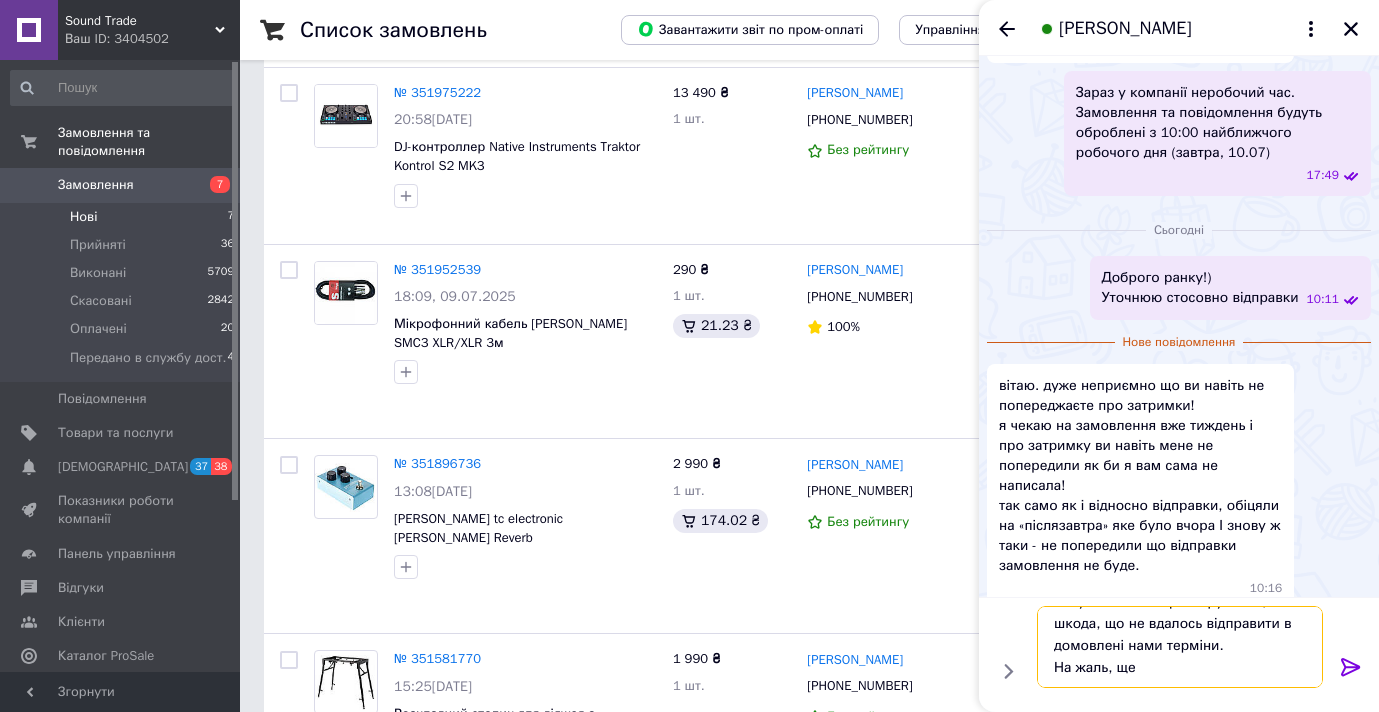 scroll, scrollTop: 2, scrollLeft: 0, axis: vertical 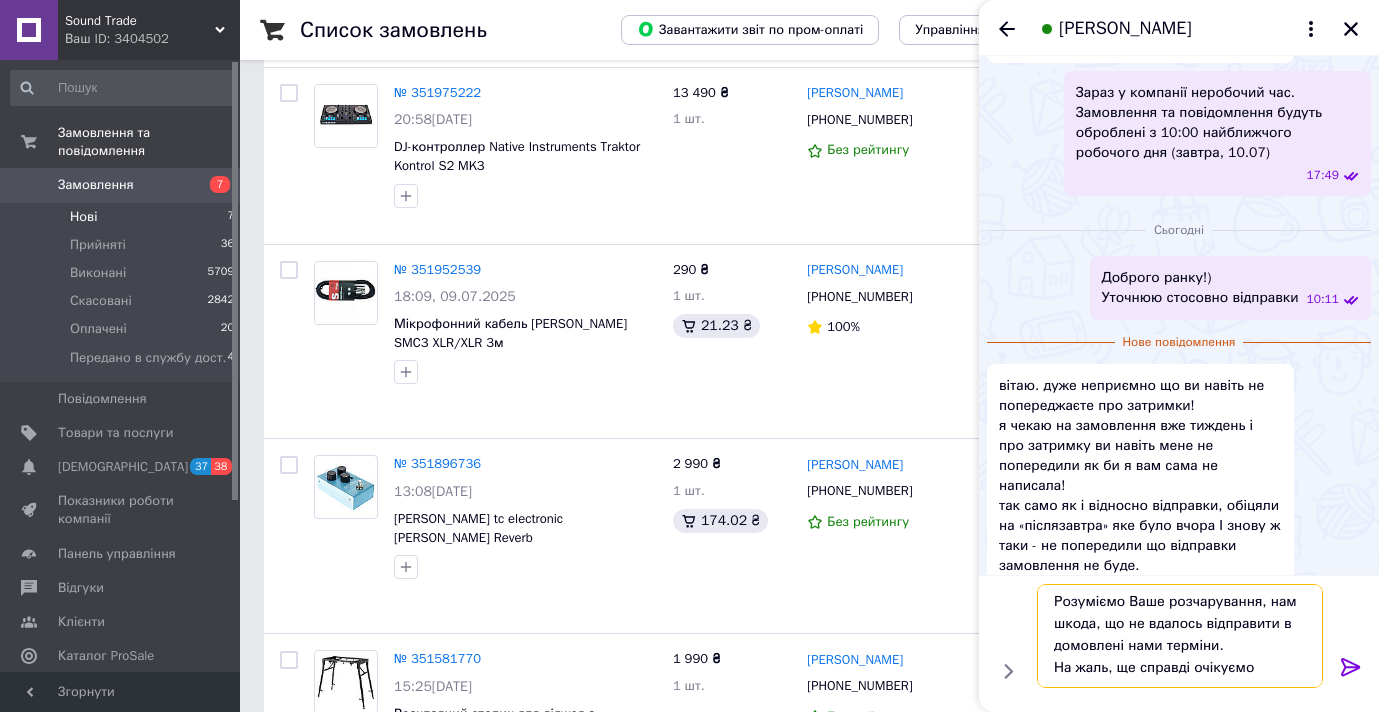 click on "Розуміємо Ваше розчарування, нам шкода, що не вдалось відправити в домовлені нами терміни.
На жаль, ще справді очікуємо" at bounding box center [1180, 636] 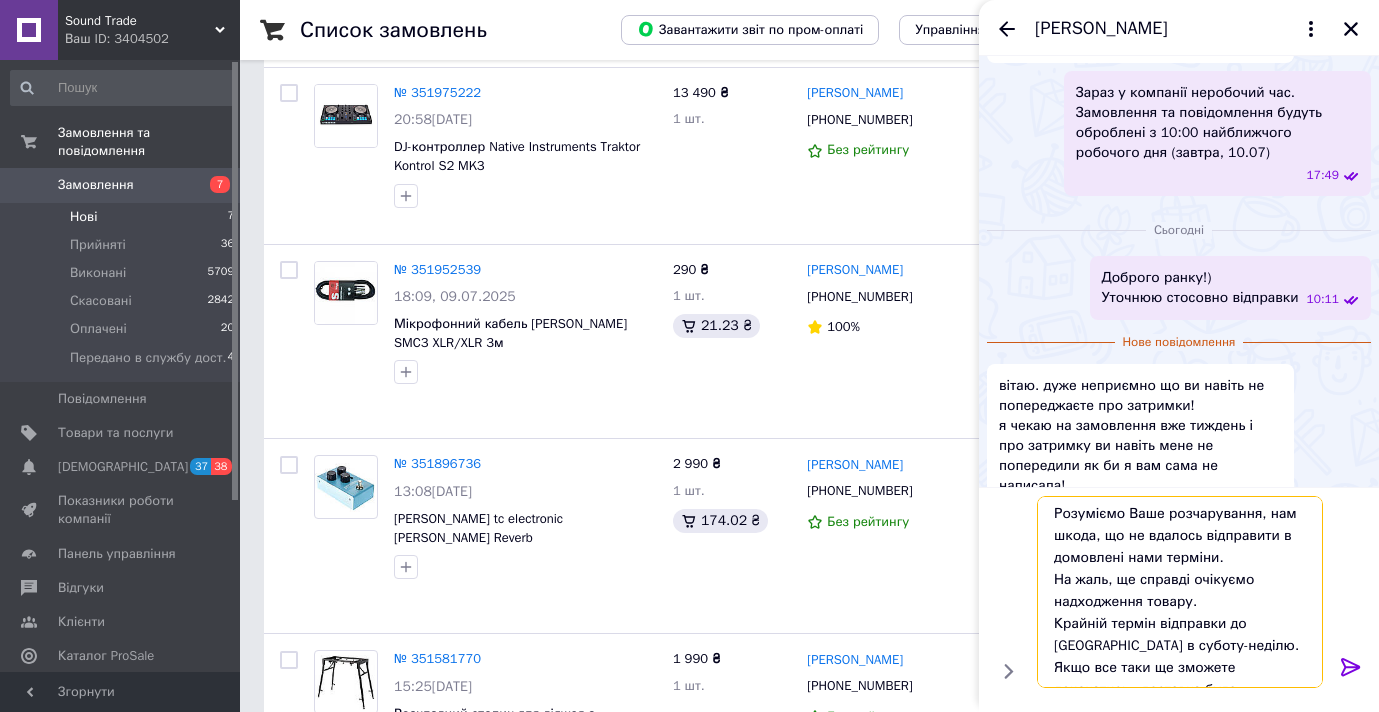scroll, scrollTop: 13, scrollLeft: 0, axis: vertical 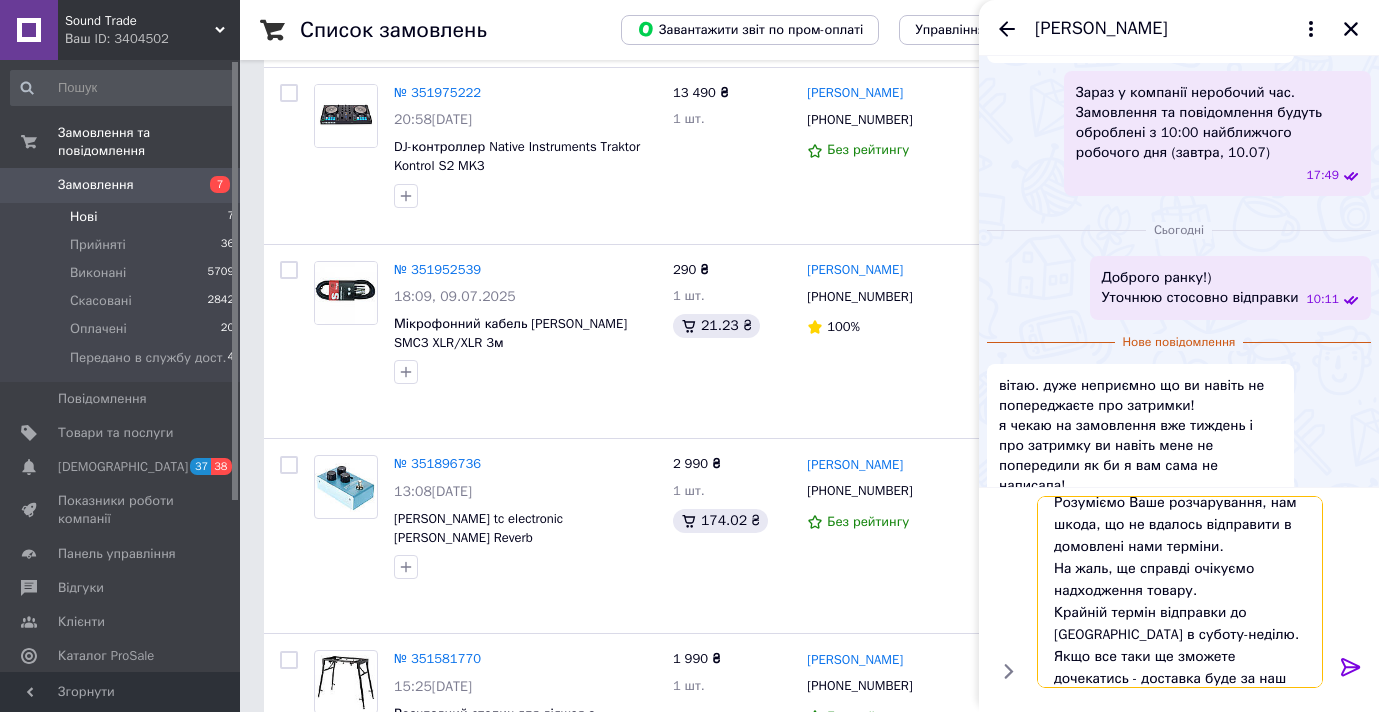 type on "Розуміємо Ваше розчарування, нам шкода, що не вдалось відправити в домовлені нами терміни.
На жаль, ще справді очікуємо надходження товару.
Крайній термін відправки до [GEOGRAPHIC_DATA] в суботу-неділю. Якщо все таки ще зможете дочекатись - доставка буде за наш рахунок" 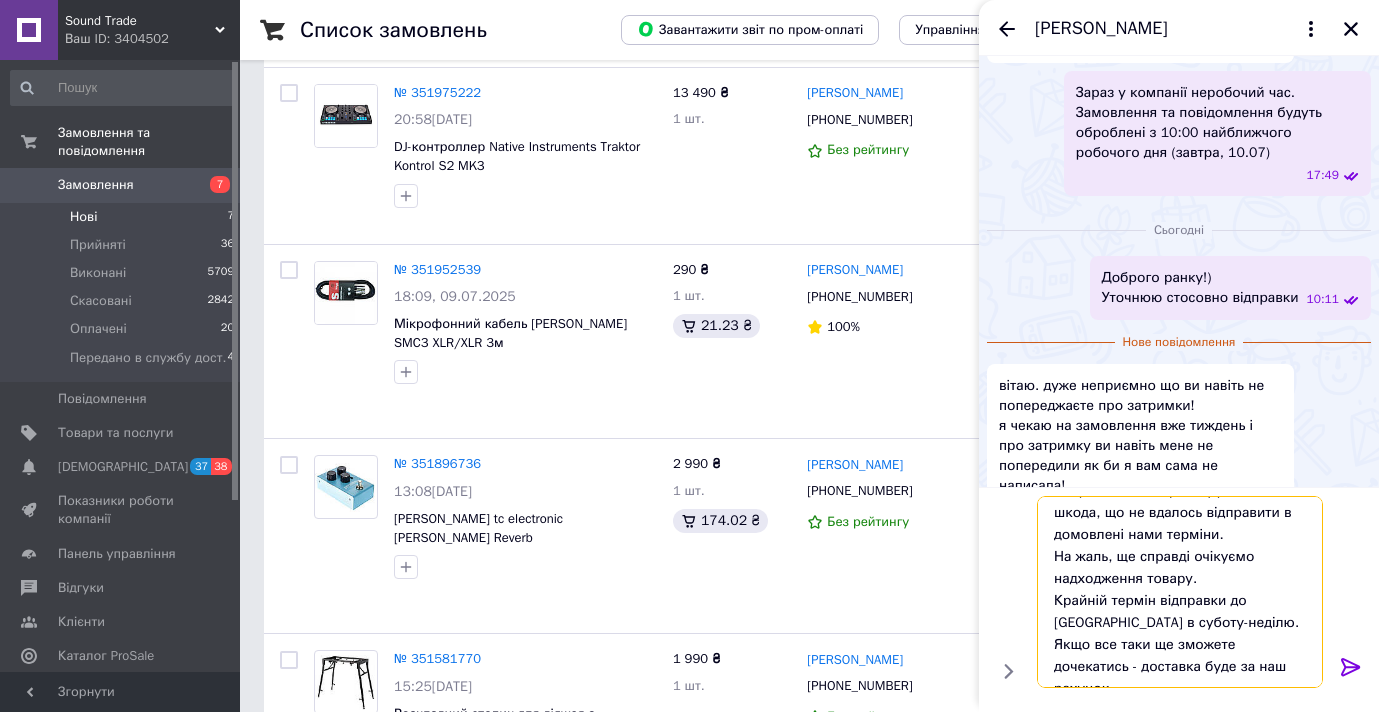 scroll, scrollTop: 24, scrollLeft: 0, axis: vertical 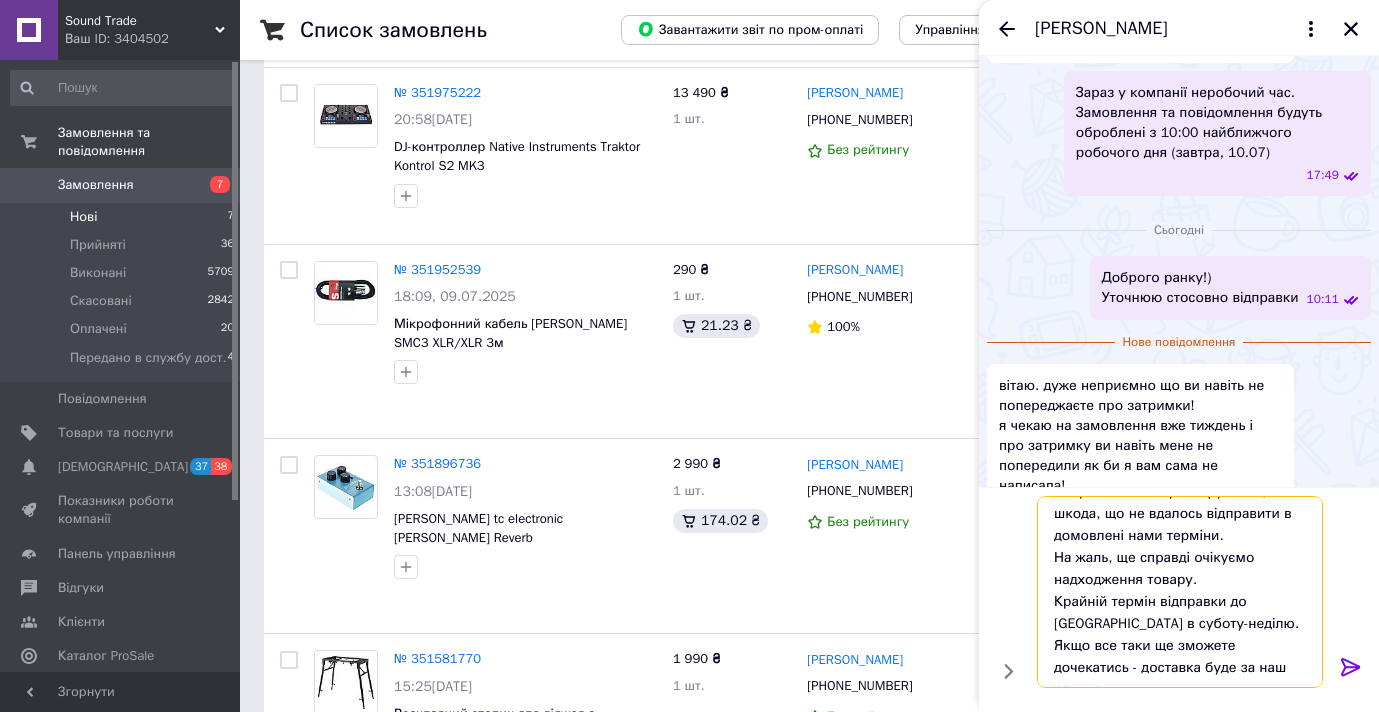 type 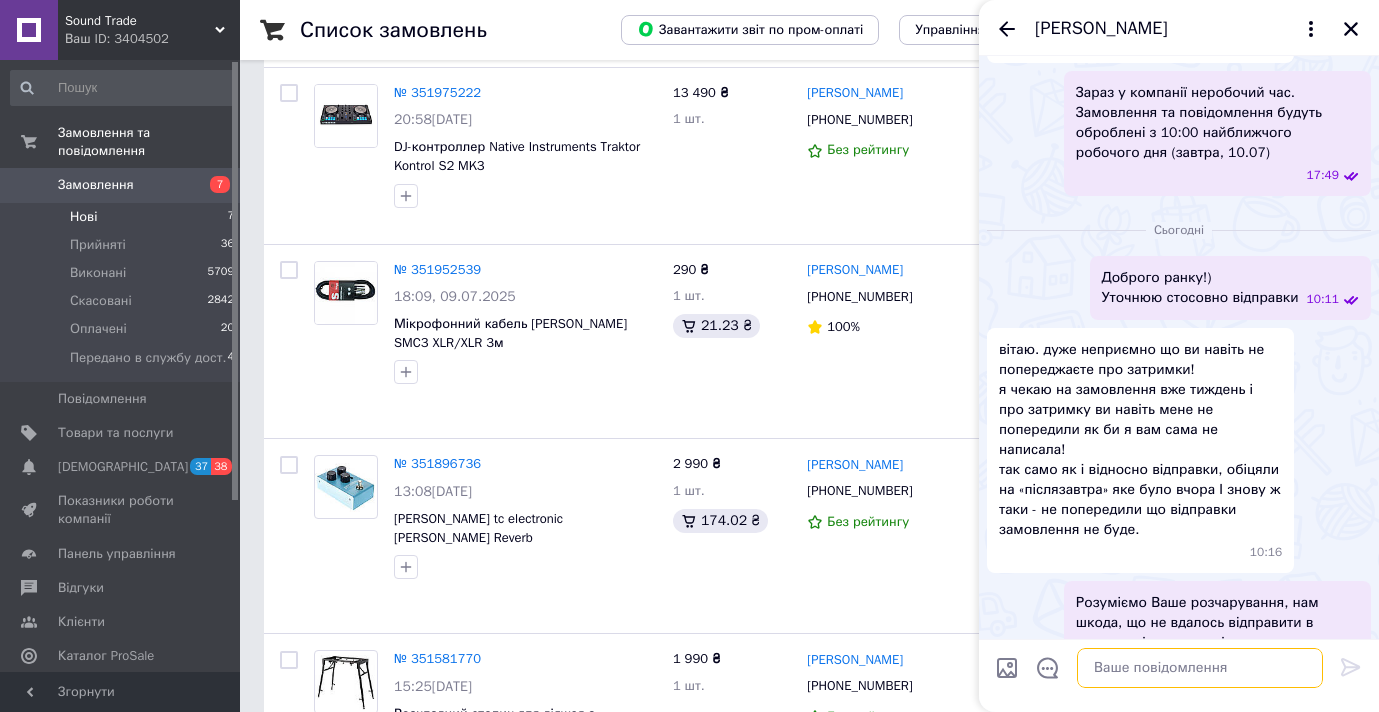 scroll, scrollTop: 0, scrollLeft: 0, axis: both 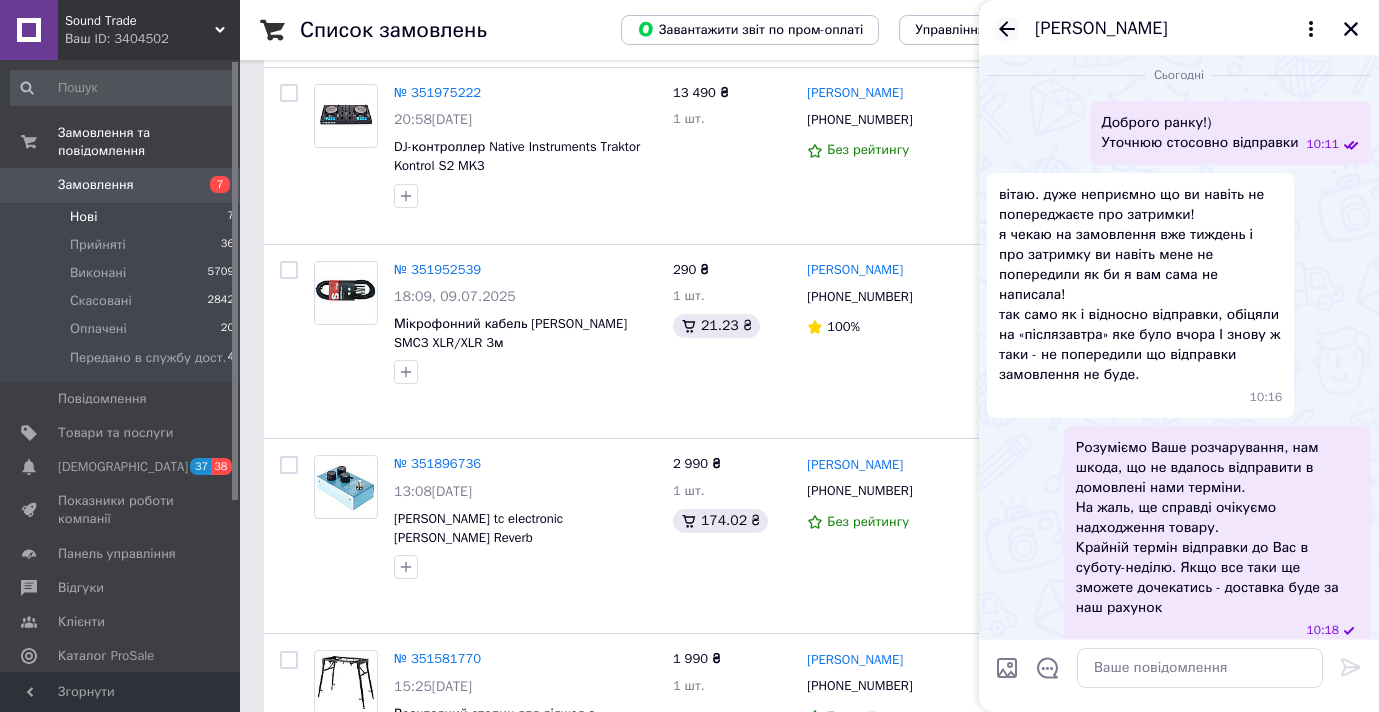 click 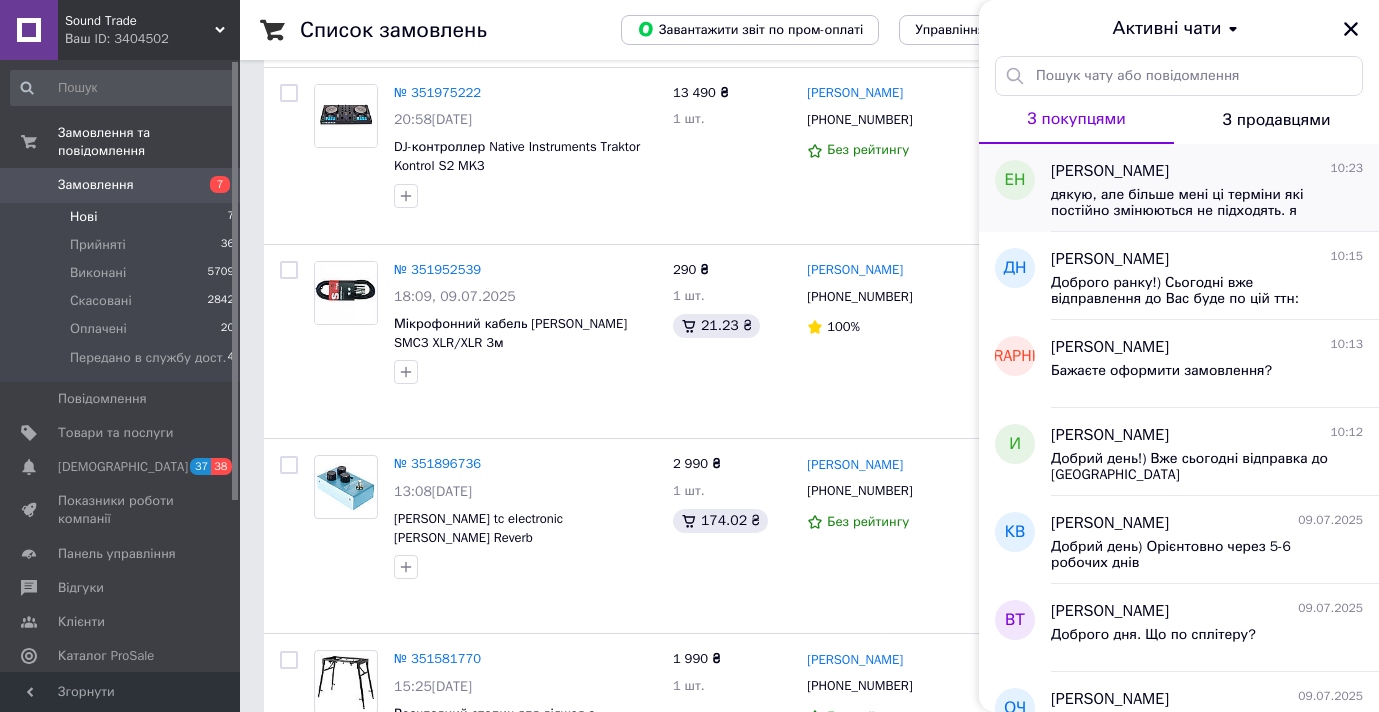 click on "дякую, але більше мені ці терміни які постійно змінюються не підходять. я відміняю своє замовлення.
навчіться в комунікацію з клієнтами, бо попередити що відбувається затримка і на скільки саме це ваші обовʼязки, а не мої ходити бігати і очікувати від вас повідомлення.
[PERSON_NAME] як у вас вчорашнє післязавтра стало ще + мінімум 4 дні очікування
ні, дякую
допобачення" at bounding box center (1193, 203) 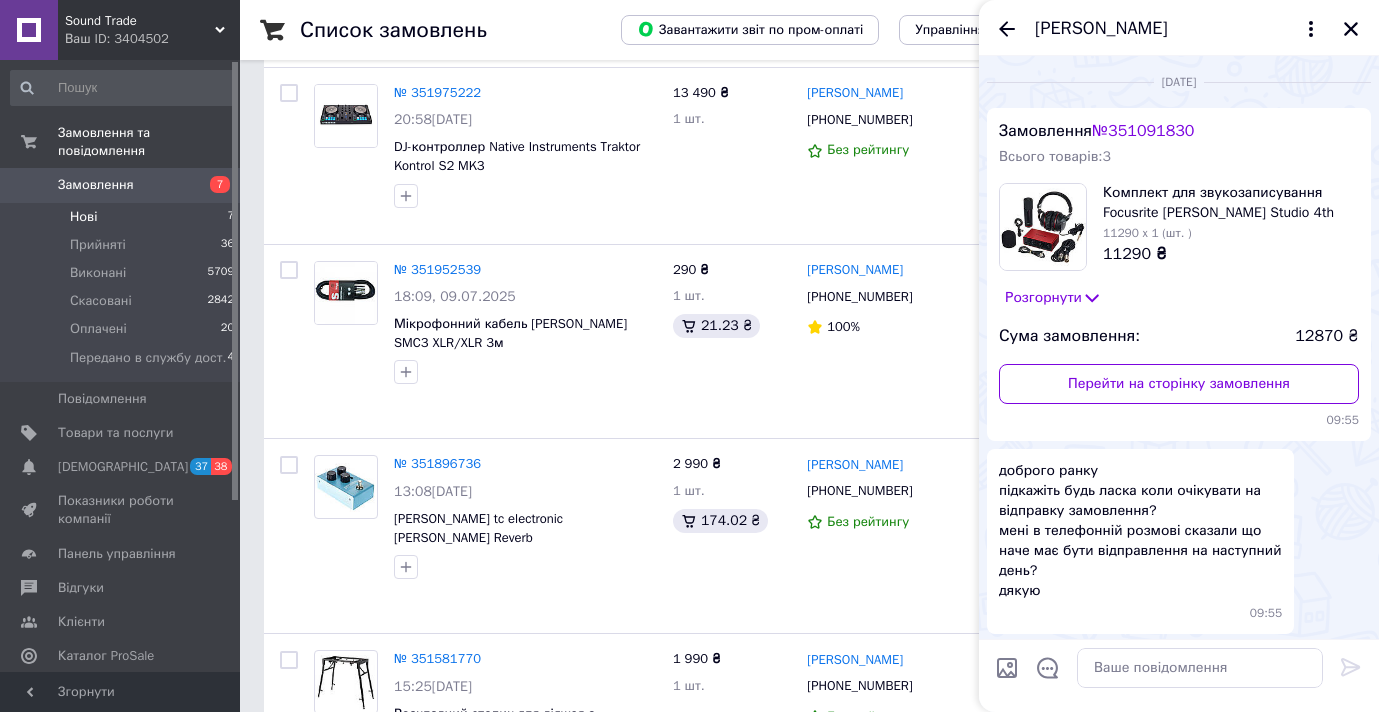 scroll, scrollTop: 2008, scrollLeft: 0, axis: vertical 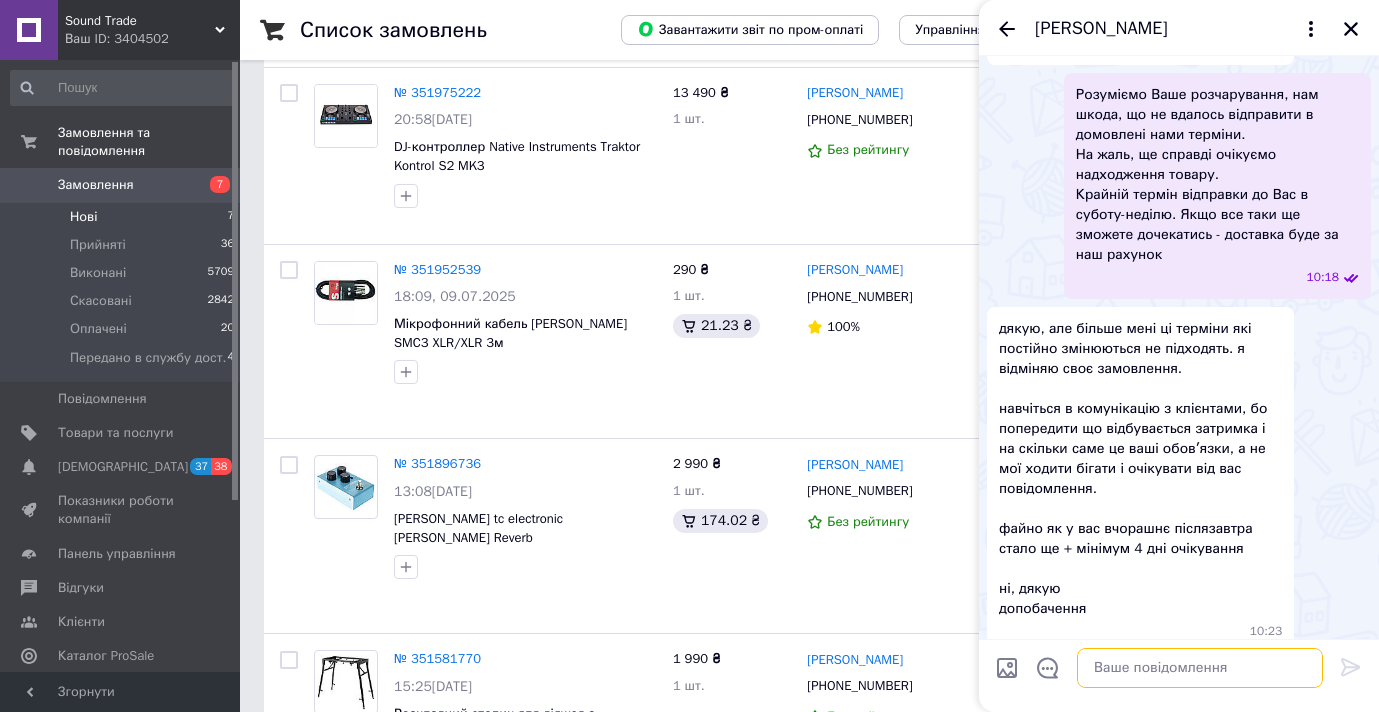 click at bounding box center [1200, 668] 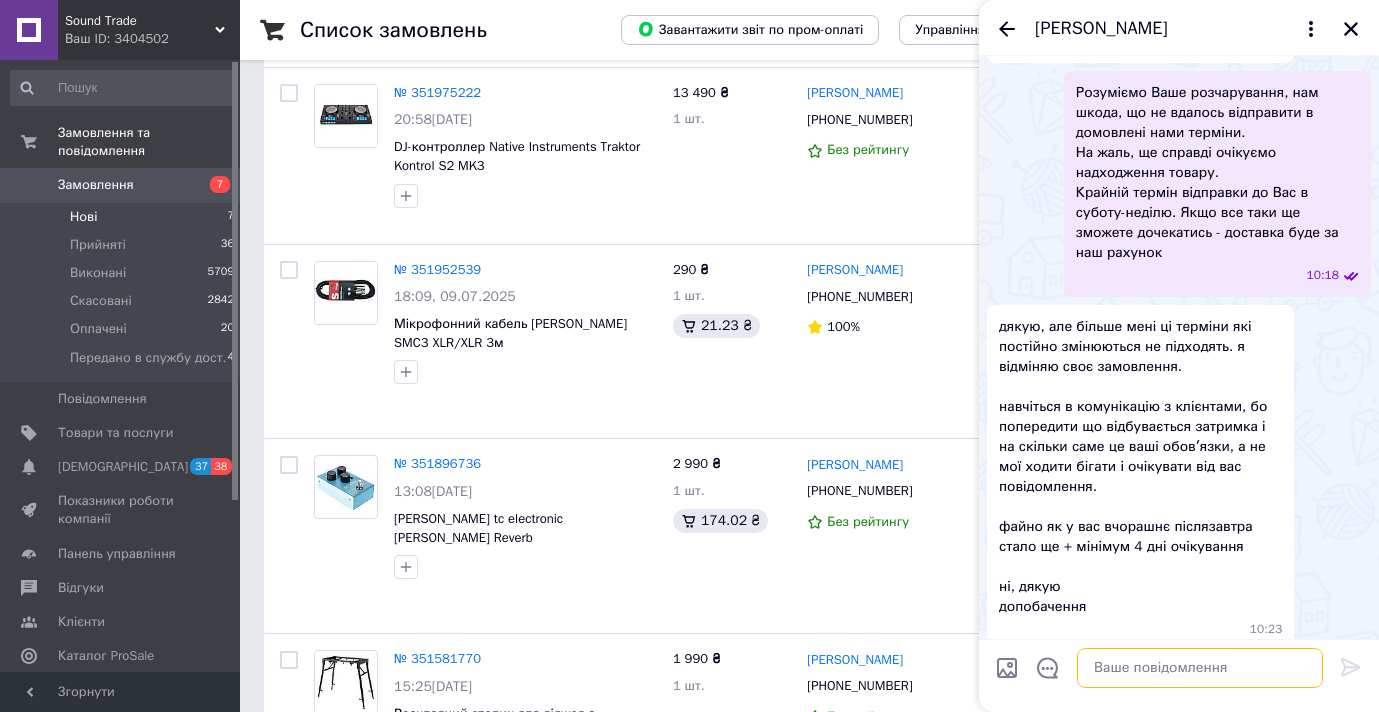 scroll, scrollTop: 2008, scrollLeft: 0, axis: vertical 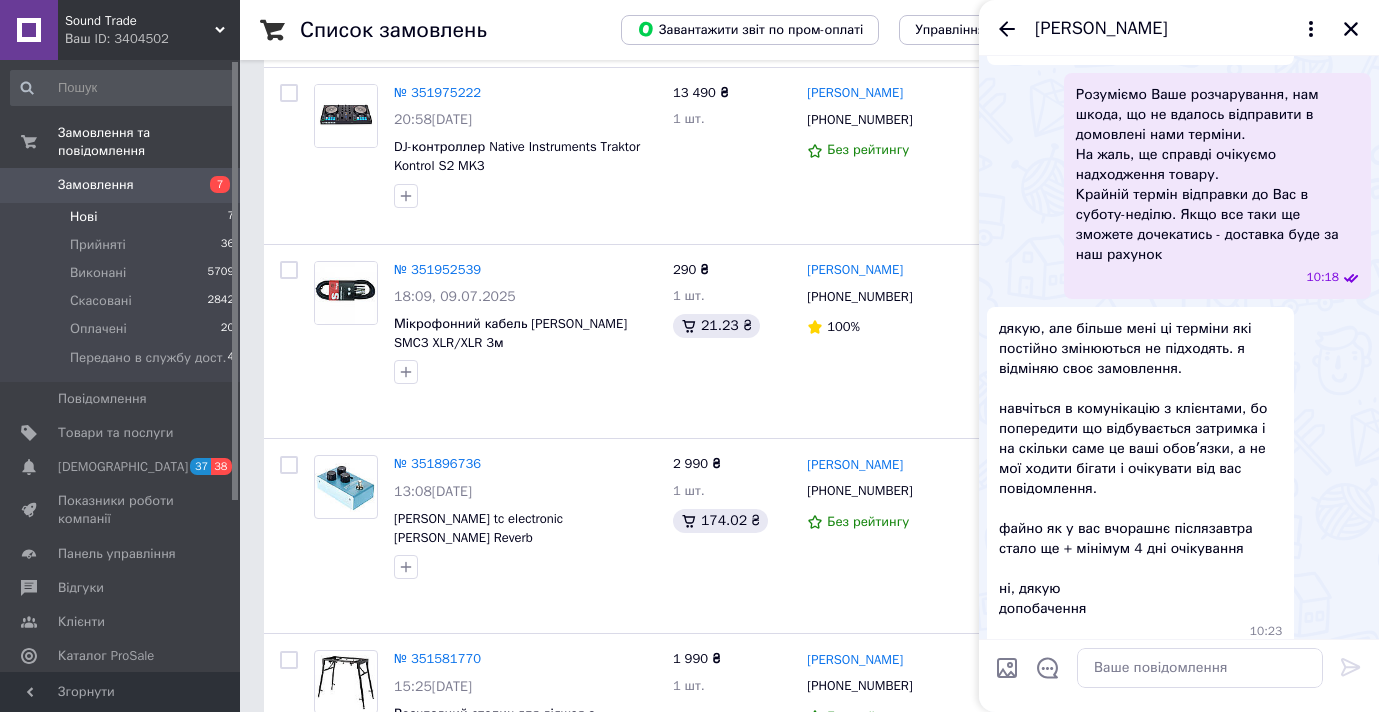 click on "дякую, але більше мені ці терміни які постійно змінюються не підходять. я відміняю своє замовлення.  навчіться в комунікацію з клієнтами, бо попередити що відбувається затримка і на скільки саме це ваші обовʼязки, а не мої ходити бігати і очікувати від вас повідомлення.  [PERSON_NAME] як у вас вчорашнє післязавтра стало ще + мінімум 4 дні очікування    ні, дякую  допобачення" at bounding box center (1140, 469) 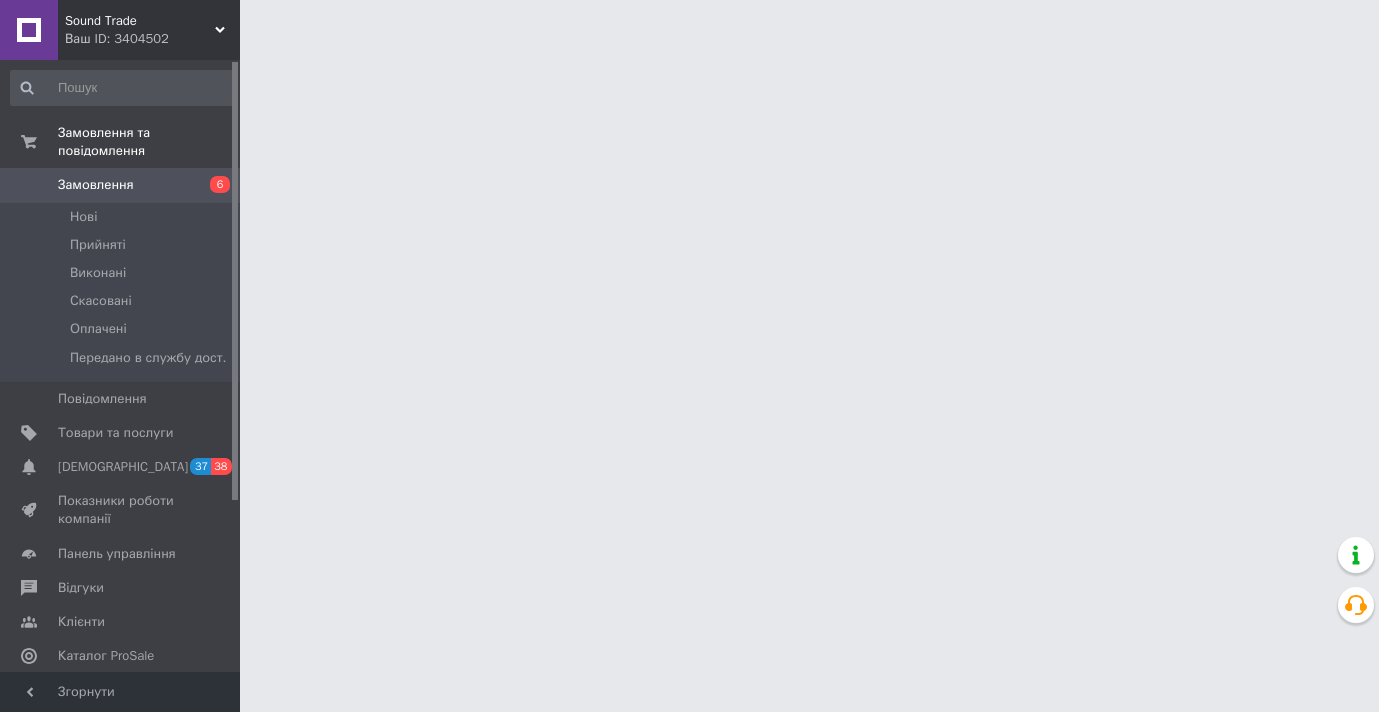scroll, scrollTop: 0, scrollLeft: 0, axis: both 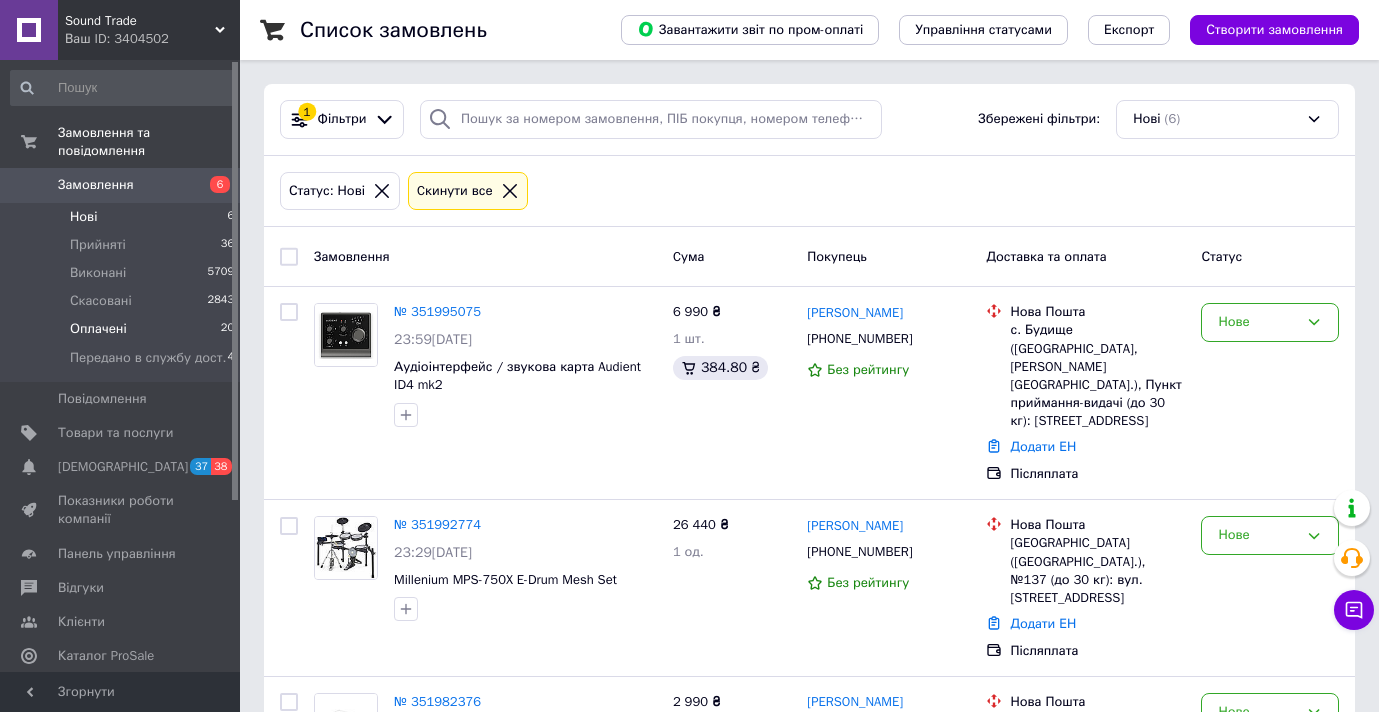 click on "Оплачені 20" at bounding box center (123, 329) 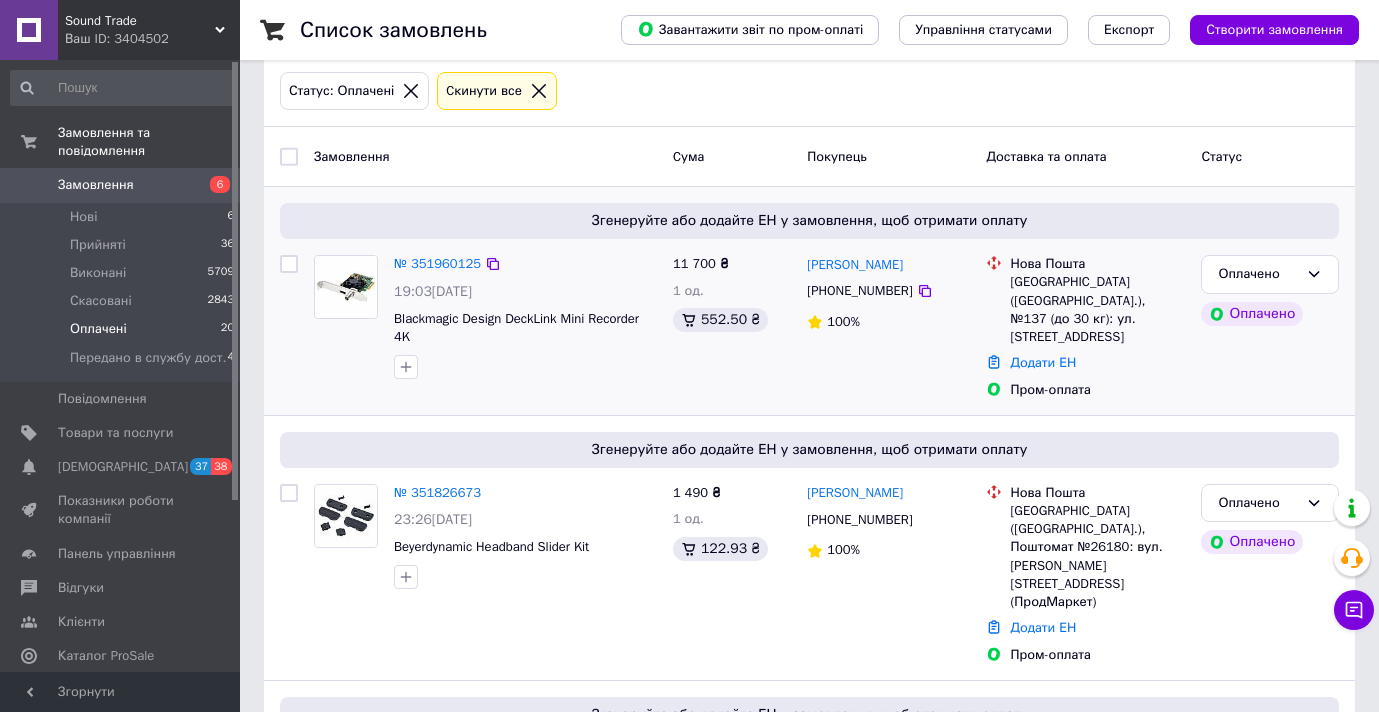 scroll, scrollTop: 91, scrollLeft: 0, axis: vertical 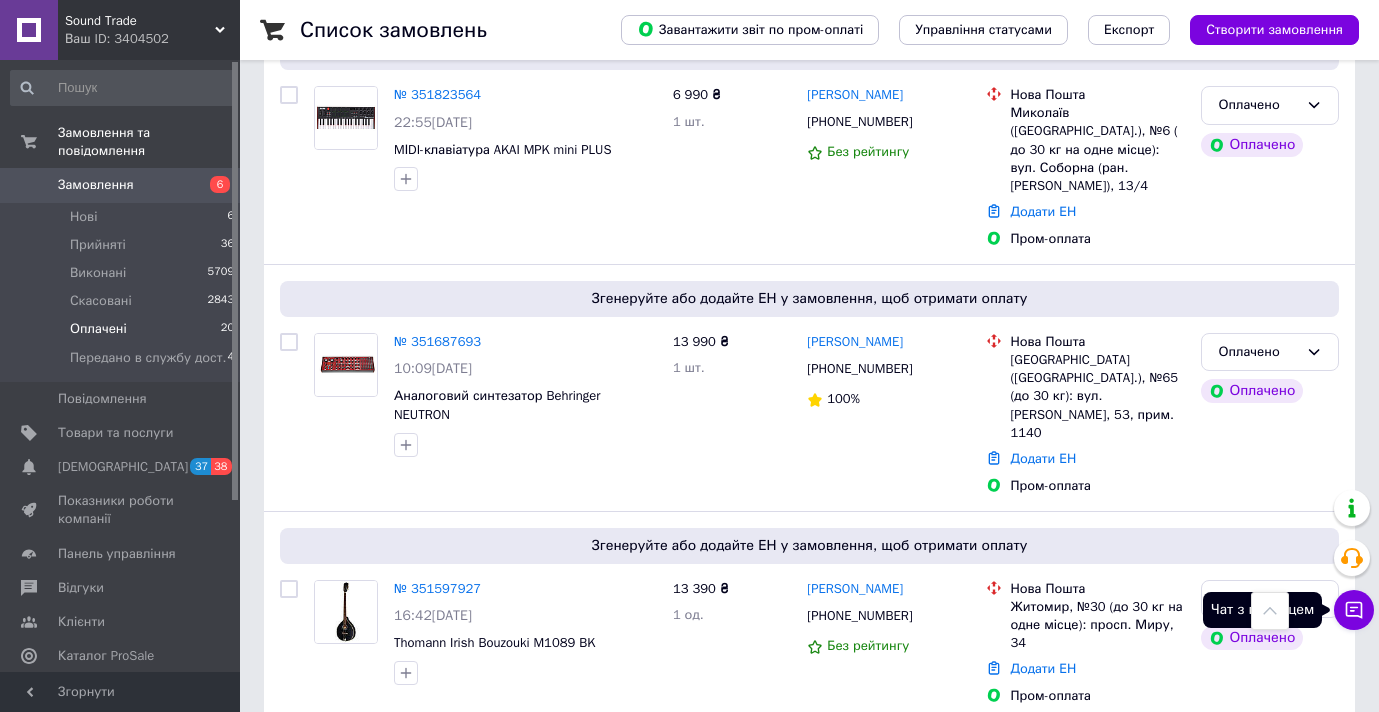 click 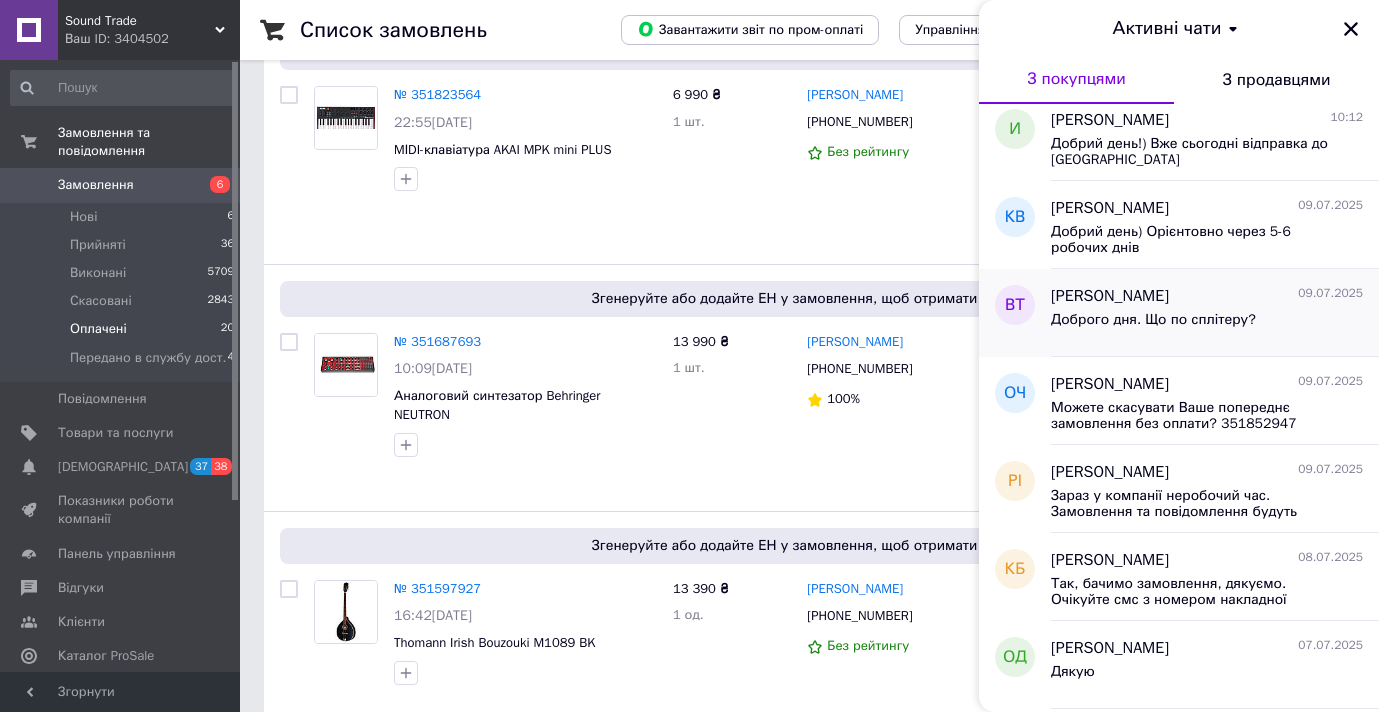 scroll, scrollTop: 279, scrollLeft: 0, axis: vertical 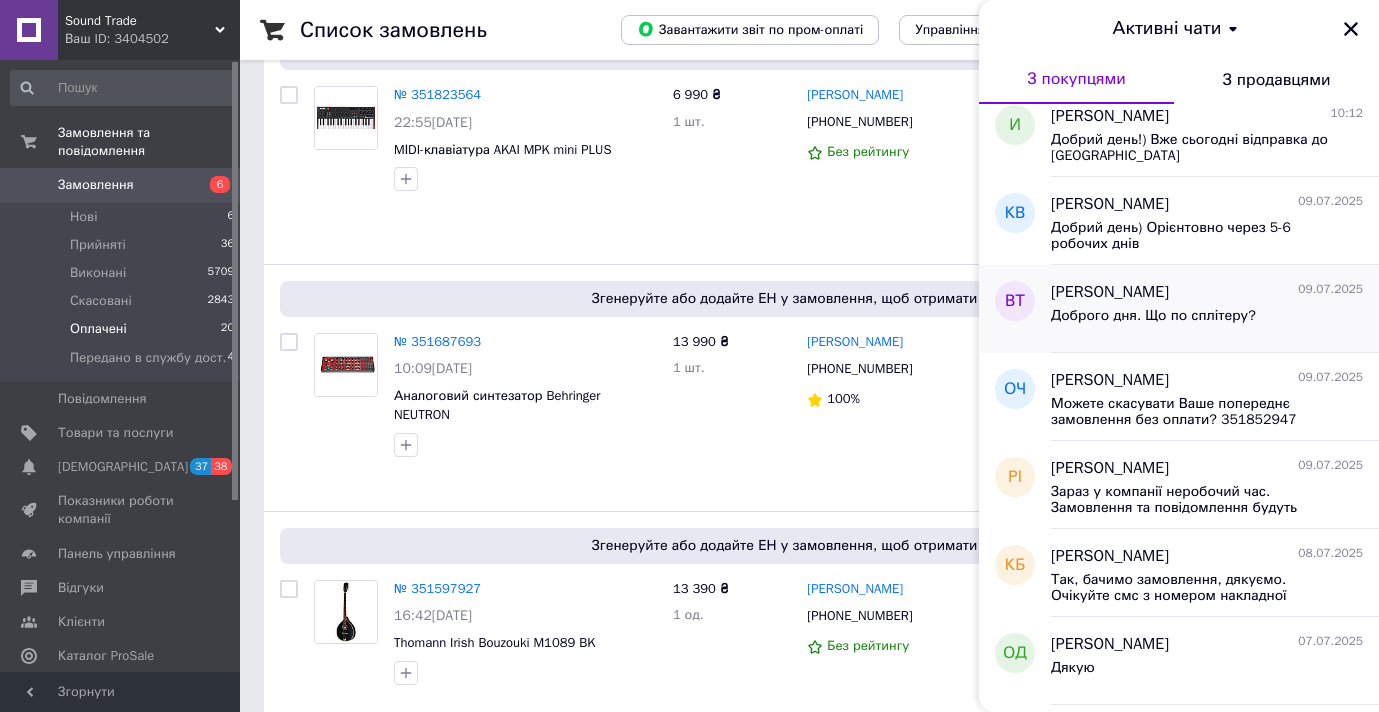 click on "Доброго дня. Що по сплітеру?" at bounding box center [1153, 316] 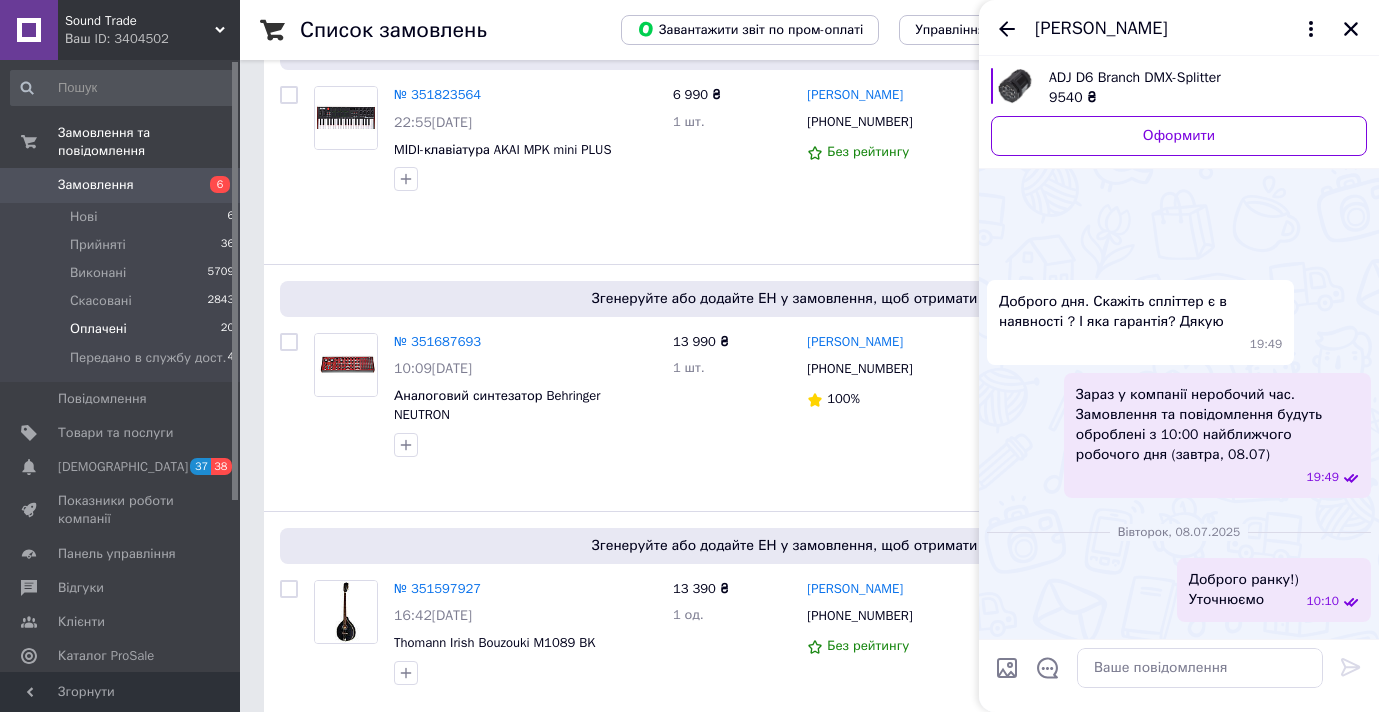 scroll, scrollTop: 96, scrollLeft: 0, axis: vertical 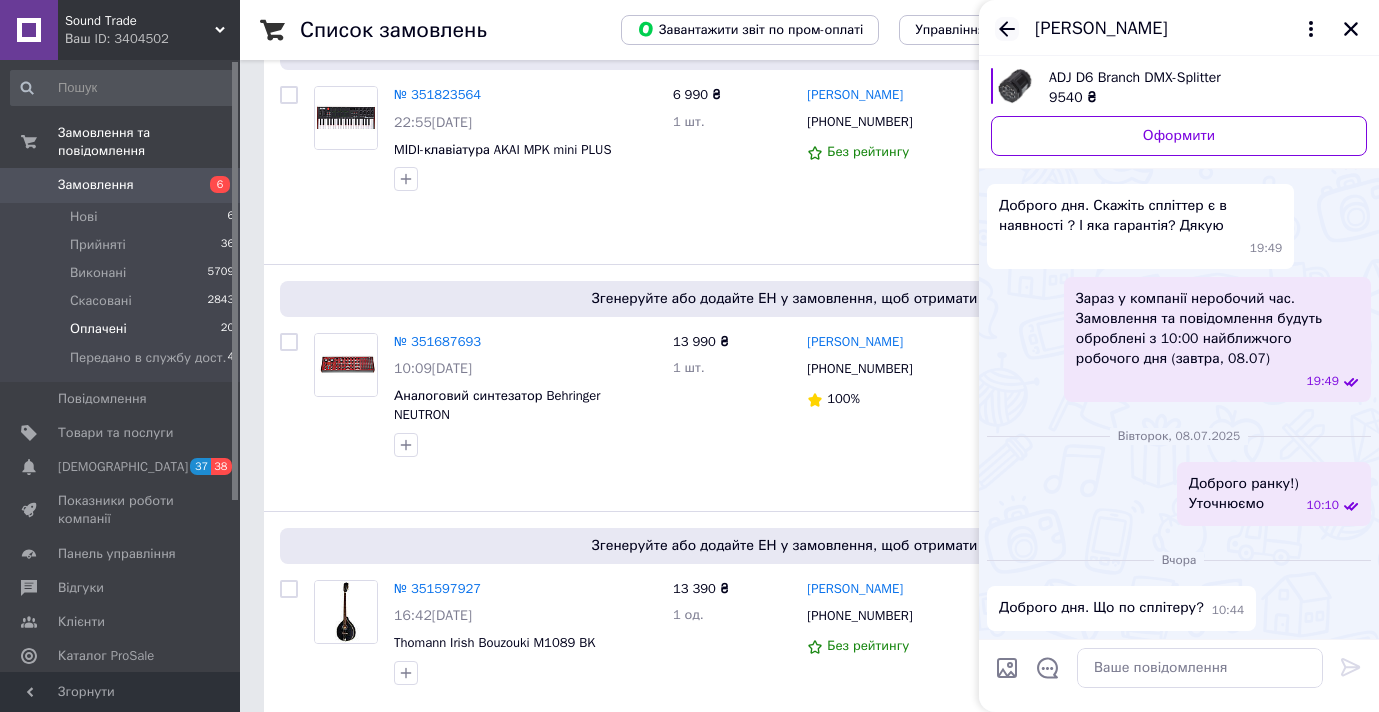 click 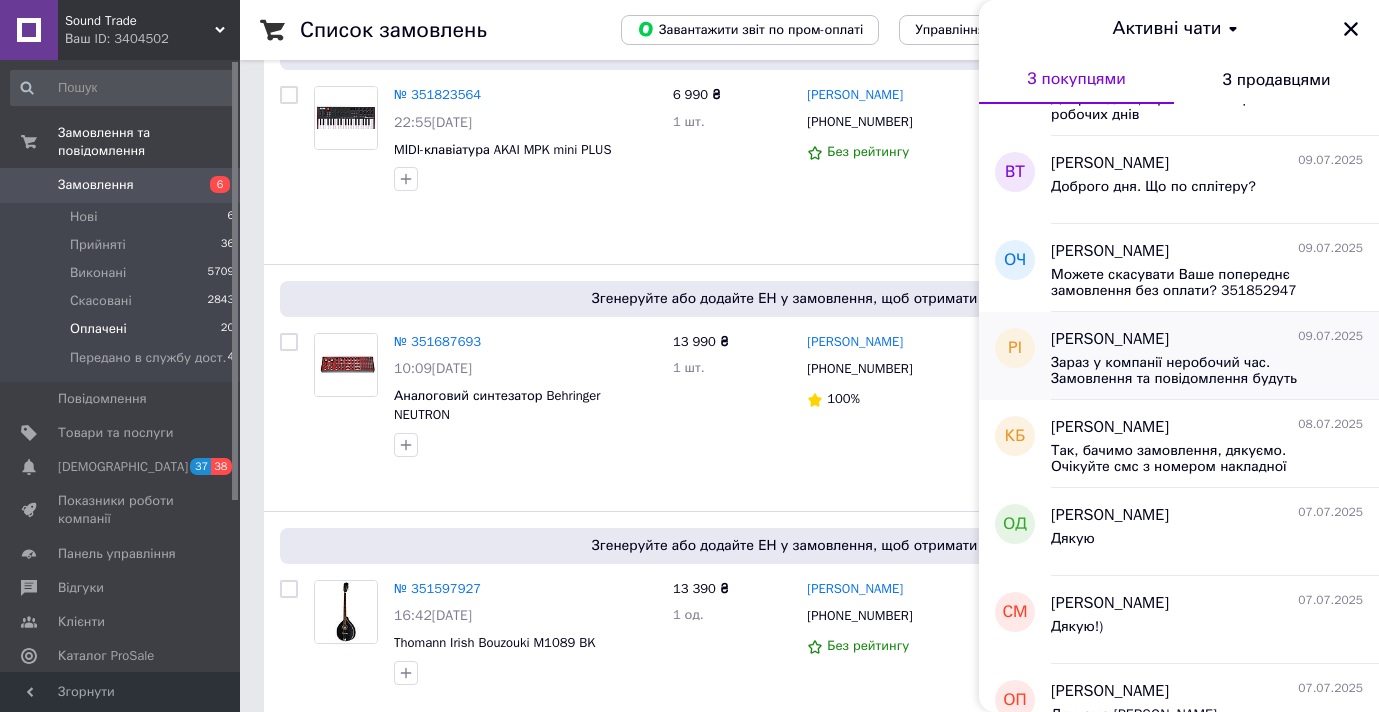 scroll, scrollTop: 415, scrollLeft: 0, axis: vertical 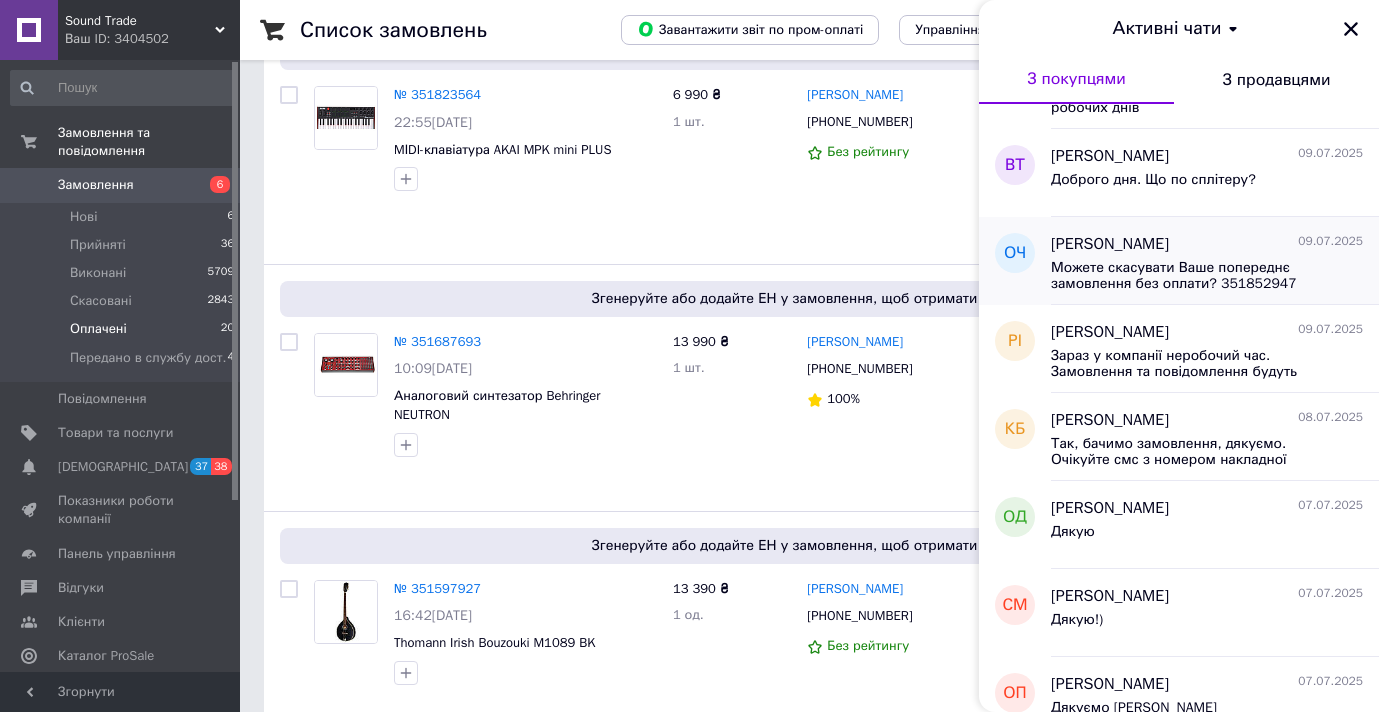click on "Олександра Четверик 09.07.2025 Можете скасувати Ваше попереднє замовлення без оплати?
351852947" at bounding box center [1215, 261] 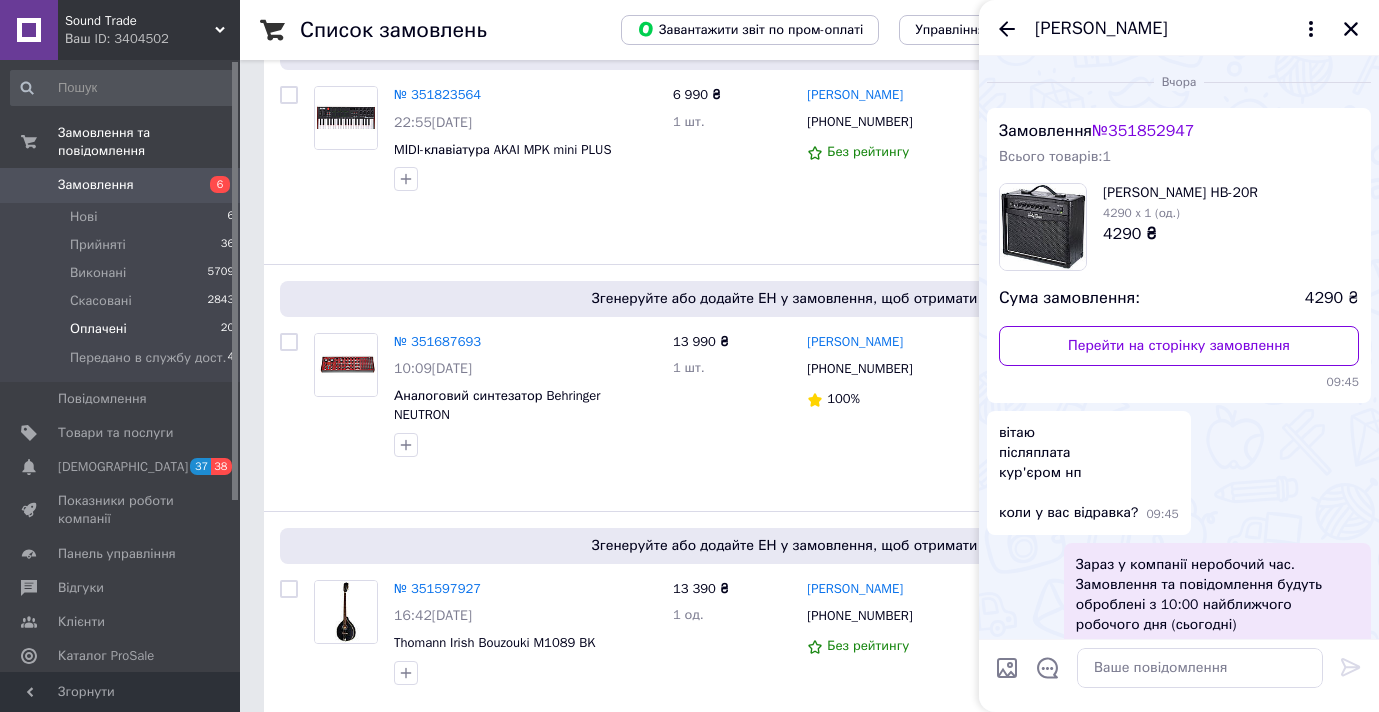 scroll, scrollTop: 2616, scrollLeft: 0, axis: vertical 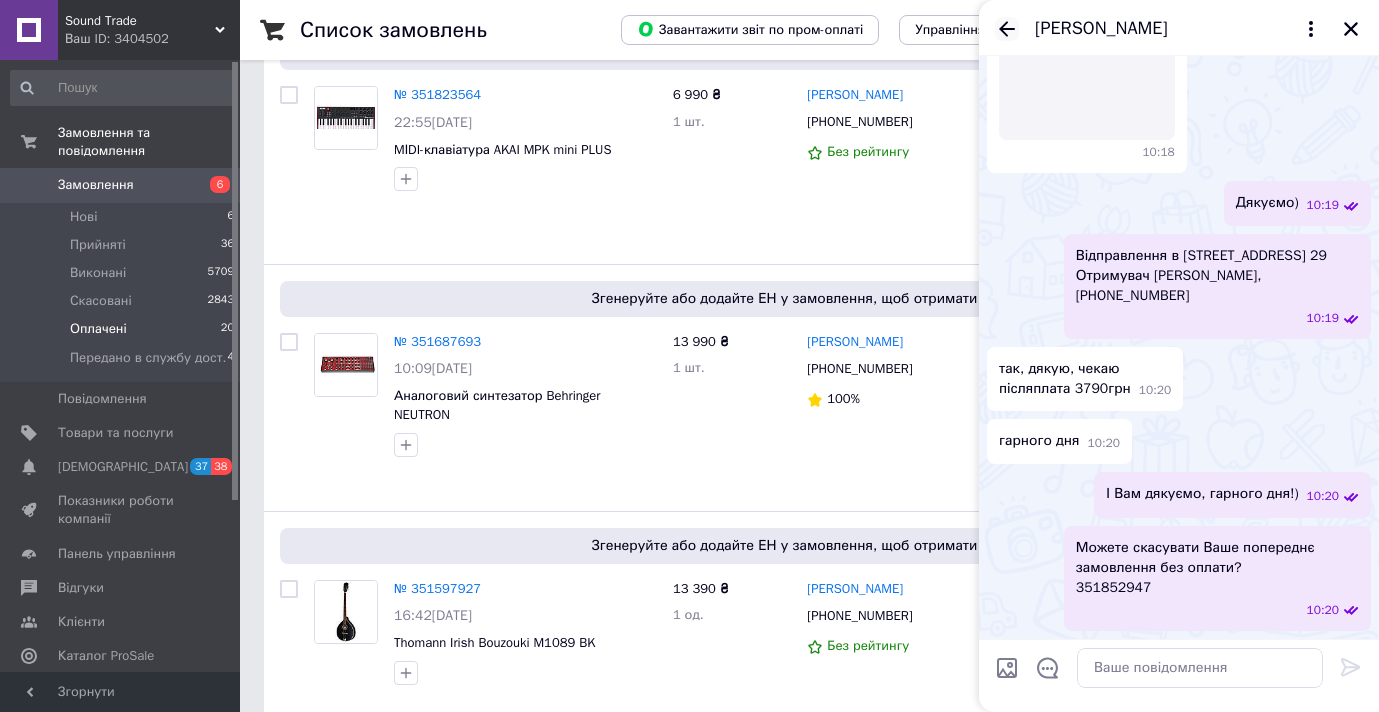 click 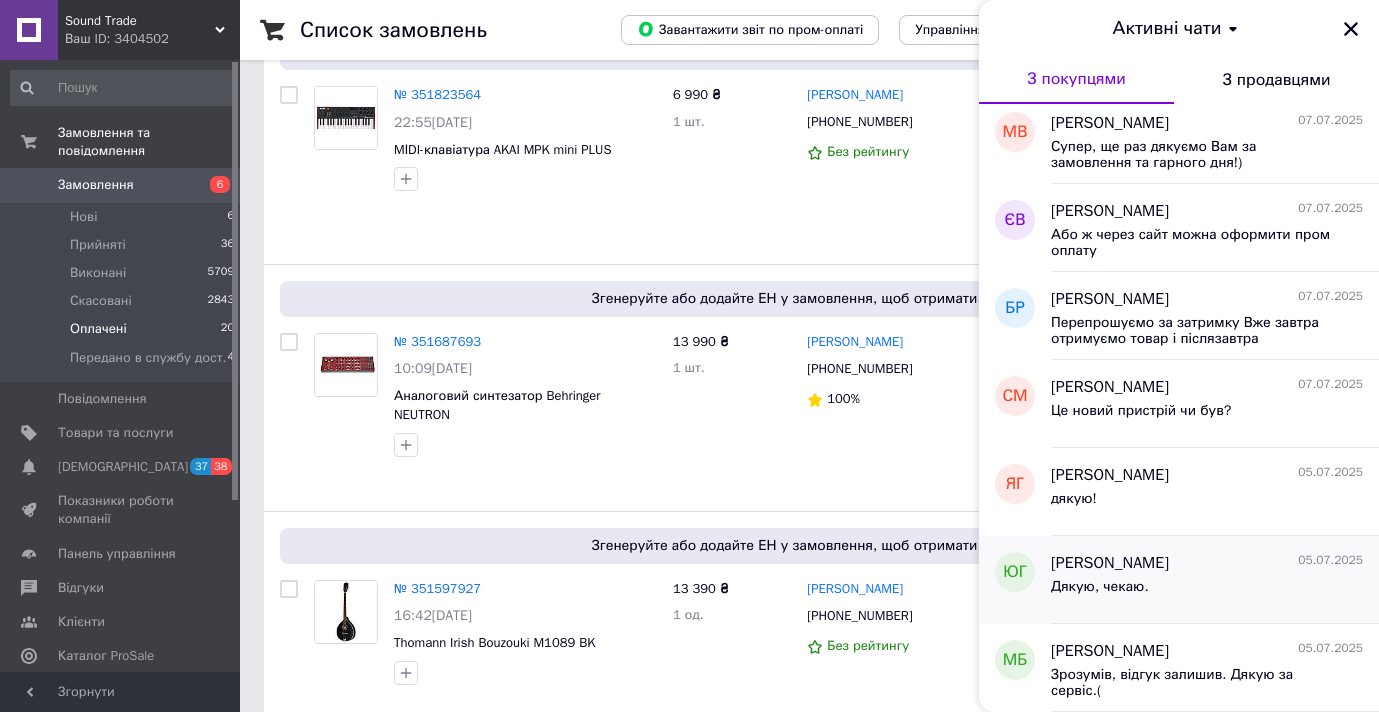 scroll, scrollTop: 1152, scrollLeft: 0, axis: vertical 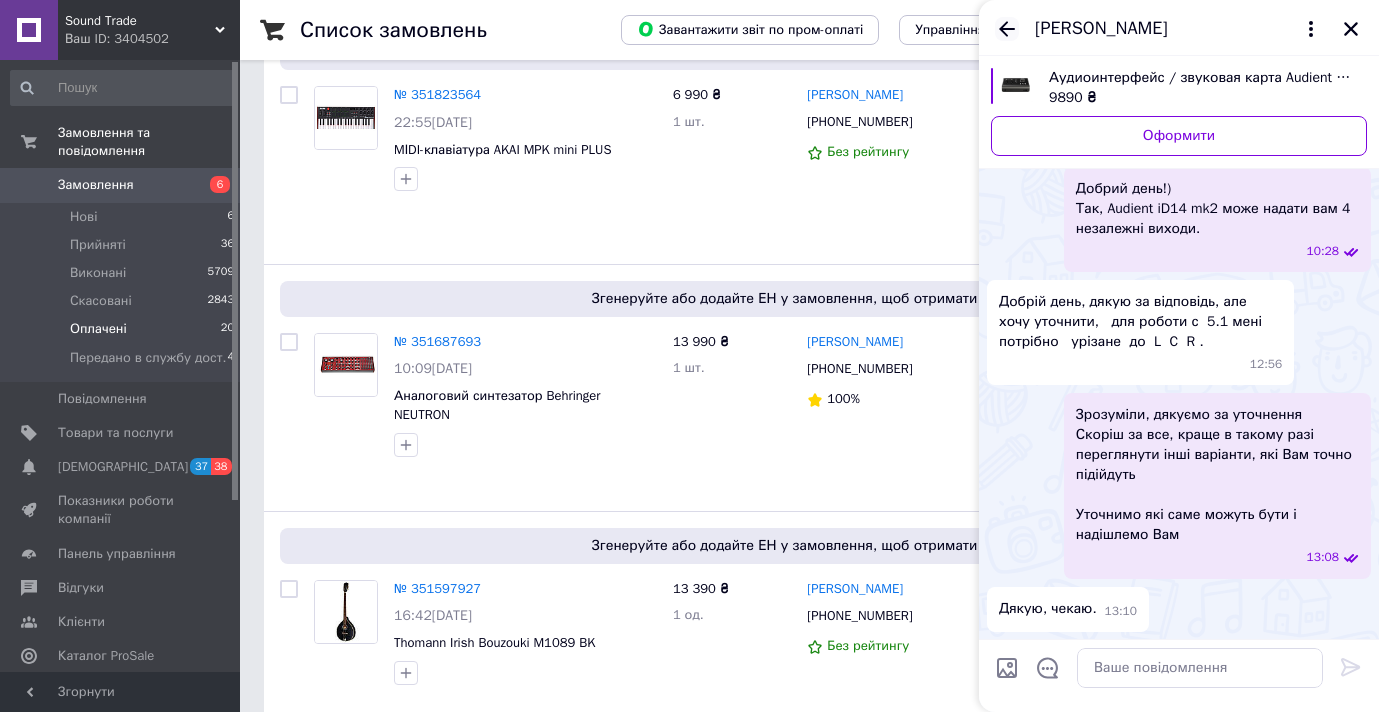 click 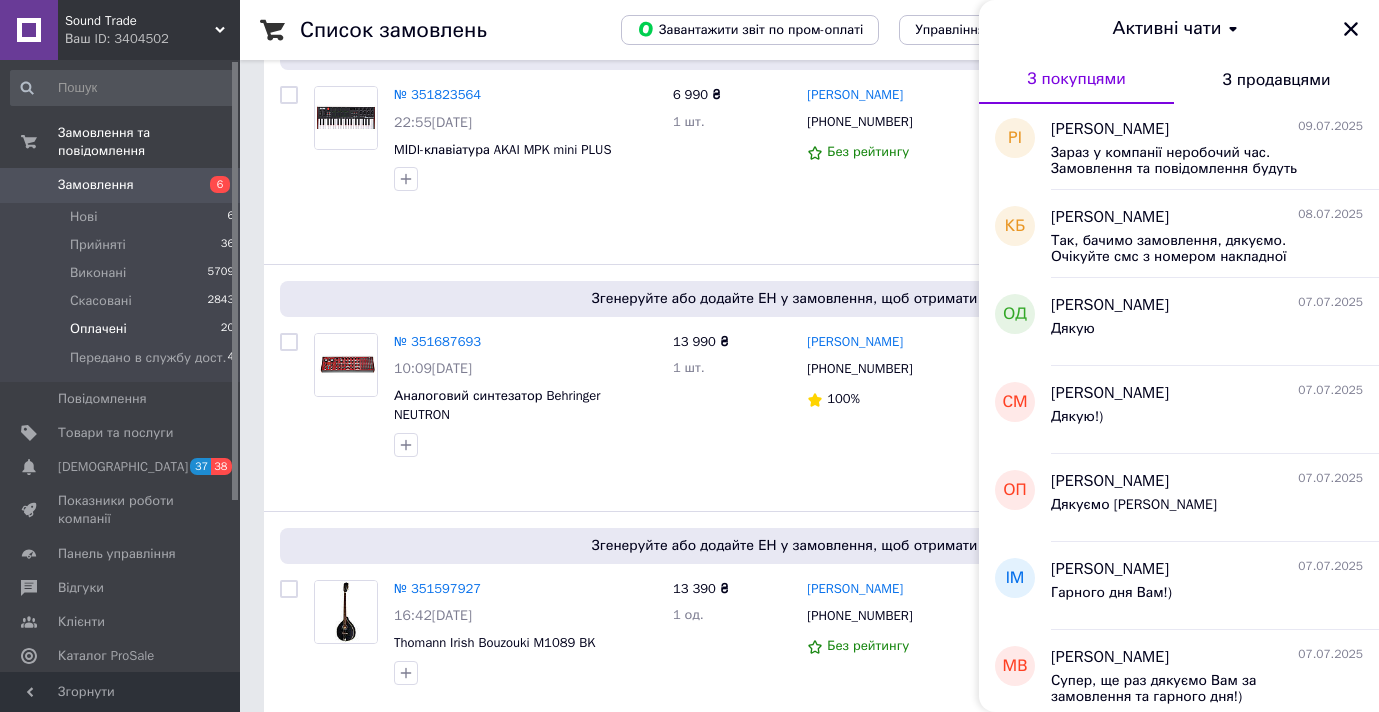 scroll, scrollTop: 627, scrollLeft: 0, axis: vertical 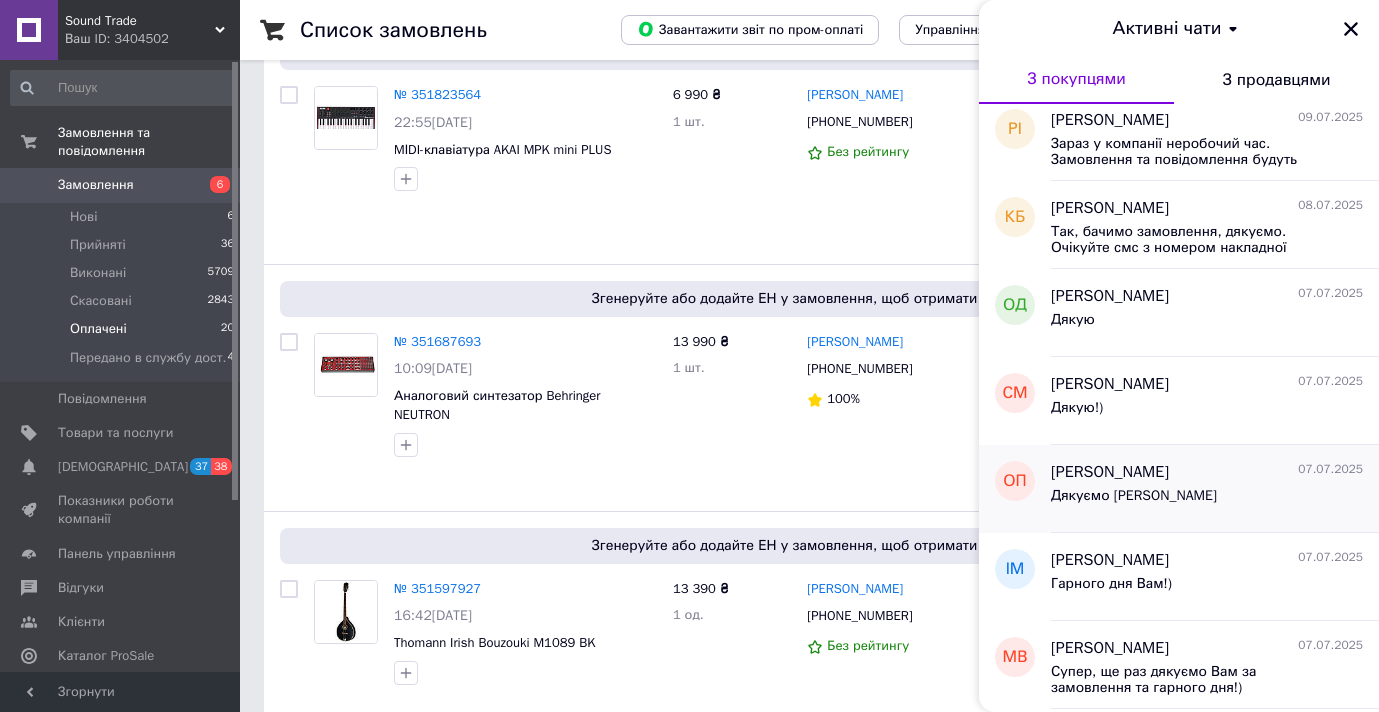 click on "[PERSON_NAME]" at bounding box center [1110, 472] 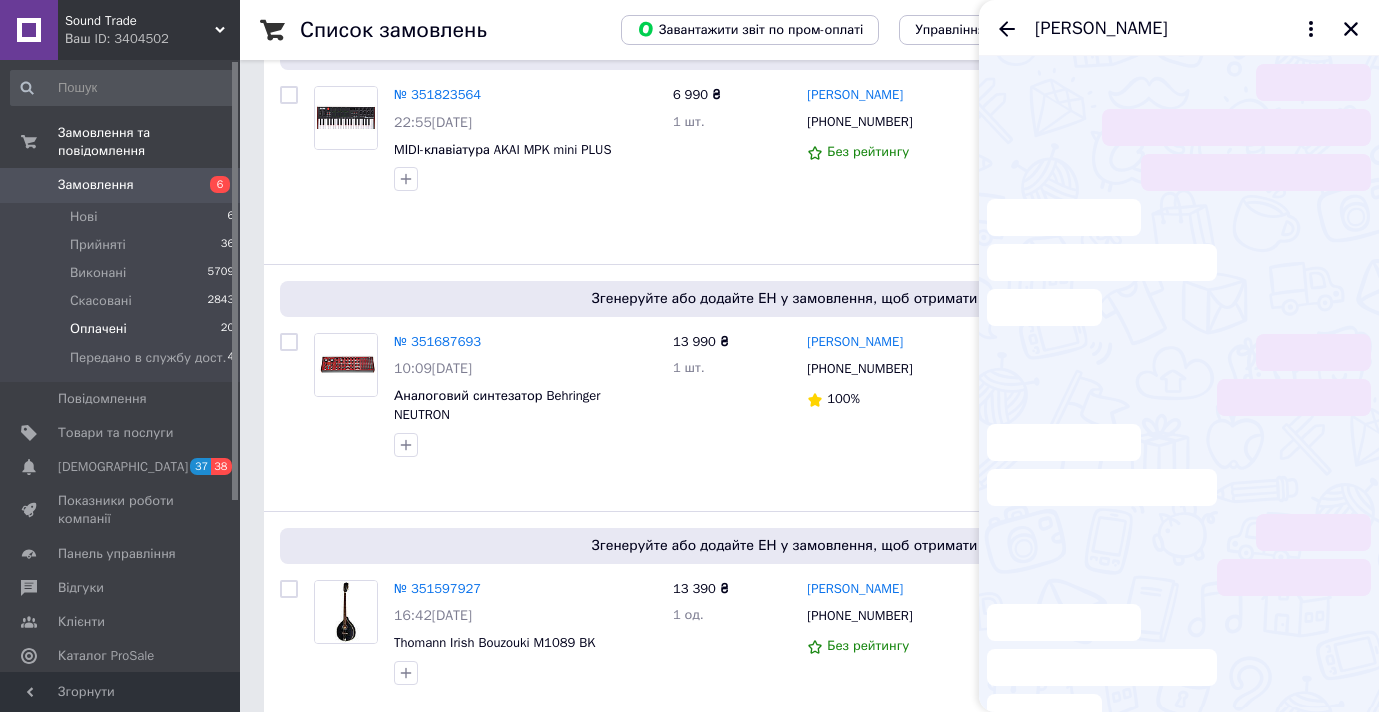 scroll, scrollTop: 2969, scrollLeft: 0, axis: vertical 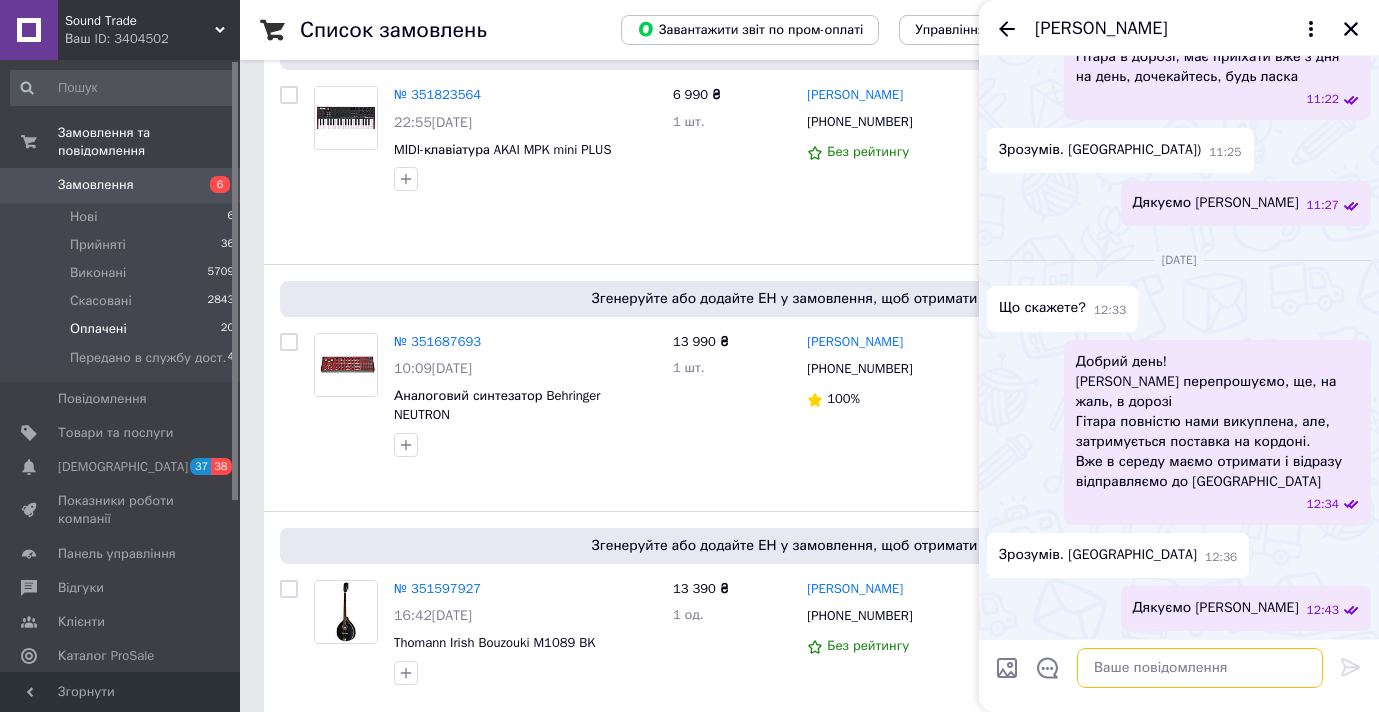 click at bounding box center (1200, 668) 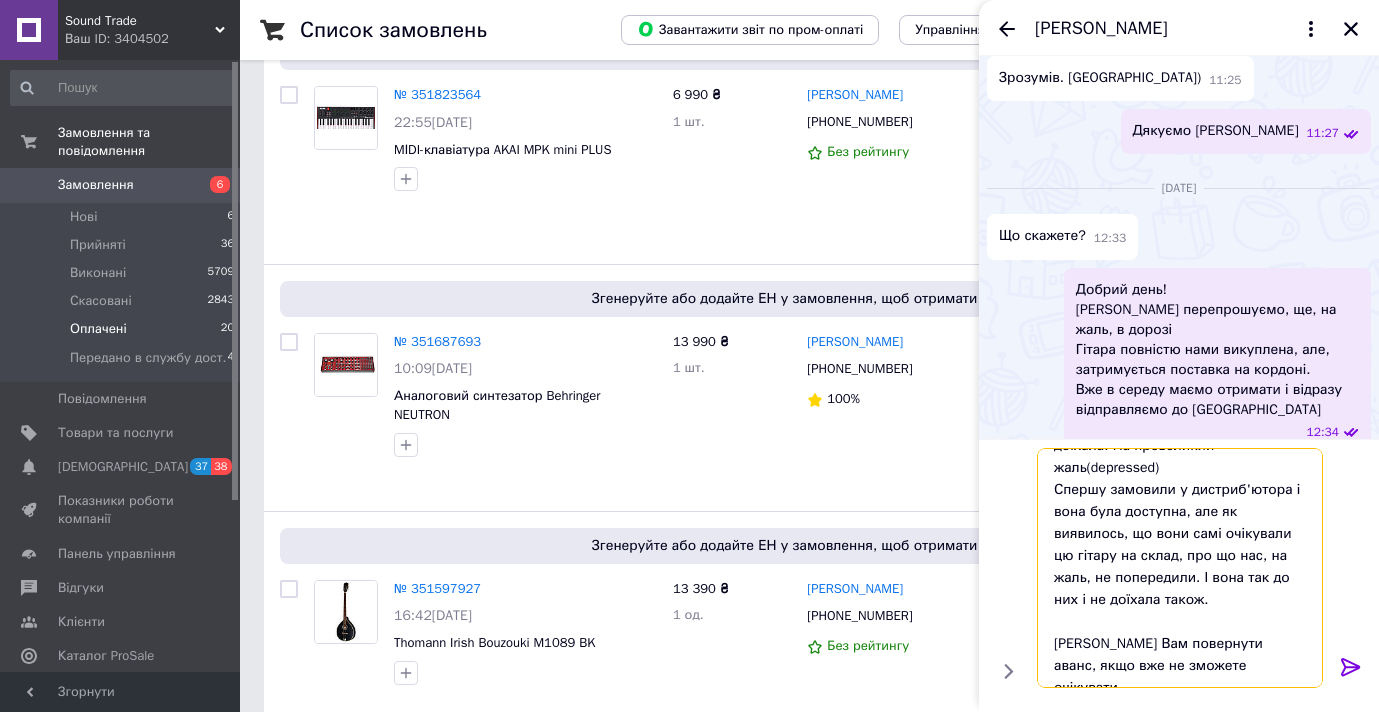 scroll, scrollTop: 130, scrollLeft: 0, axis: vertical 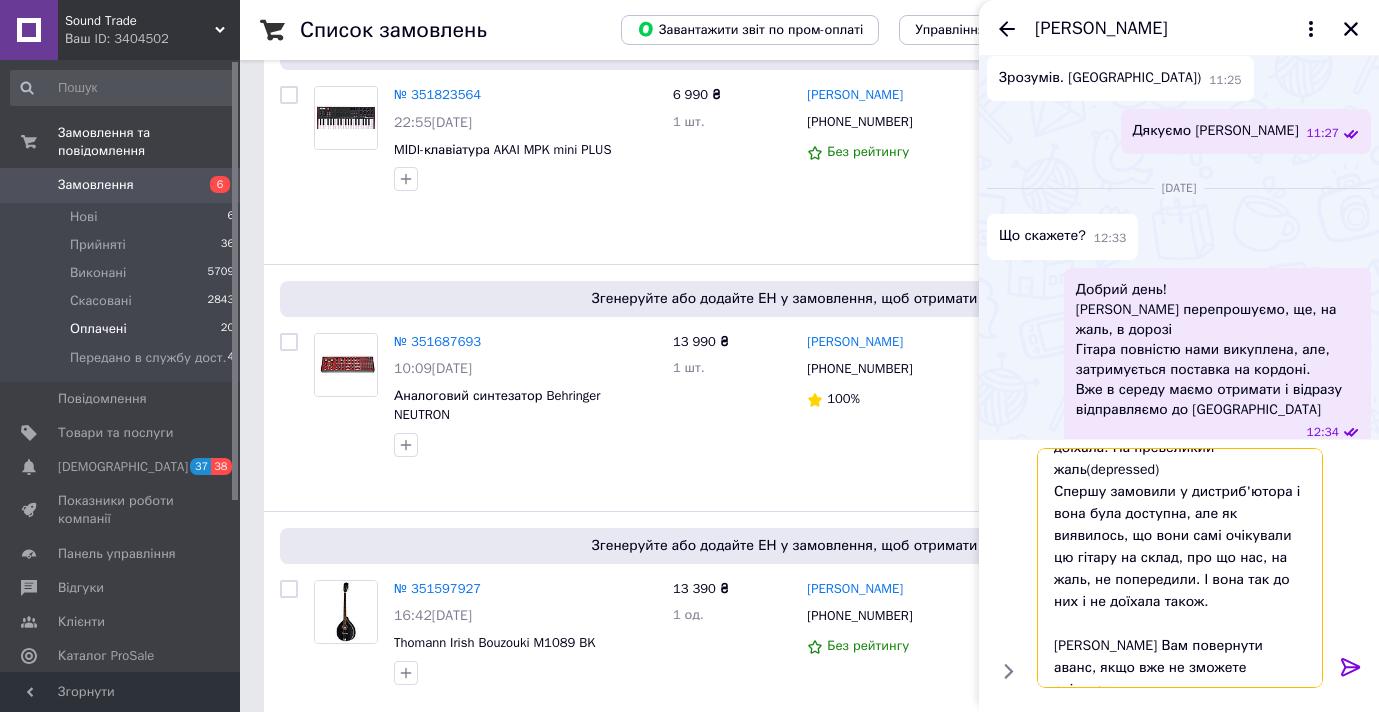 type on "Доброго ранку!
Нам вже дуже незручно перед Вами, розуміємо, що Ви можете бути розчаровані цією співпрацею, але маємо повідомити, що так і гітара не доїхала. На превеликий жаль(depressed)
Спершу замовили у дистриб'ютора і вона була доступна, але як виявилось, що вони самі очікували цю гітару на склад, про що нас, на жаль, не попередили. І вона так до них і не доїхала також.
Можемо Вам повернути аванс, якщо вже не зможете очікувати" 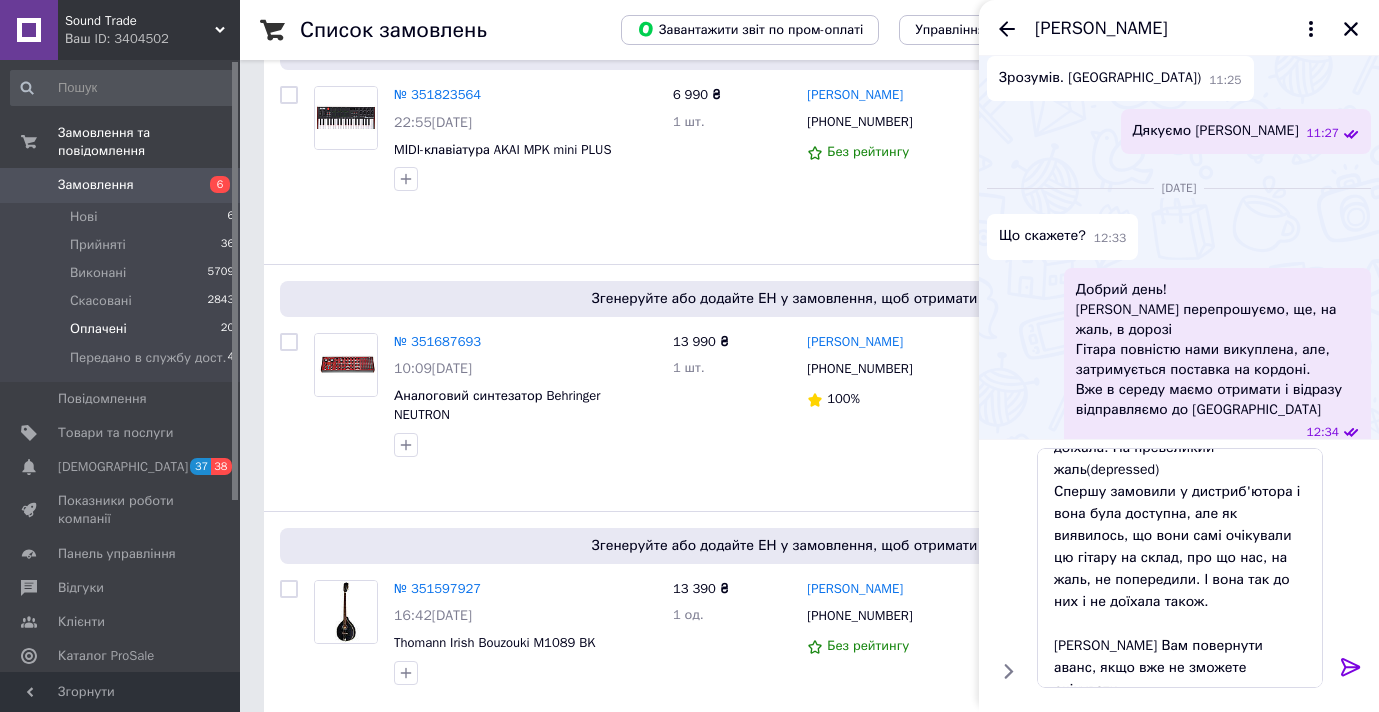 click 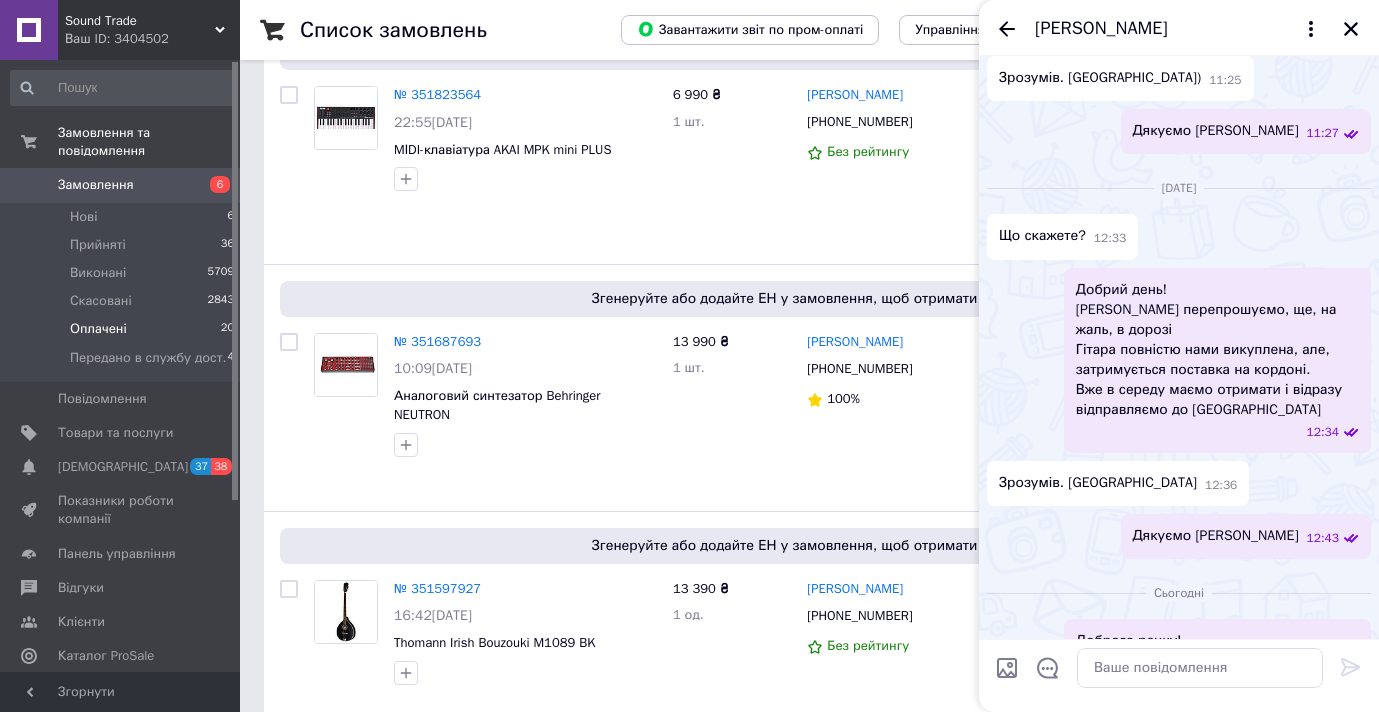 scroll, scrollTop: 0, scrollLeft: 0, axis: both 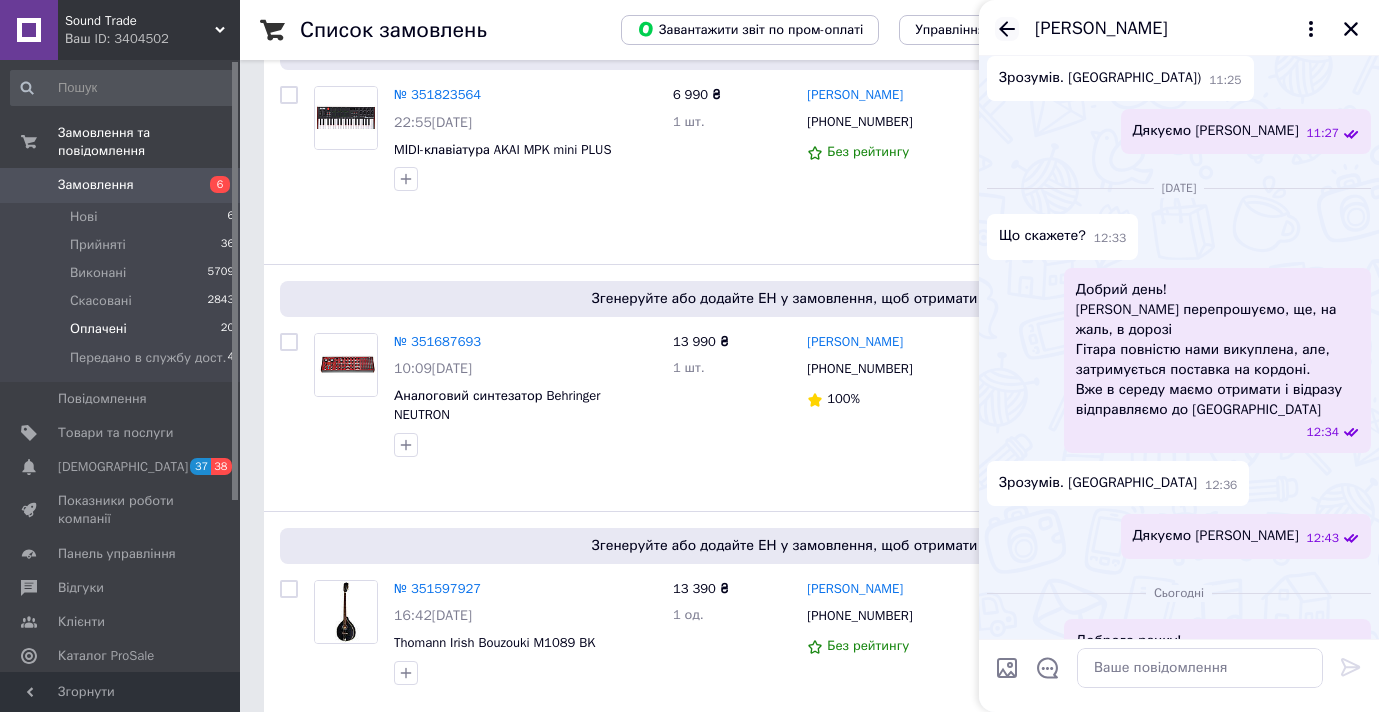 click 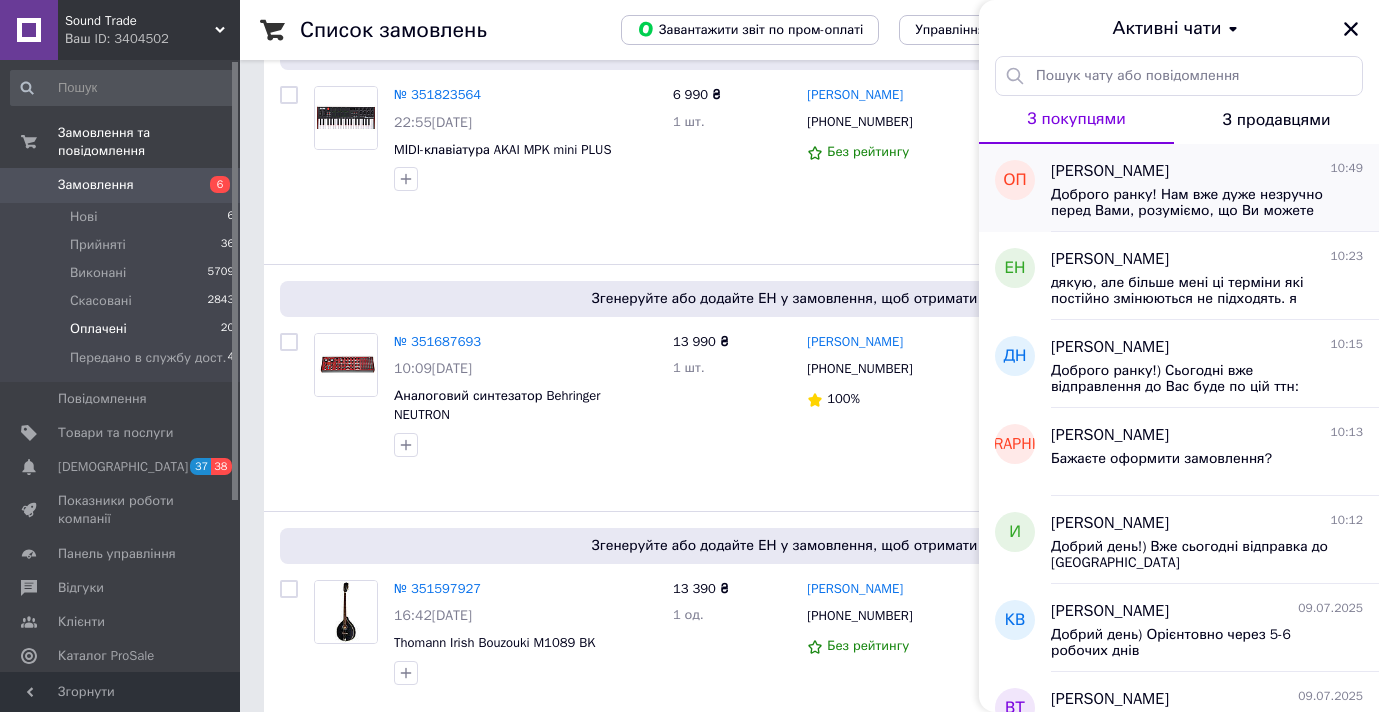 click on "[PERSON_NAME]" at bounding box center [1110, 171] 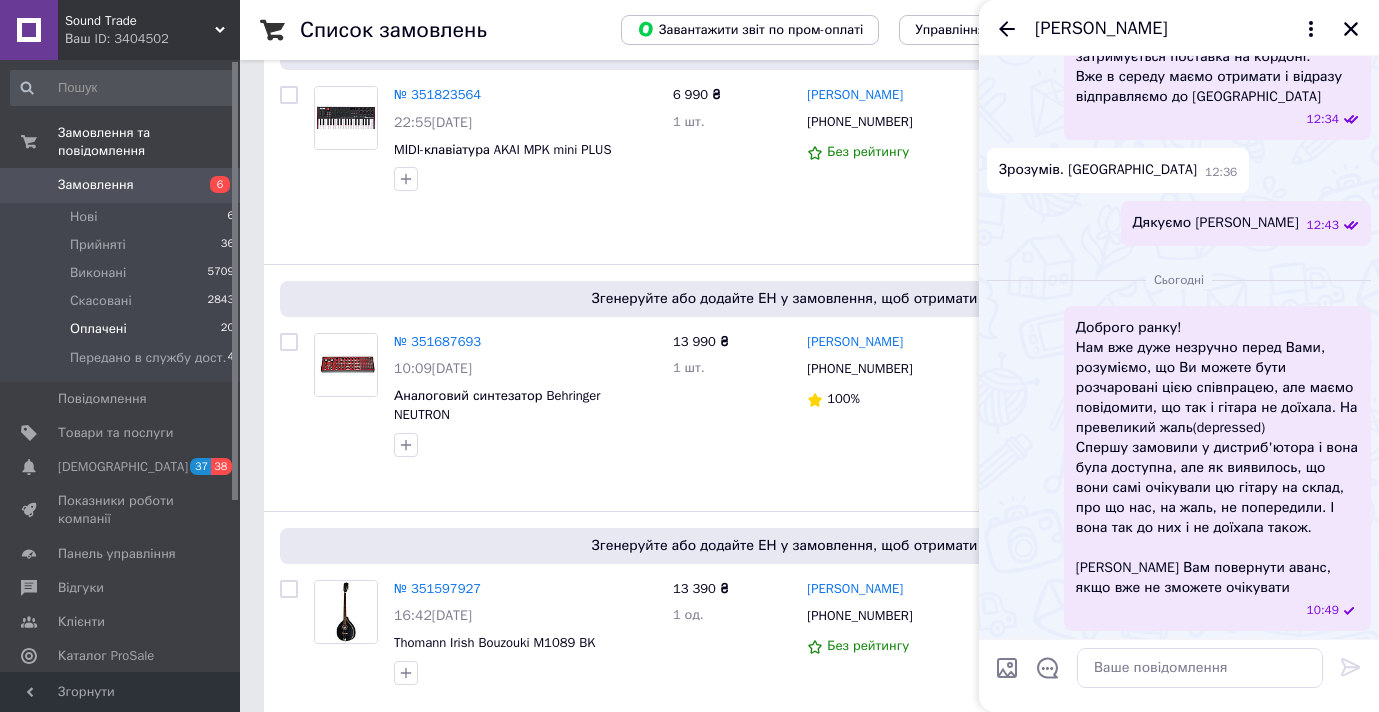 scroll, scrollTop: 3478, scrollLeft: 0, axis: vertical 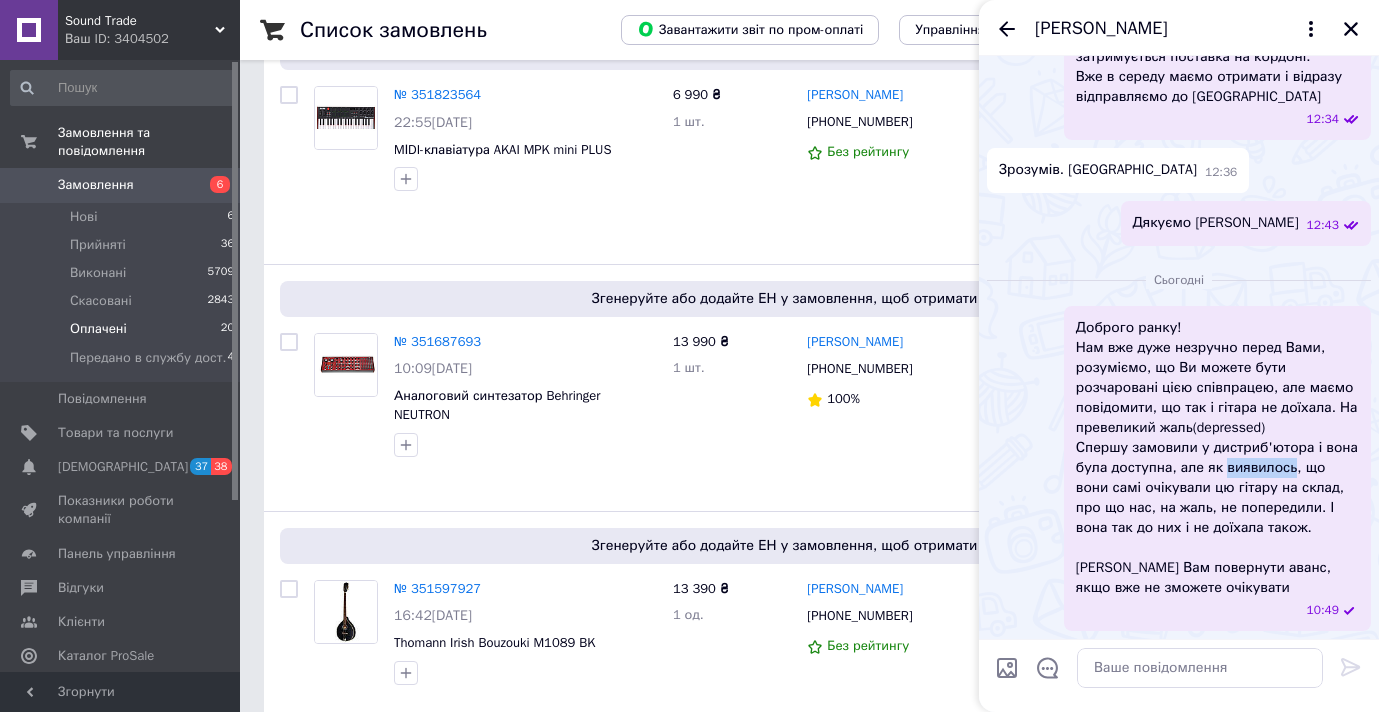 click on "Доброго ранку! Нам вже дуже незручно перед Вами, розуміємо, що Ви можете бути розчаровані цією співпрацею, але маємо повідомити, що так і гітара не доїхала. На превеликий жаль(depressed) Спершу замовили у дистриб'ютора і вона була доступна, але як виявилось, що вони самі очікували цю гітару на склад, про що нас, на жаль, не попередили. І вона так до них і не доїхала також. Можемо Вам повернути аванс, якщо вже не зможете очікувати" at bounding box center [1217, 458] 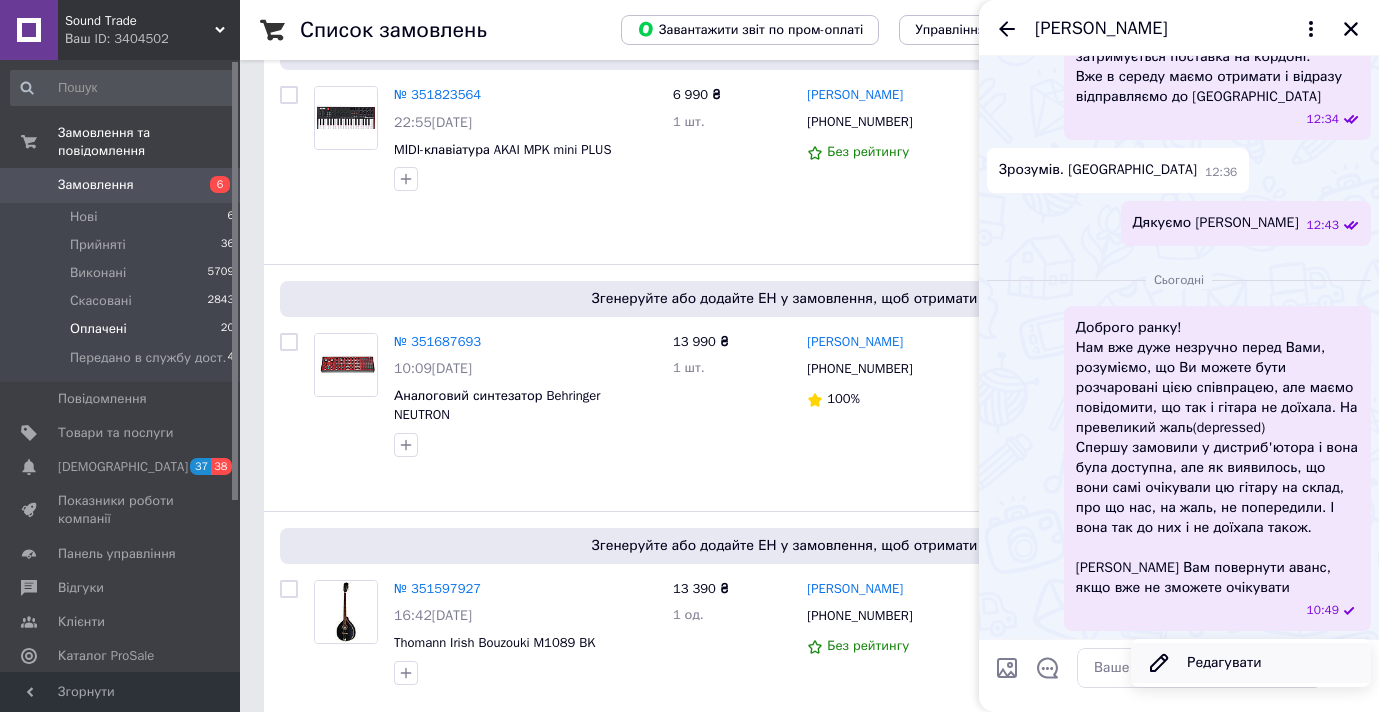 click on "Редагувати" at bounding box center [1251, 663] 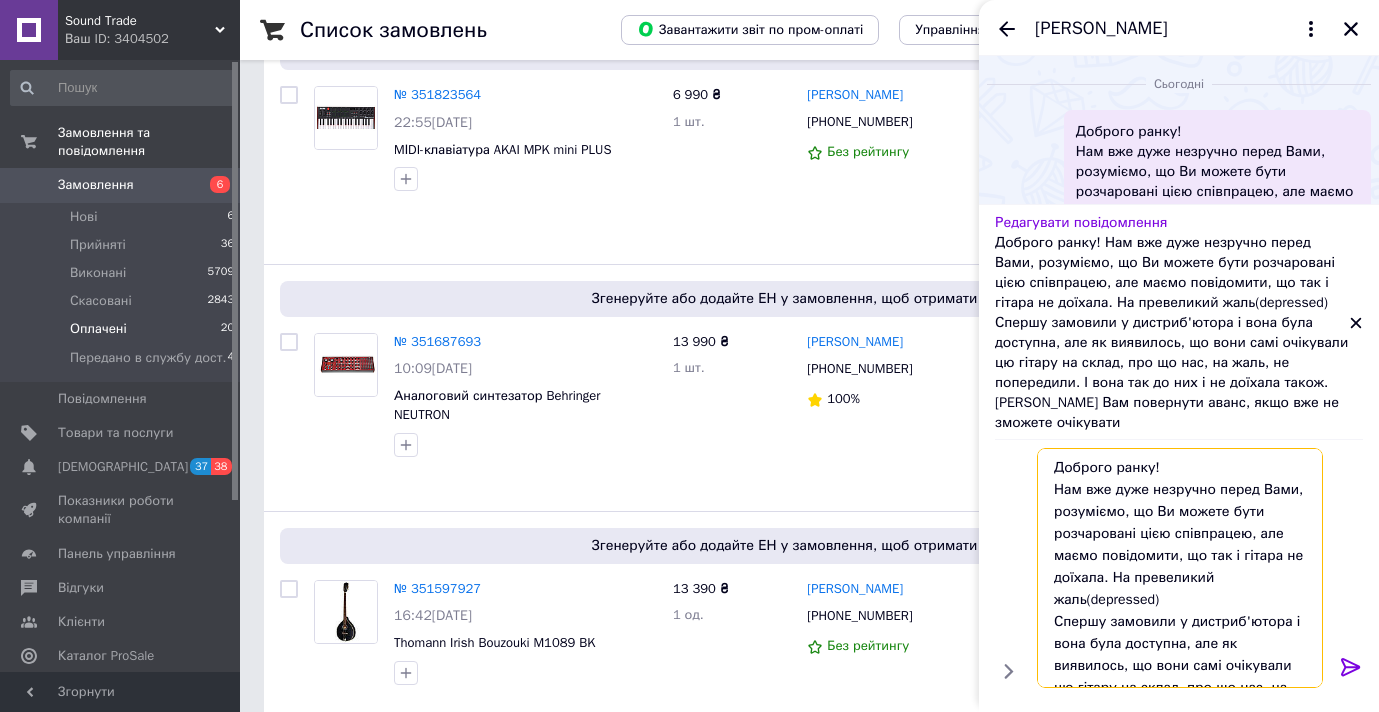 click on "Доброго ранку!
Нам вже дуже незручно перед Вами, розуміємо, що Ви можете бути розчаровані цією співпрацею, але маємо повідомити, що так і гітара не доїхала. На превеликий жаль(depressed)
Спершу замовили у дистриб'ютора і вона була доступна, але як виявилось, що вони самі очікували цю гітару на склад, про що нас, на жаль, не попередили. І вона так до них і не доїхала також.
Можемо Вам повернути аванс, якщо вже не зможете очікувати" at bounding box center [1180, 568] 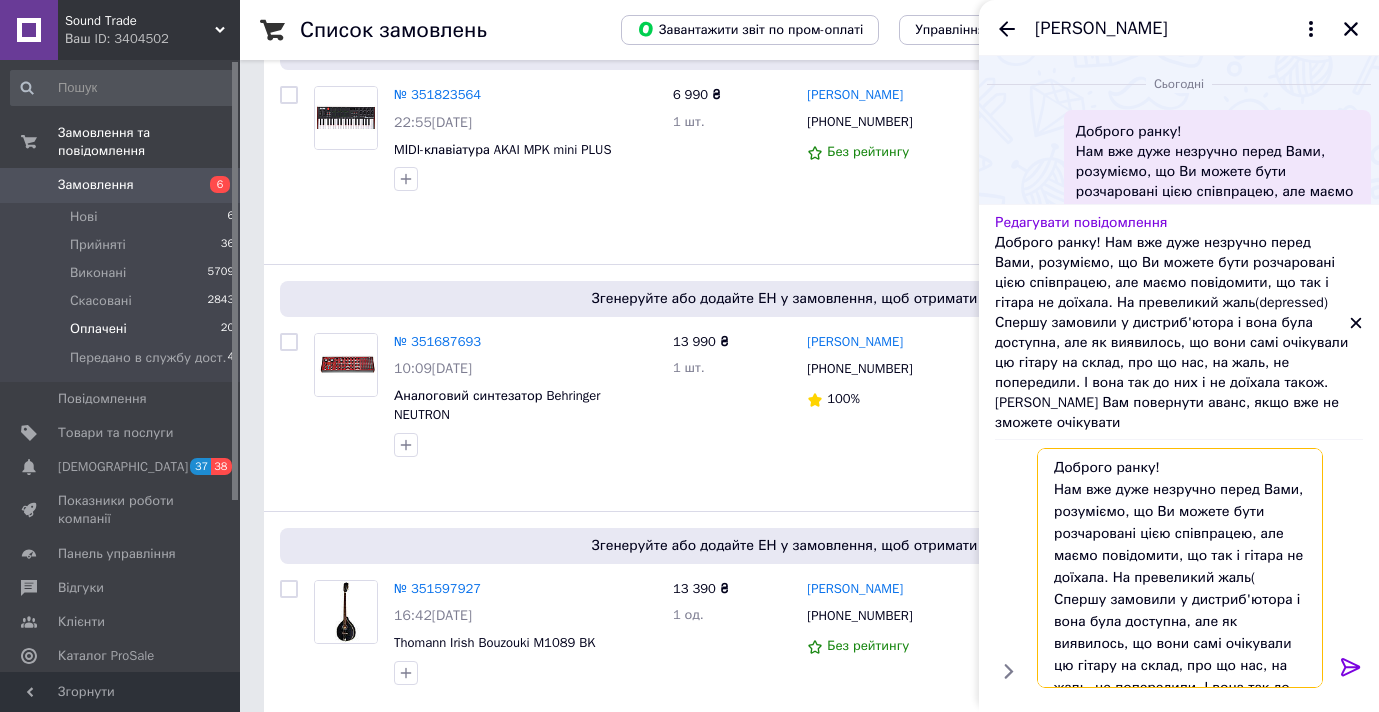 type on "Доброго ранку!
Нам вже дуже незручно перед Вами, розуміємо, що Ви можете бути розчаровані цією співпрацею, але маємо повідомити, що так і гітара не доїхала. На превеликий жаль
Спершу замовили у дистриб'ютора і вона була доступна, але як виявилось, що вони самі очікували цю гітару на склад, про що нас, на жаль, не попередили. І вона так до них і не доїхала також.
Можемо Вам повернути аванс, якщо вже не зможете очікувати" 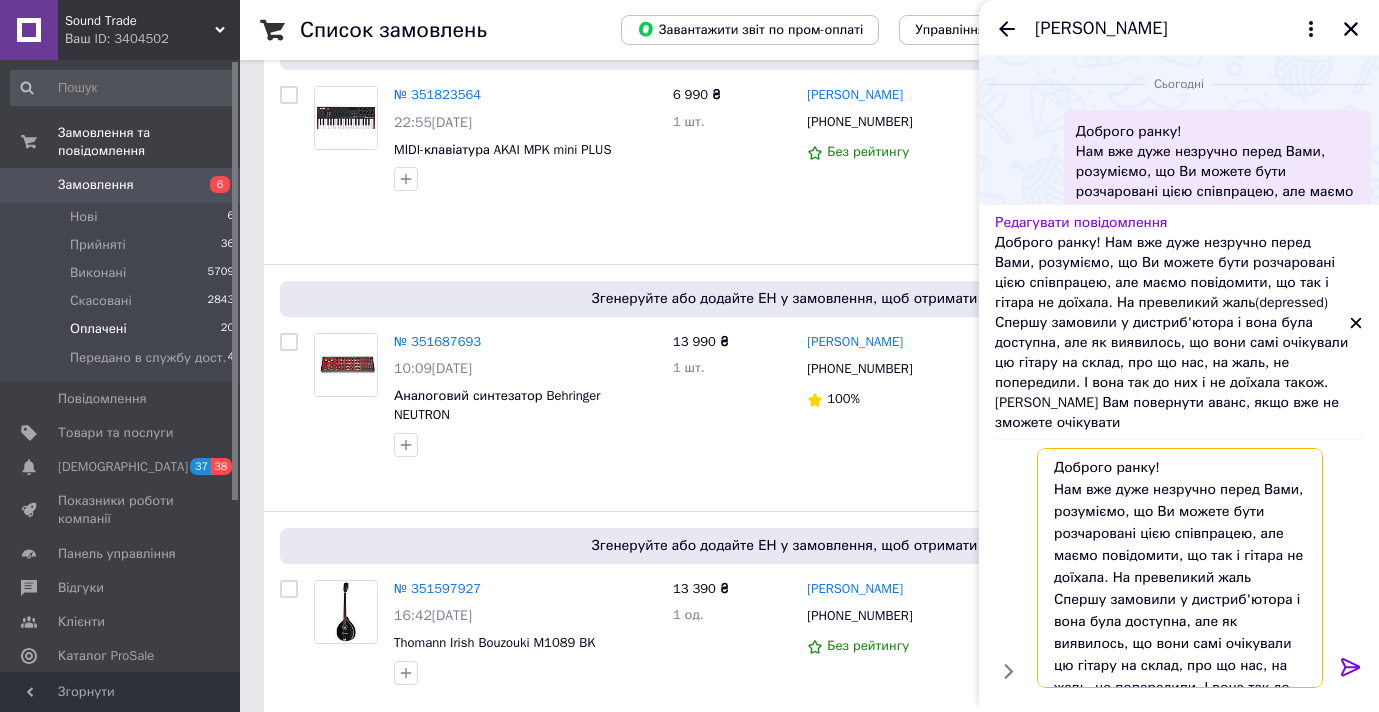 type 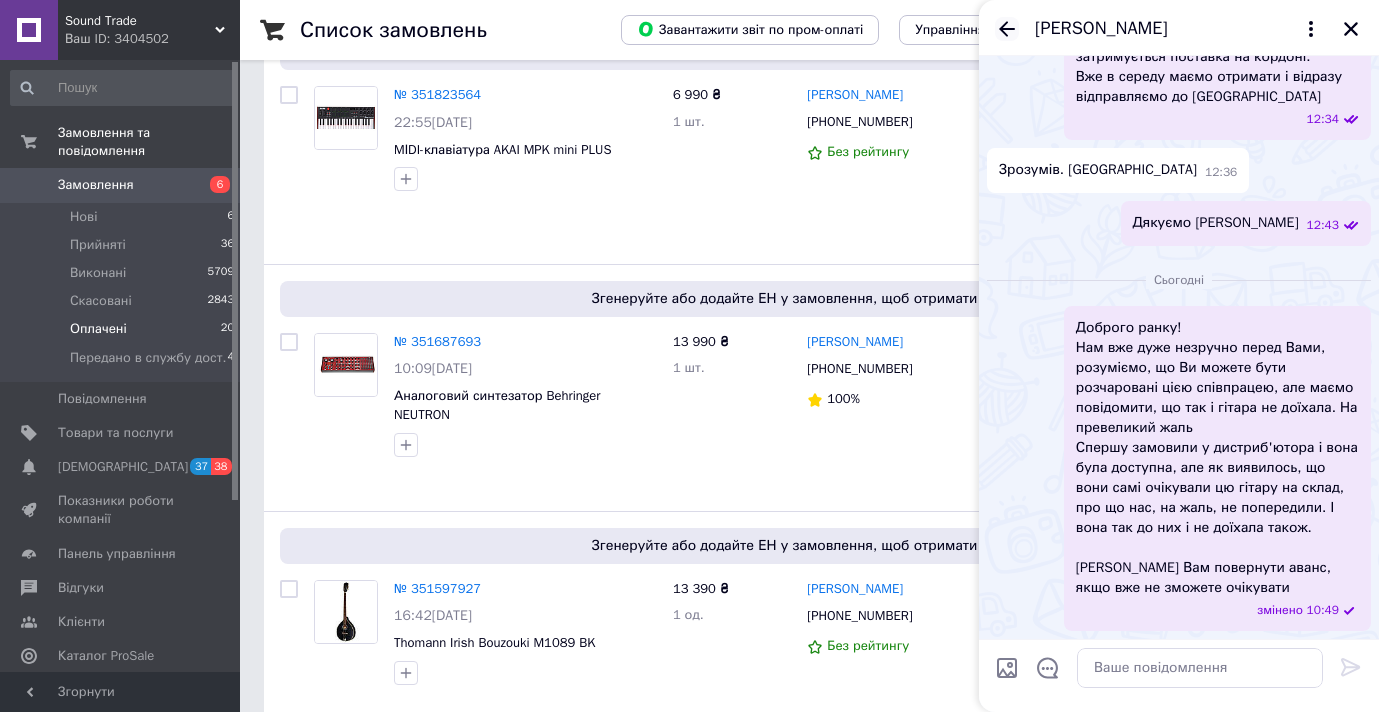 click 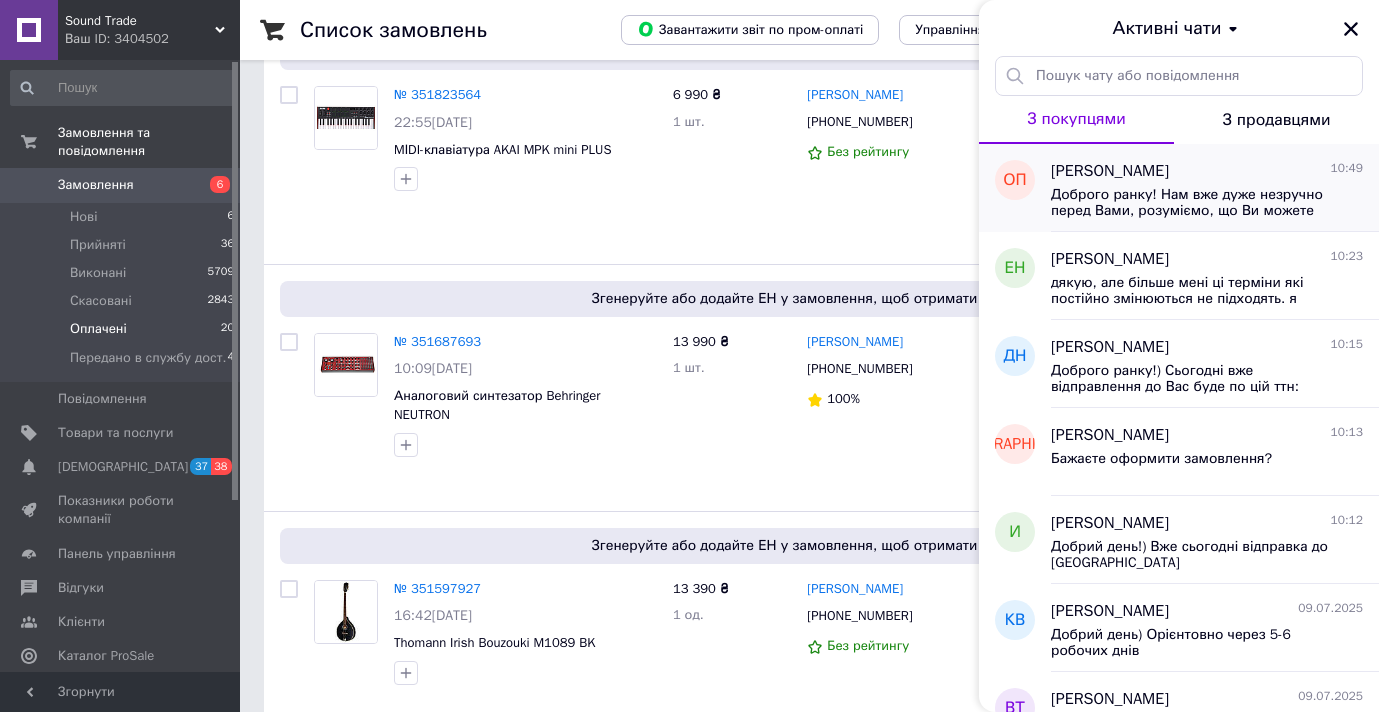 click on "Доброго ранку!
Нам вже дуже незручно перед Вами, розуміємо, що Ви можете бути розчаровані цією співпрацею, але маємо повідомити, що так і гітара не доїхала. На превеликий жаль
Спершу замовили у дистриб'ютора і вона була доступна, але як виявилось, що вони самі очікували цю гітару на склад, про що нас, на жаль, не попередили. І вона так до них і не доїхала також.
Можемо Вам повернути аванс, якщо вже не зможете очікувати" at bounding box center (1193, 203) 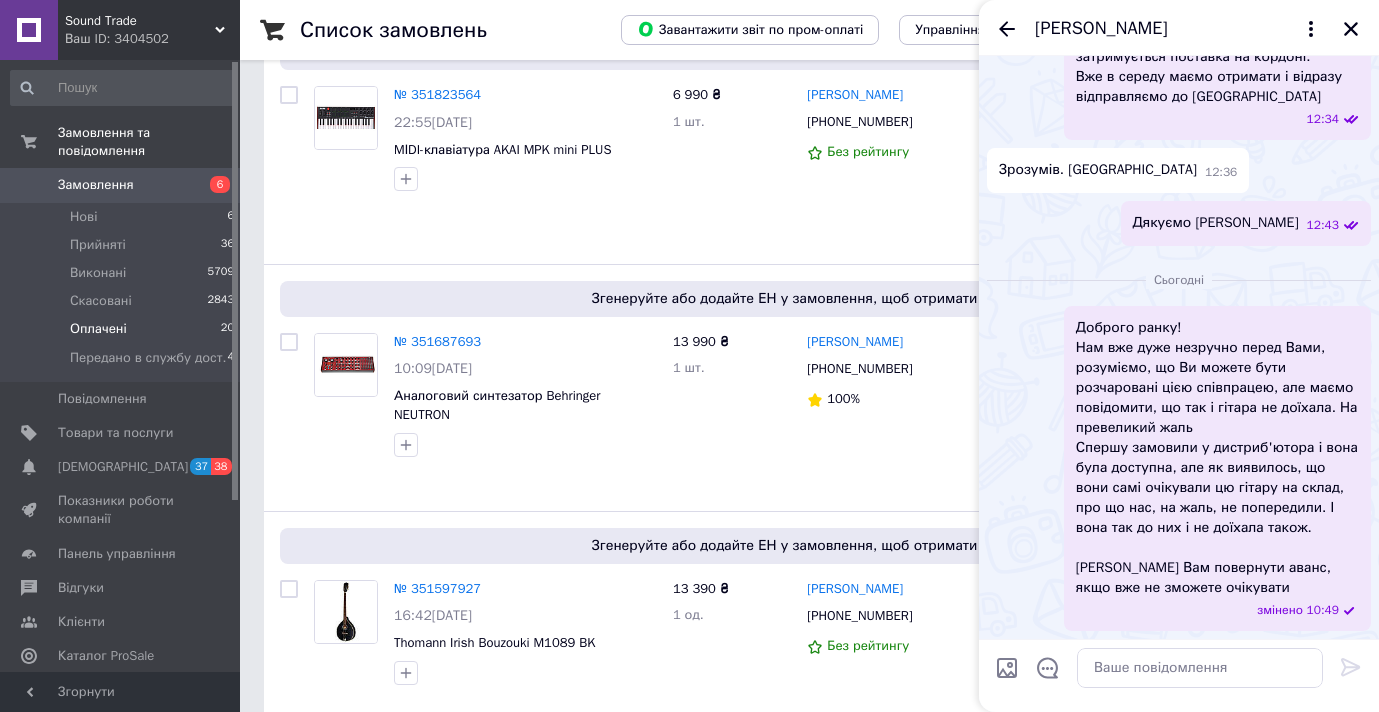 scroll, scrollTop: 3478, scrollLeft: 0, axis: vertical 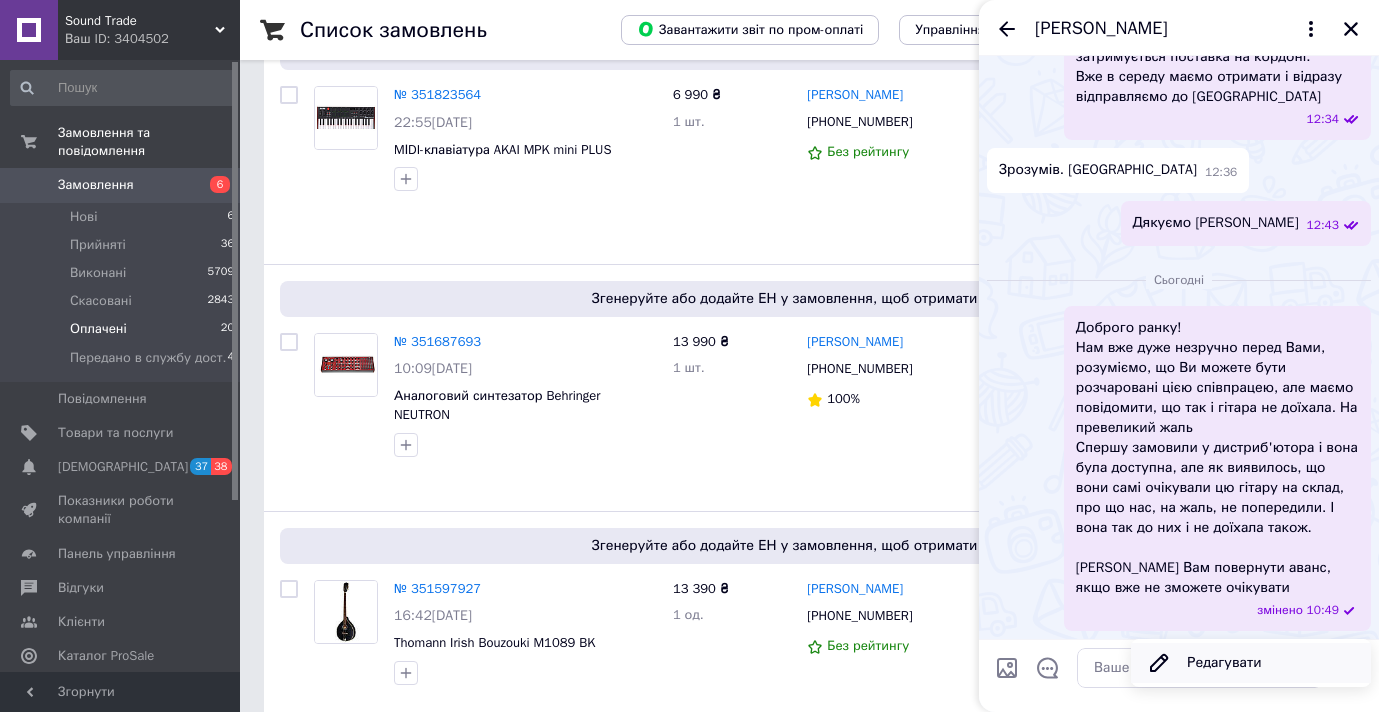 click on "Редагувати" at bounding box center (1251, 663) 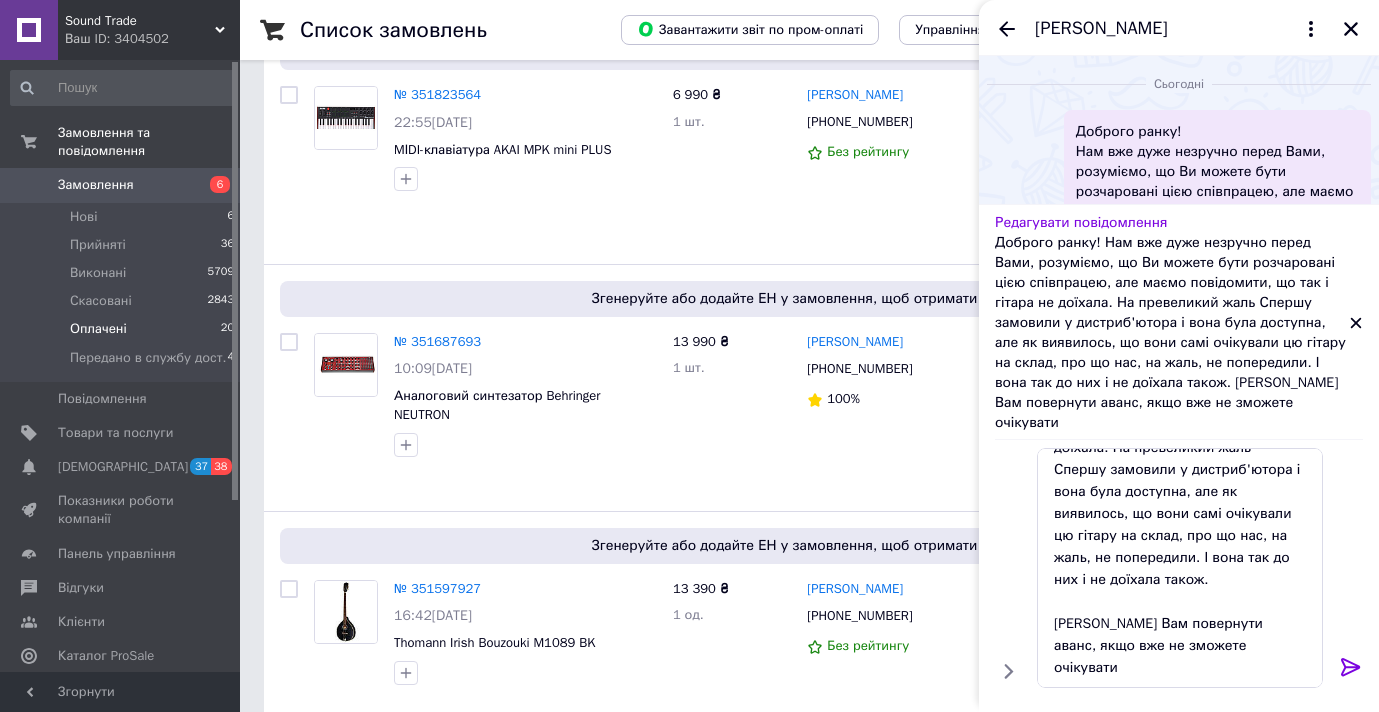 scroll, scrollTop: 130, scrollLeft: 0, axis: vertical 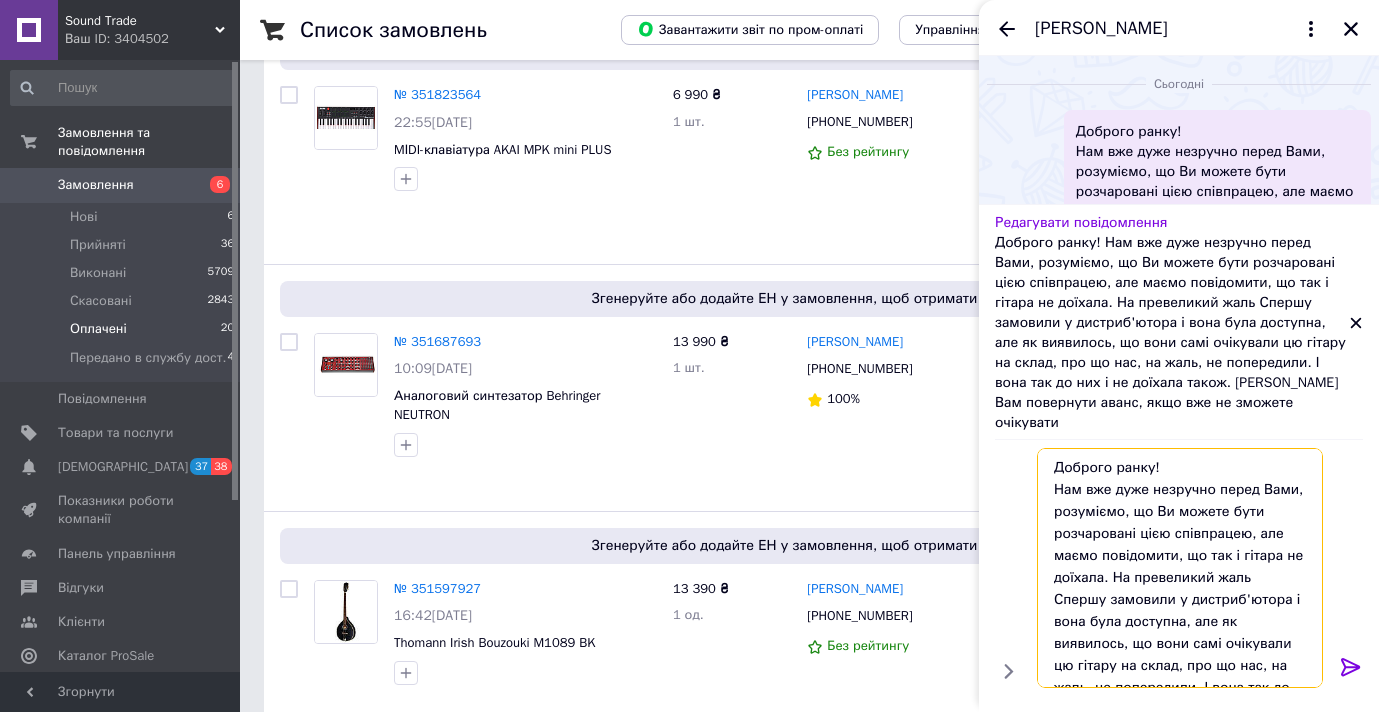 drag, startPoint x: 1235, startPoint y: 671, endPoint x: 1015, endPoint y: 384, distance: 361.61996 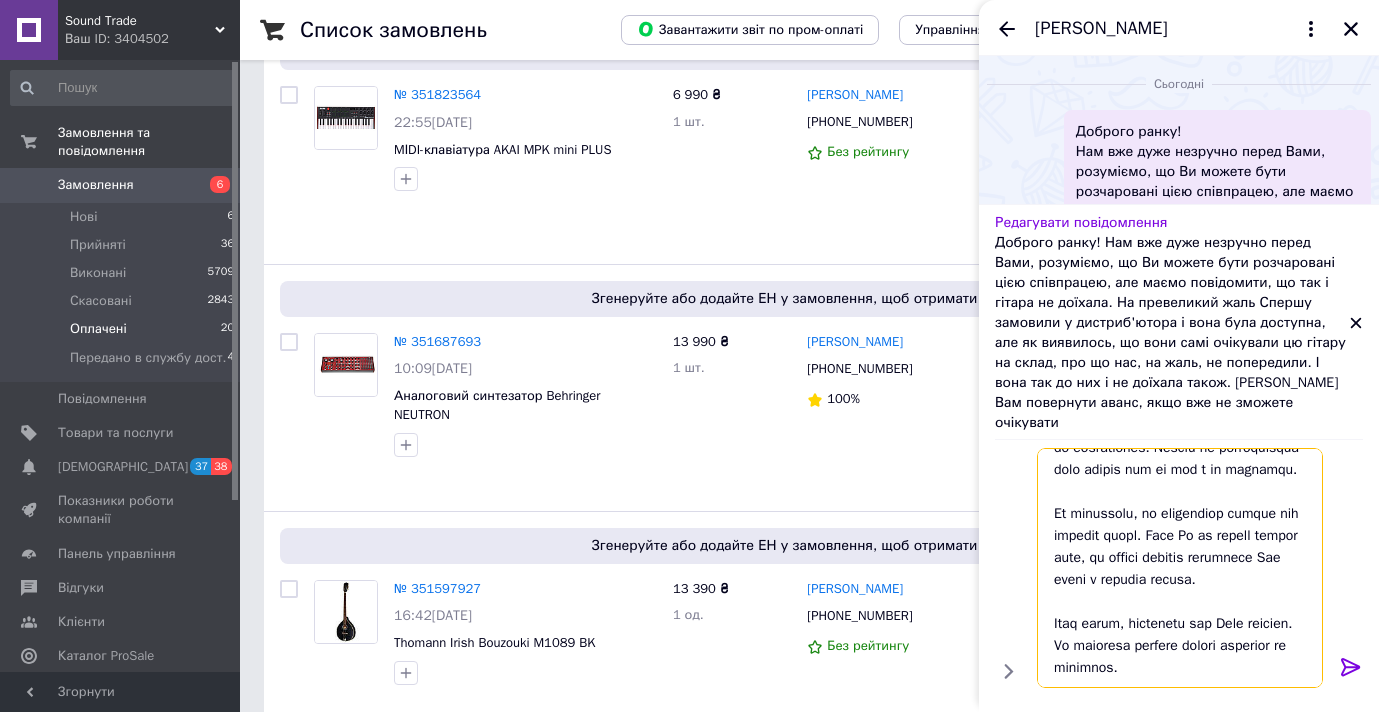 scroll, scrollTop: 438, scrollLeft: 0, axis: vertical 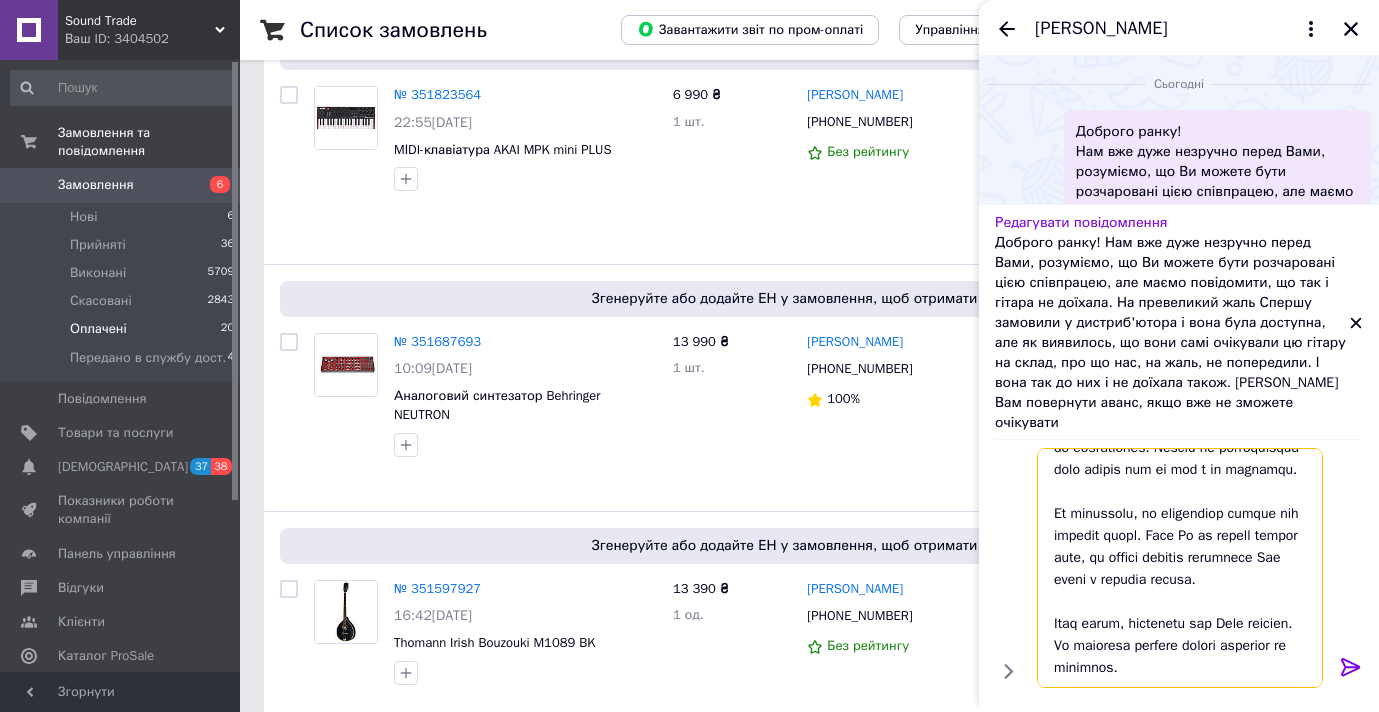 type 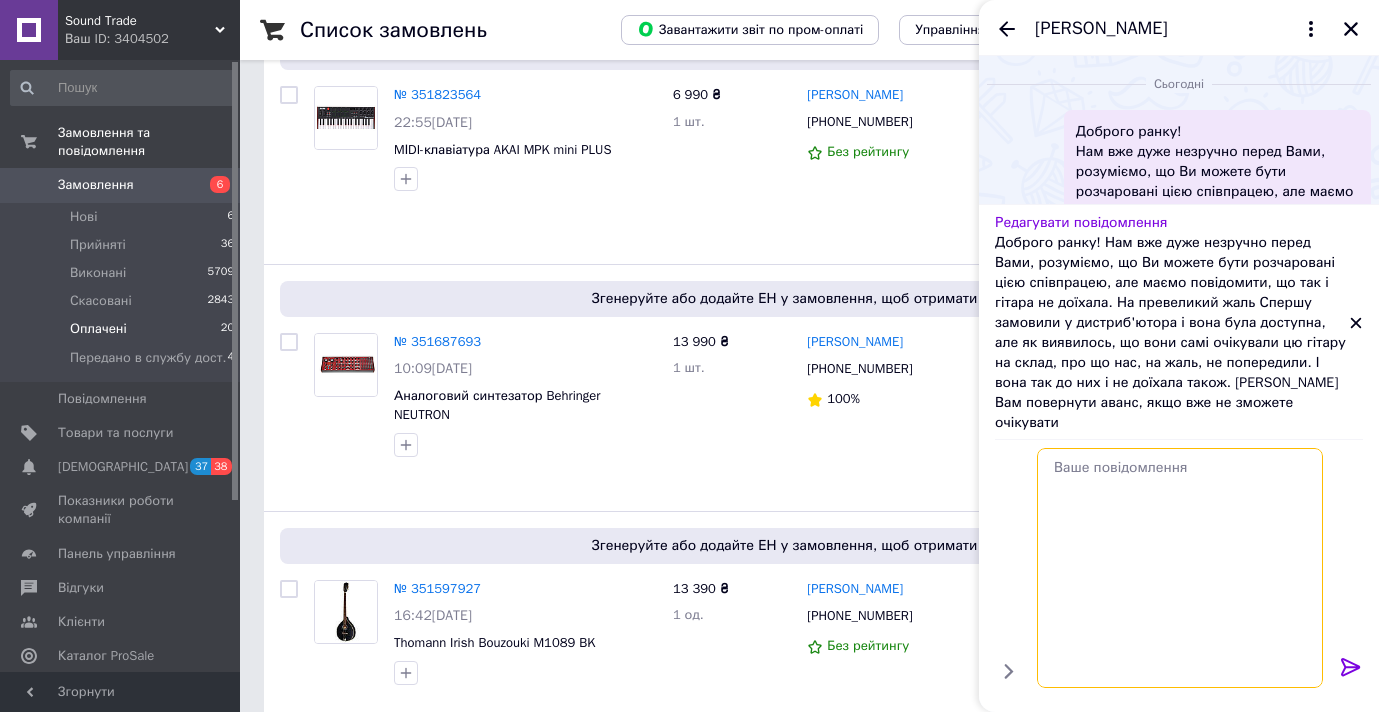 scroll, scrollTop: 0, scrollLeft: 0, axis: both 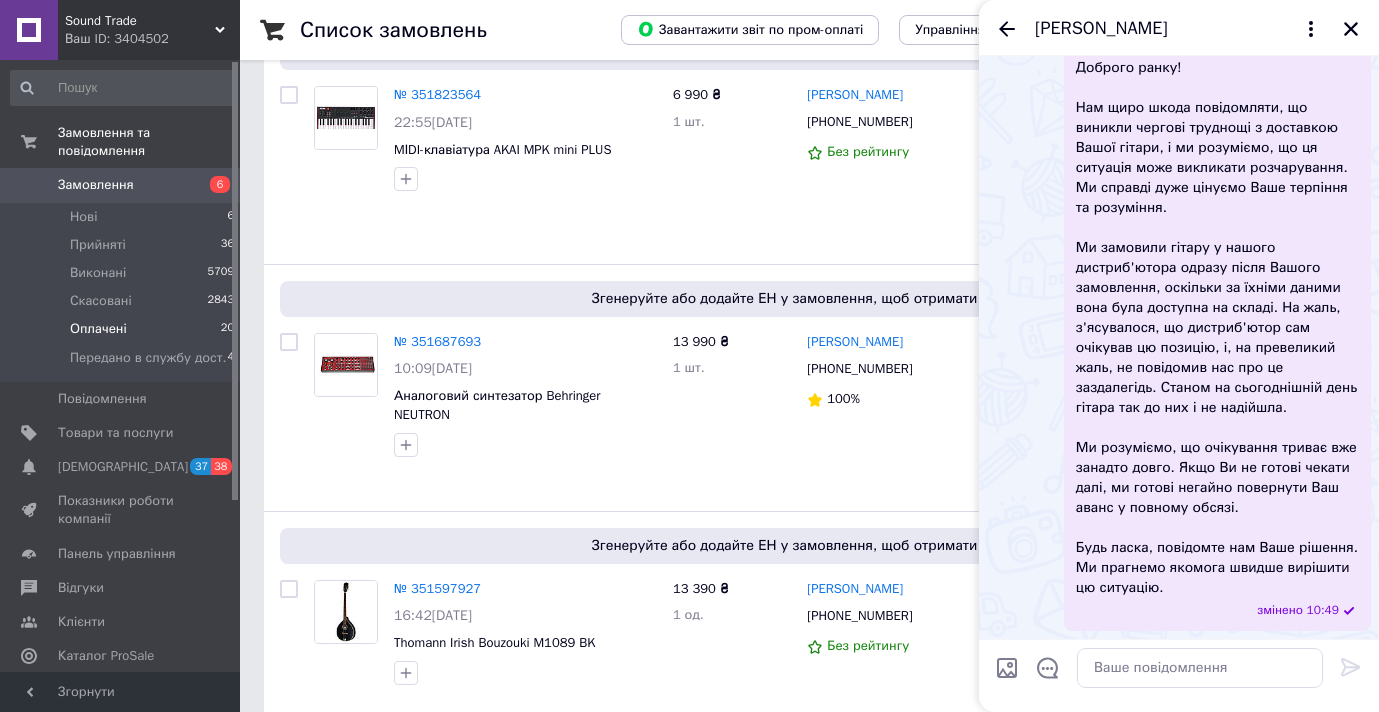 click on "Доброго ранку! Нам щиро шкода повідомляти, що виникли чергові труднощі з доставкою Вашої гітари, і ми розуміємо, що ця ситуація може викликати розчарування. Ми справді дуже цінуємо Ваше терпіння та розуміння. Ми замовили гітару у нашого дистриб'ютора одразу після Вашого замовлення, оскільки за їхніми даними вона була доступна на складі. На жаль, з'ясувалося, що дистриб'ютор сам очікував цю позицію, і, на превеликий жаль, не повідомив нас про це заздалегідь. Станом на сьогоднішній день гітара так до них і не надійшла." at bounding box center (1217, 328) 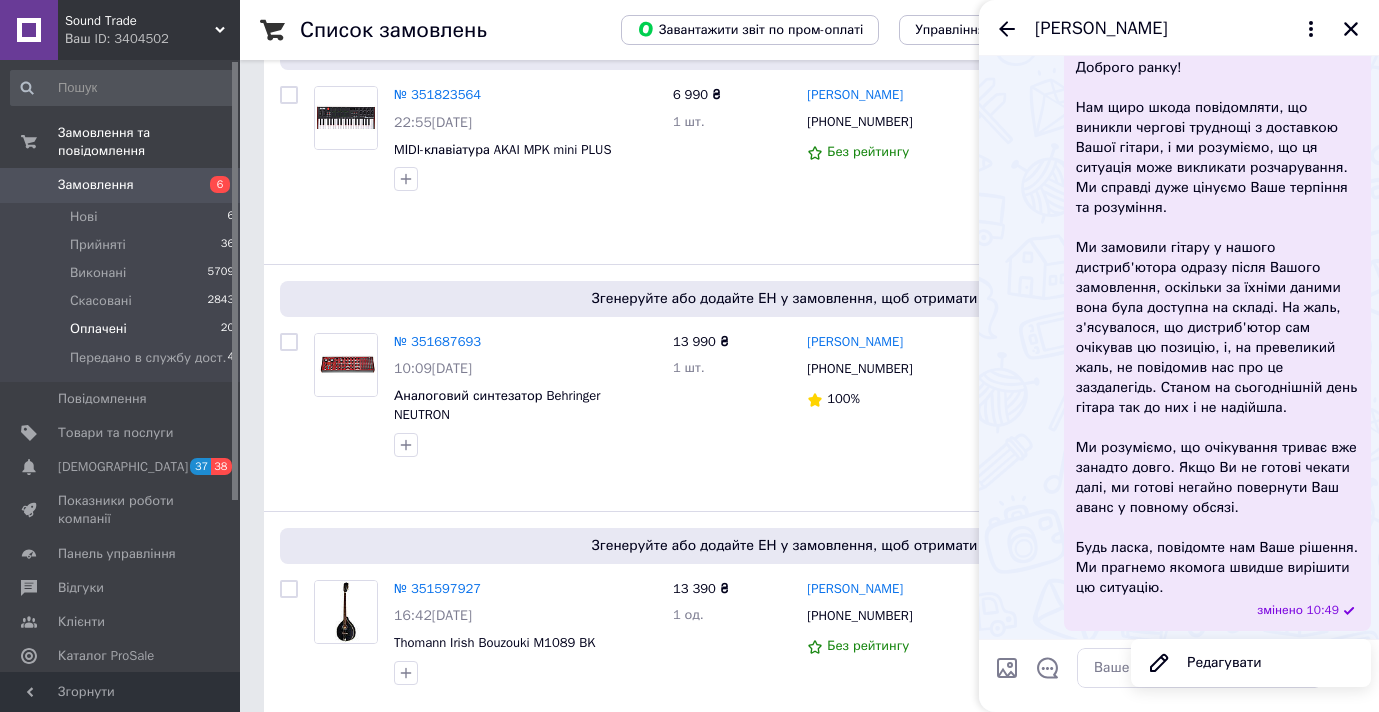 click on "Доброго ранку! Нам щиро шкода повідомляти, що виникли чергові труднощі з доставкою Вашої гітари, і ми розуміємо, що ця ситуація може викликати розчарування. Ми справді дуже цінуємо Ваше терпіння та розуміння. Ми замовили гітару у нашого дистриб'ютора одразу після Вашого замовлення, оскільки за їхніми даними вона була доступна на складі. На жаль, з'ясувалося, що дистриб'ютор сам очікував цю позицію, і, на превеликий жаль, не повідомив нас про це заздалегідь. Станом на сьогоднішній день гітара так до них і не надійшла." at bounding box center (1217, 328) 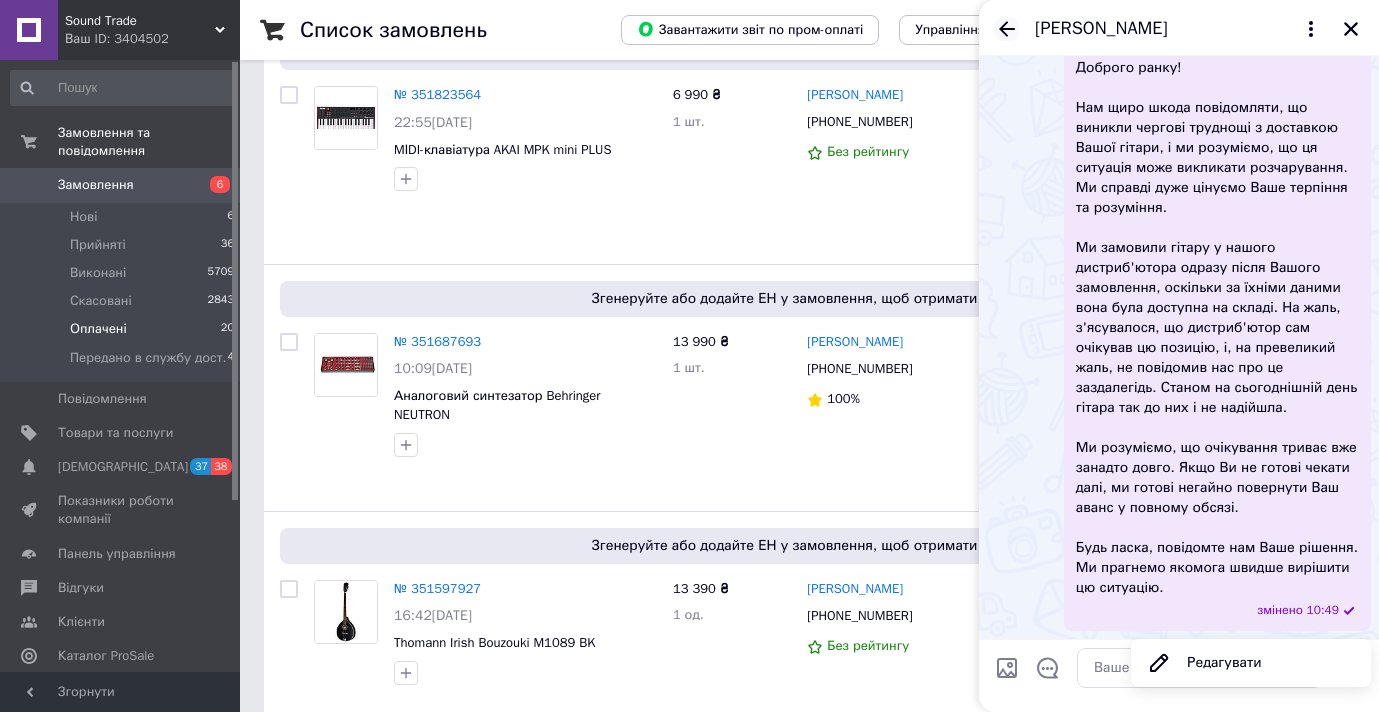 click 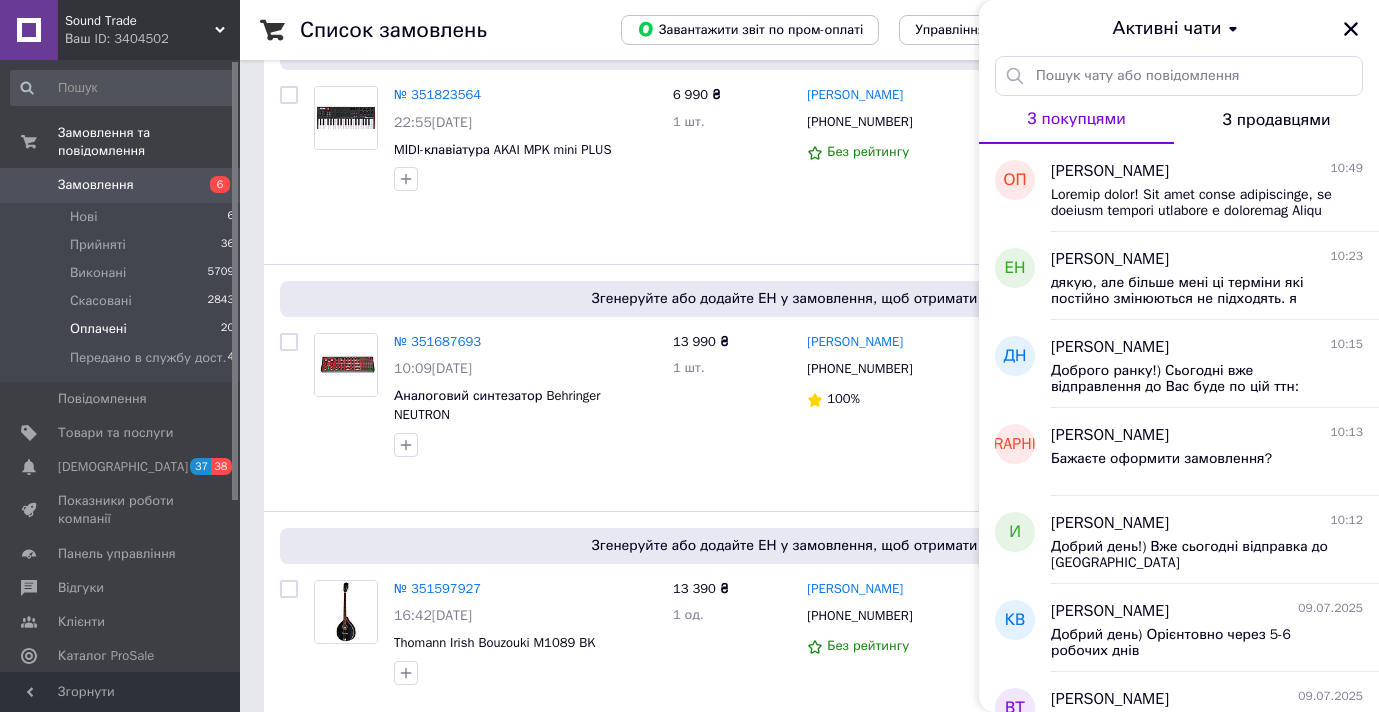 scroll, scrollTop: 0, scrollLeft: 0, axis: both 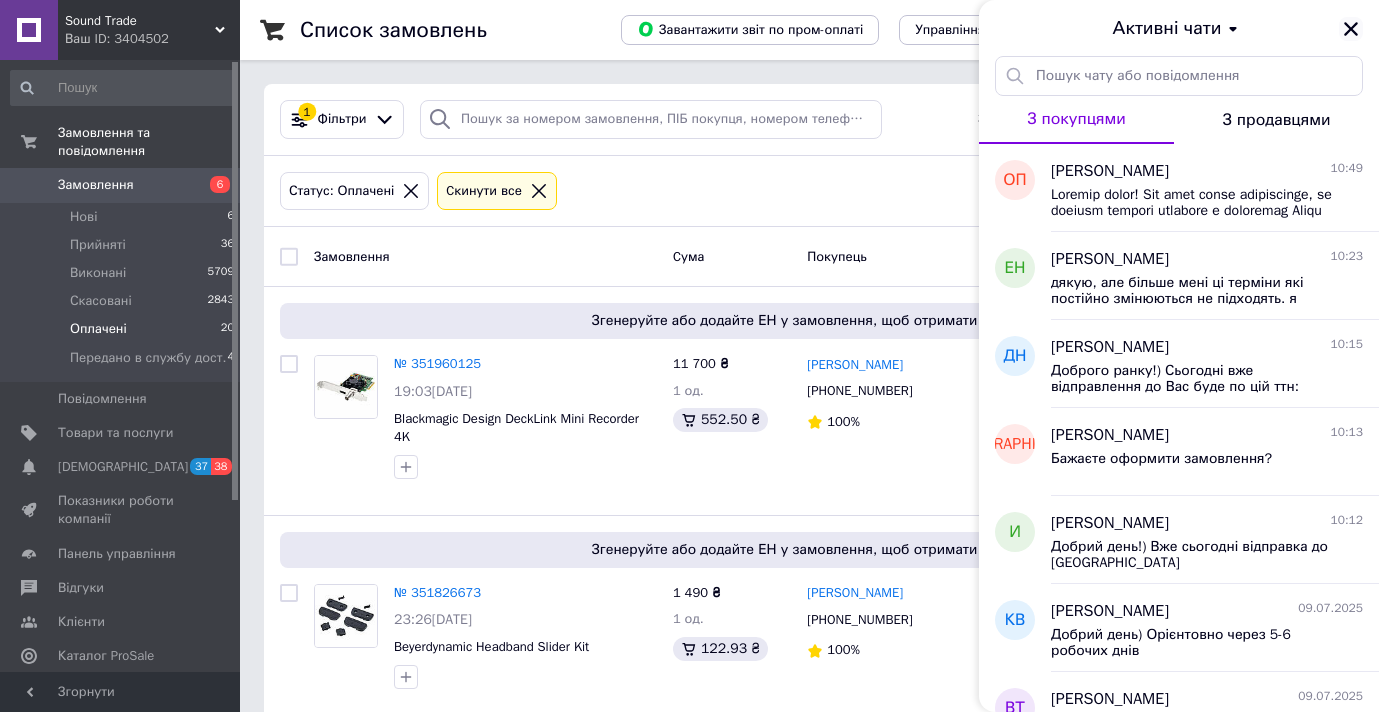 click 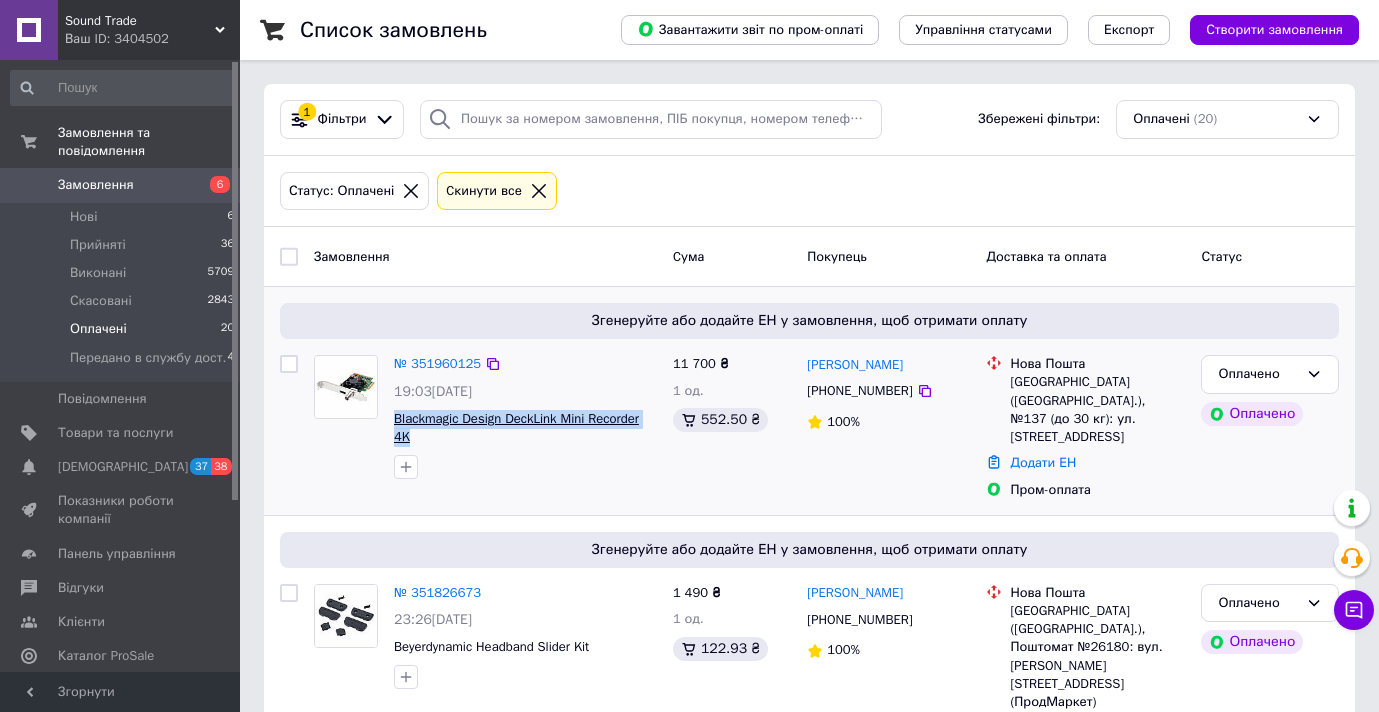 drag, startPoint x: 423, startPoint y: 434, endPoint x: 395, endPoint y: 424, distance: 29.732138 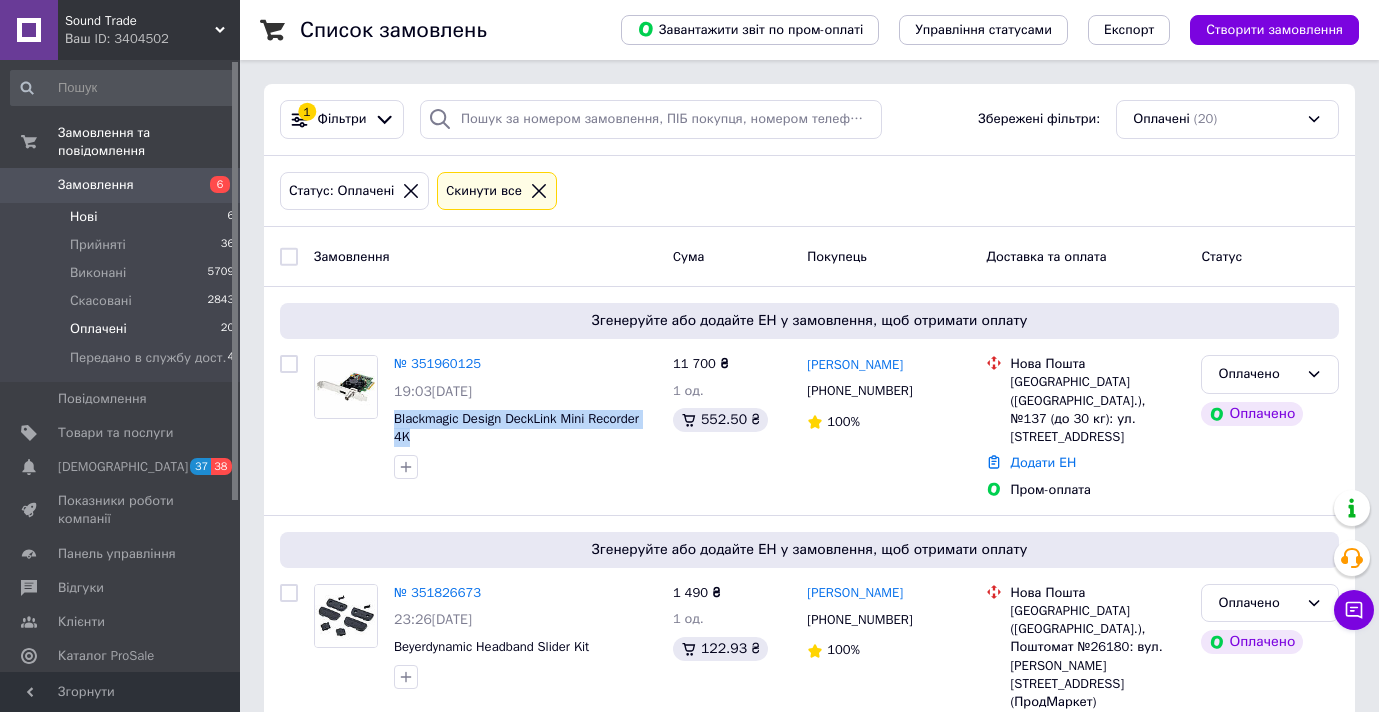 click on "Нові 6" at bounding box center (123, 217) 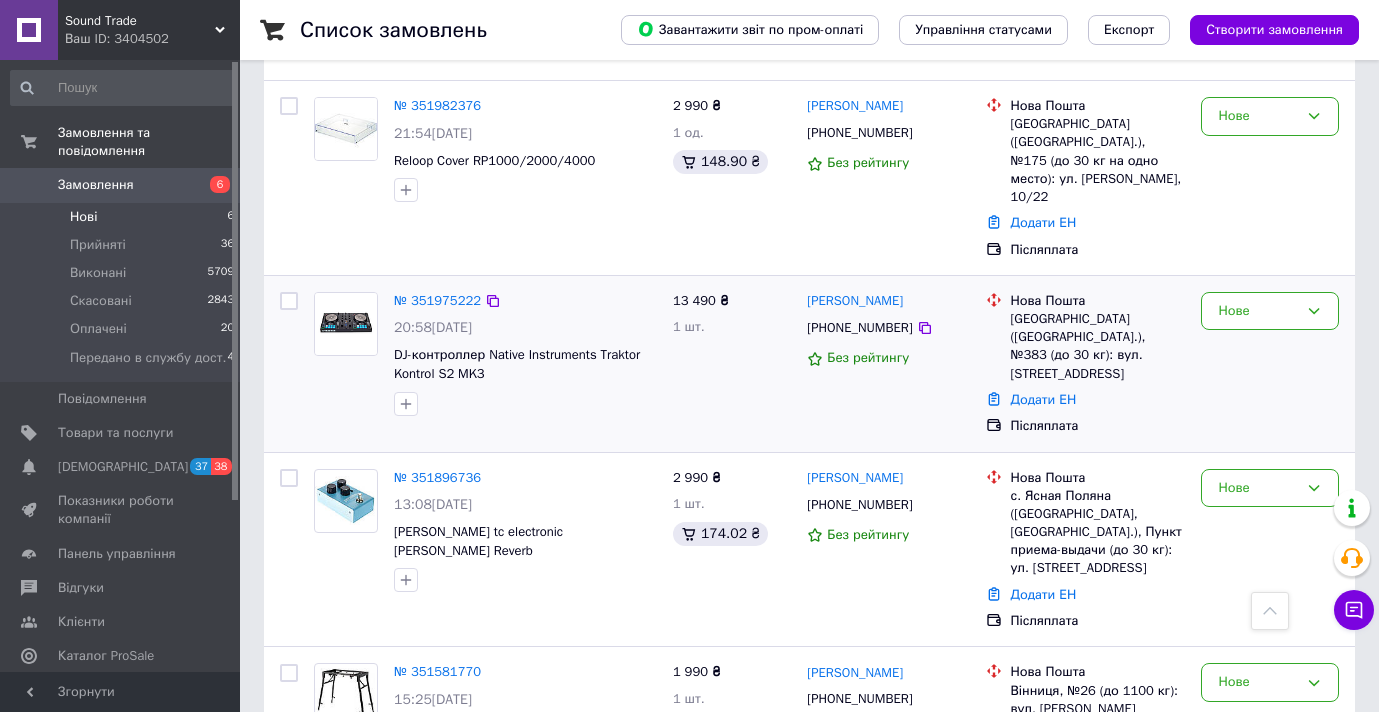 scroll, scrollTop: 595, scrollLeft: 0, axis: vertical 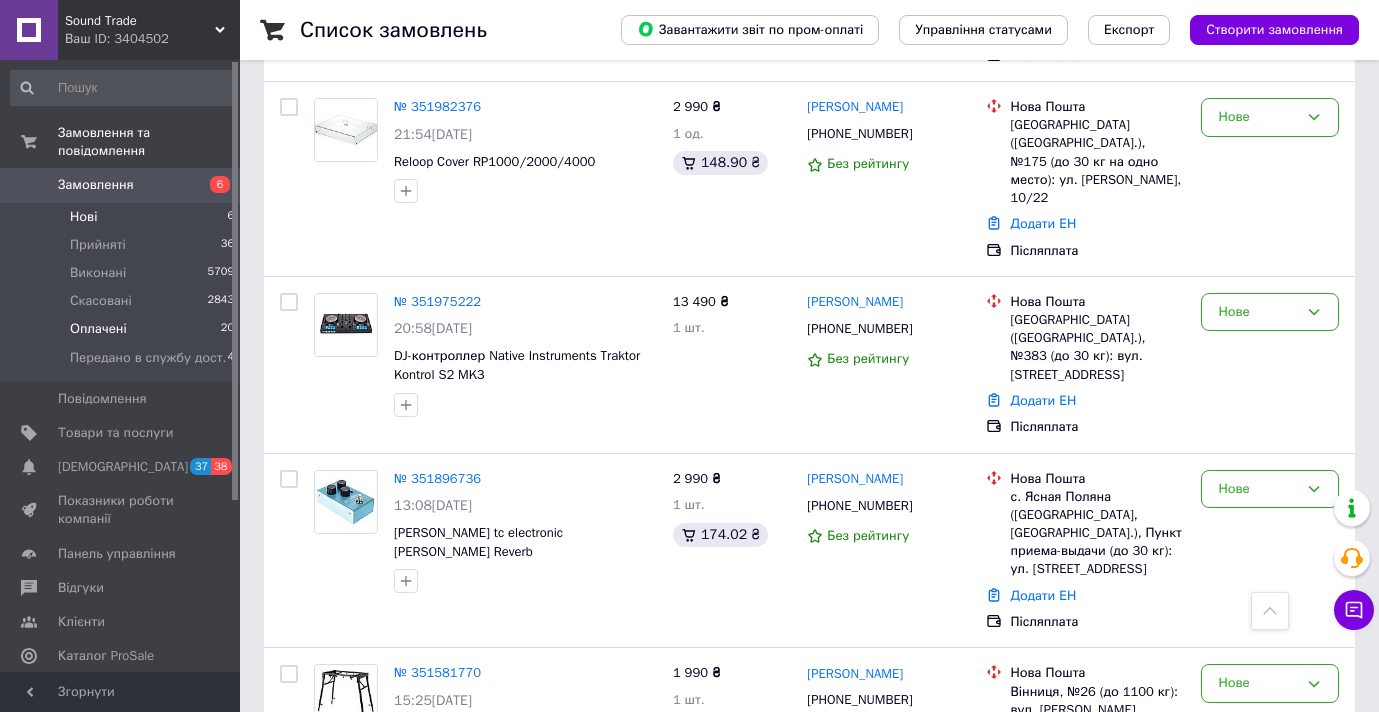 click on "Оплачені 20" at bounding box center (123, 329) 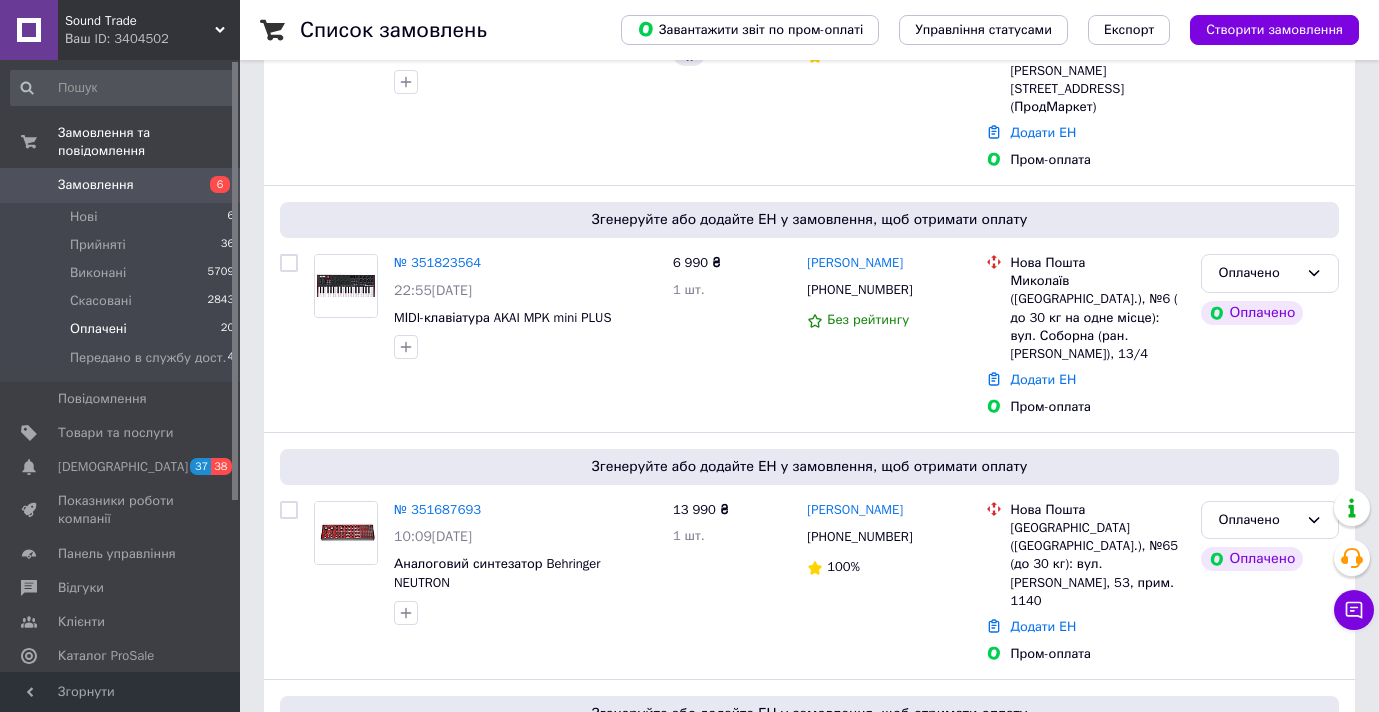 scroll, scrollTop: 0, scrollLeft: 0, axis: both 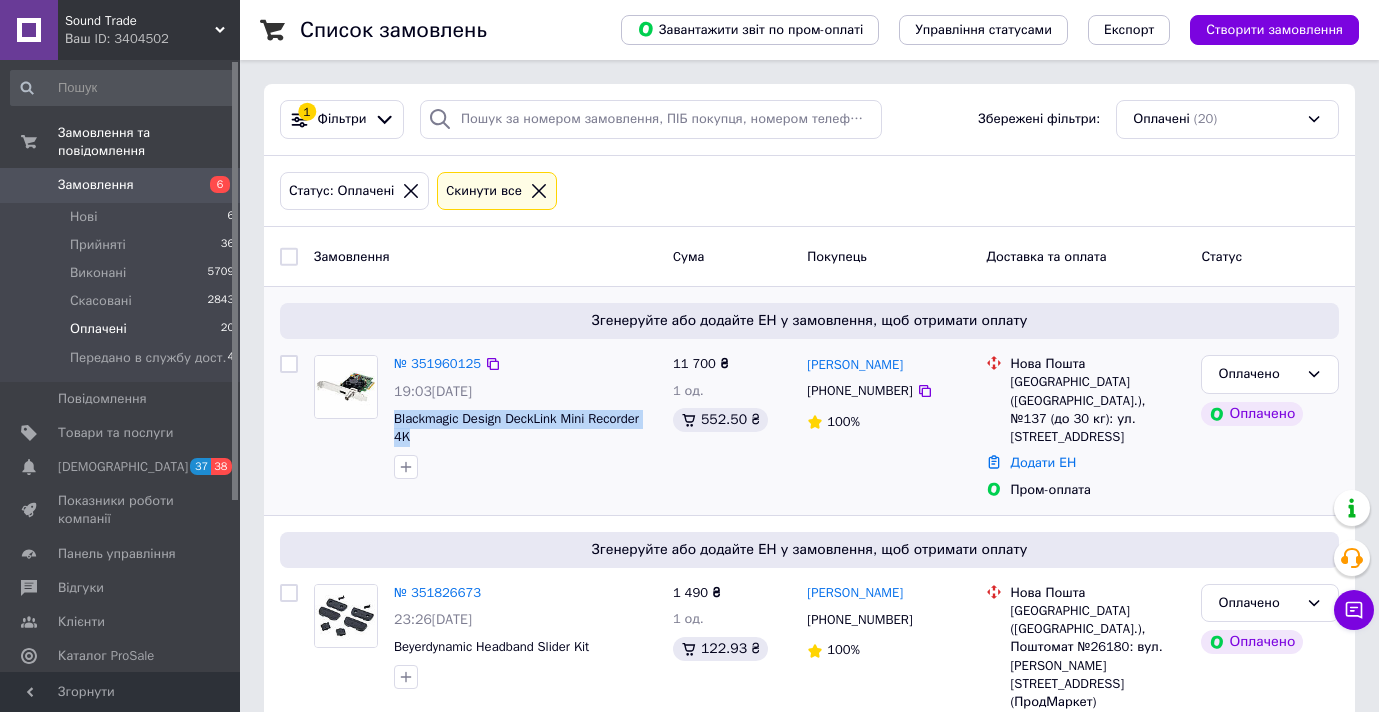 drag, startPoint x: 423, startPoint y: 431, endPoint x: 392, endPoint y: 423, distance: 32.01562 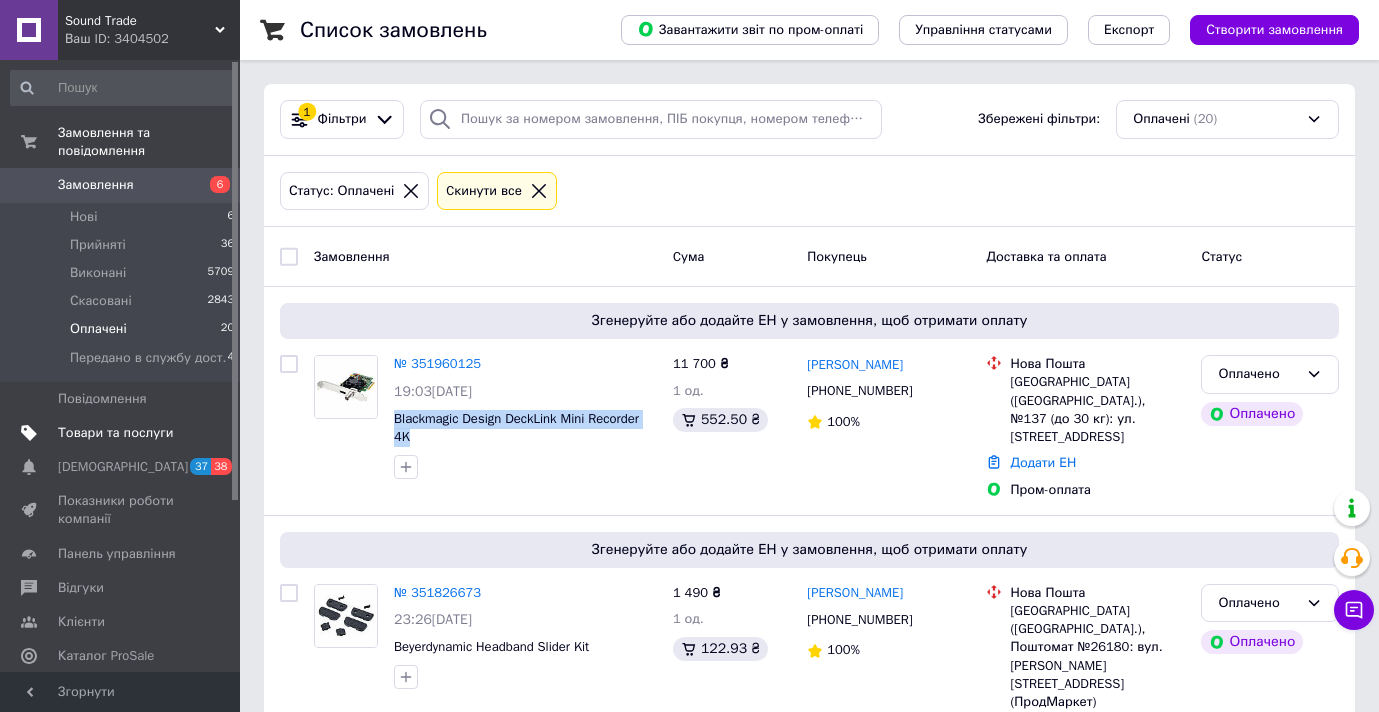 click on "Товари та послуги" at bounding box center [115, 433] 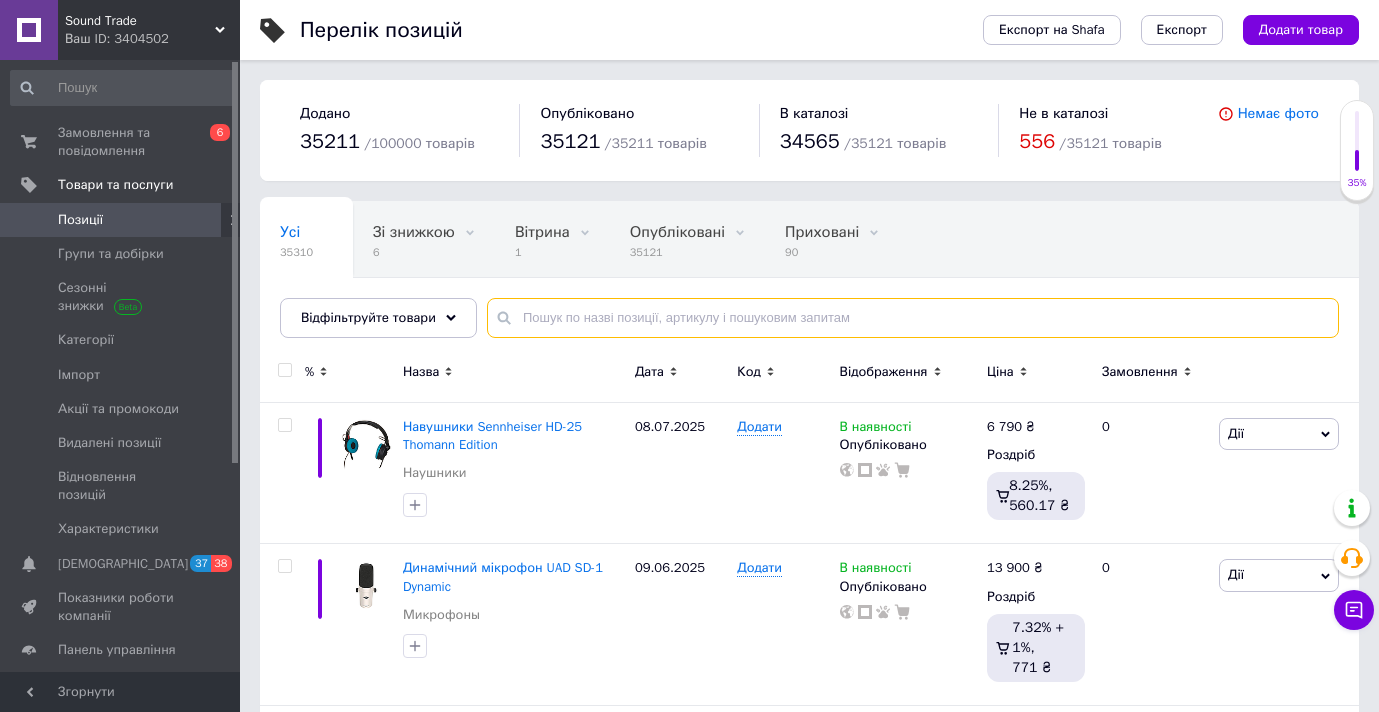 click at bounding box center (913, 318) 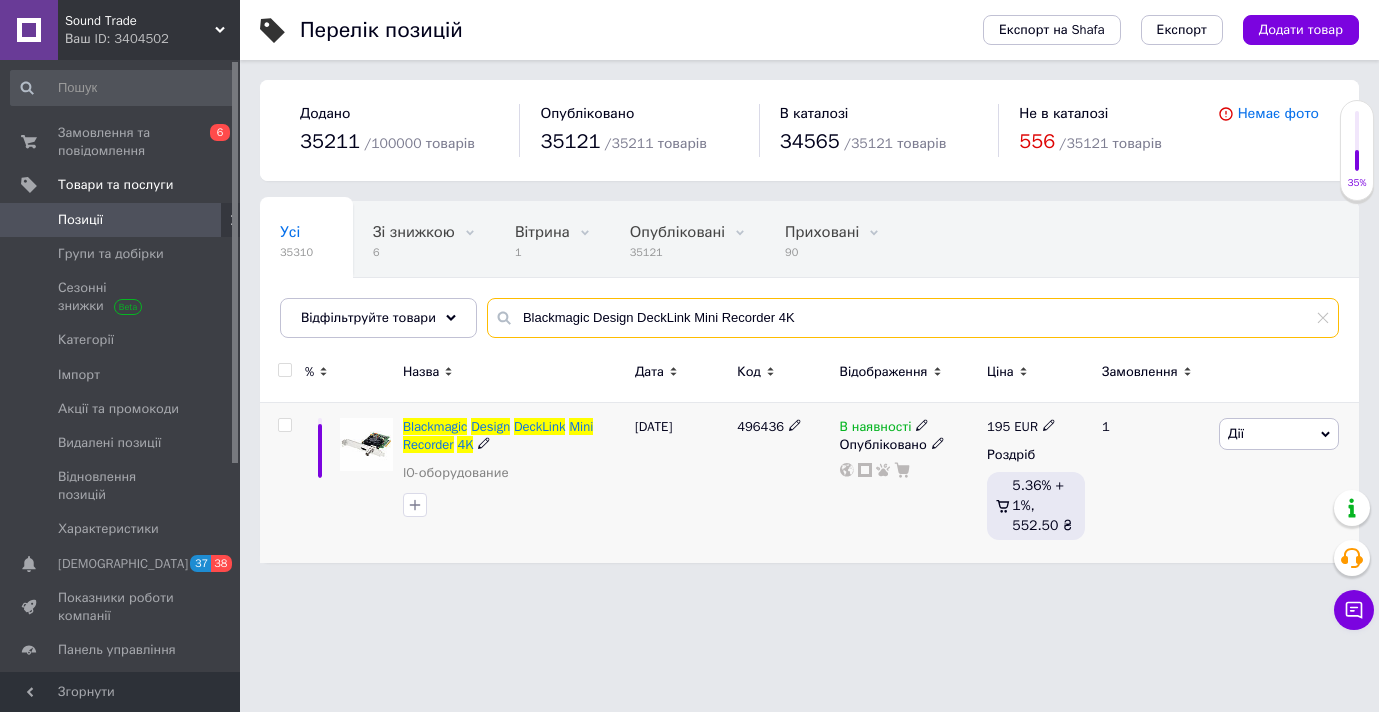 type on "Blackmagic Design DeckLink Mini Recorder 4K" 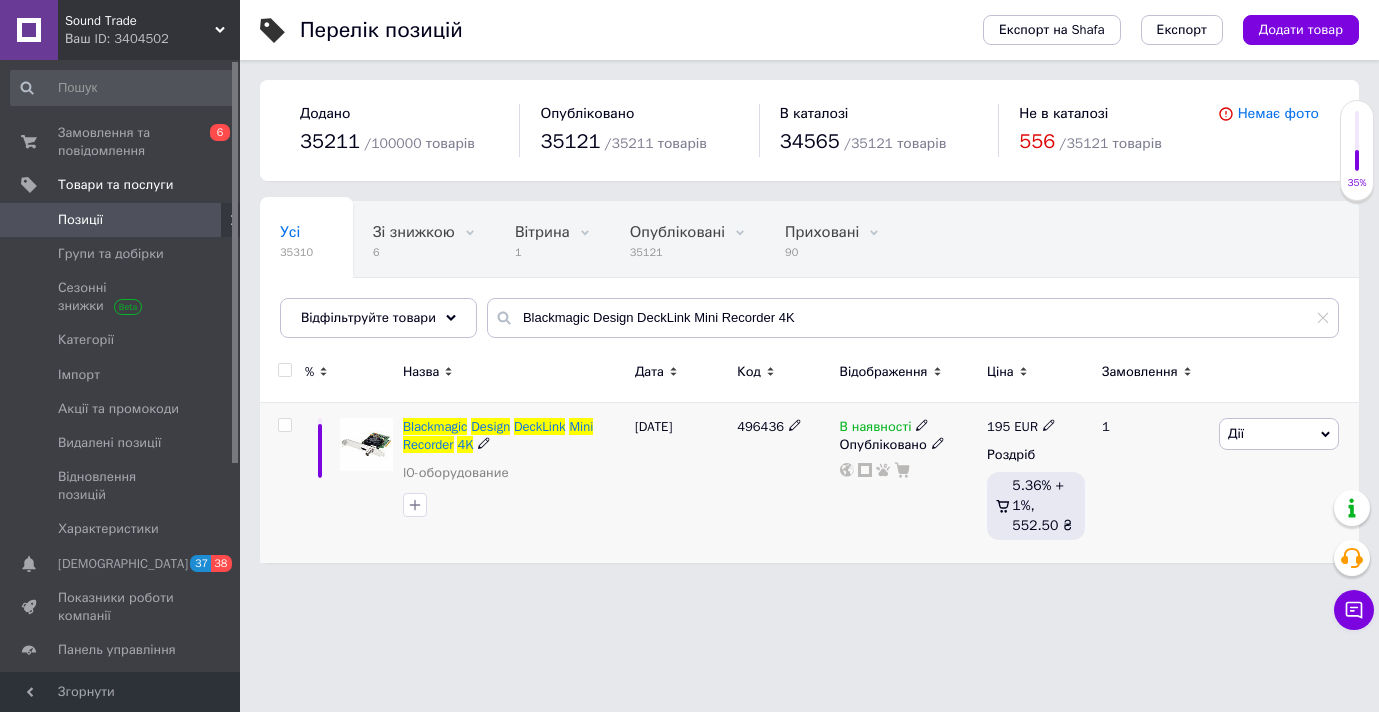 click 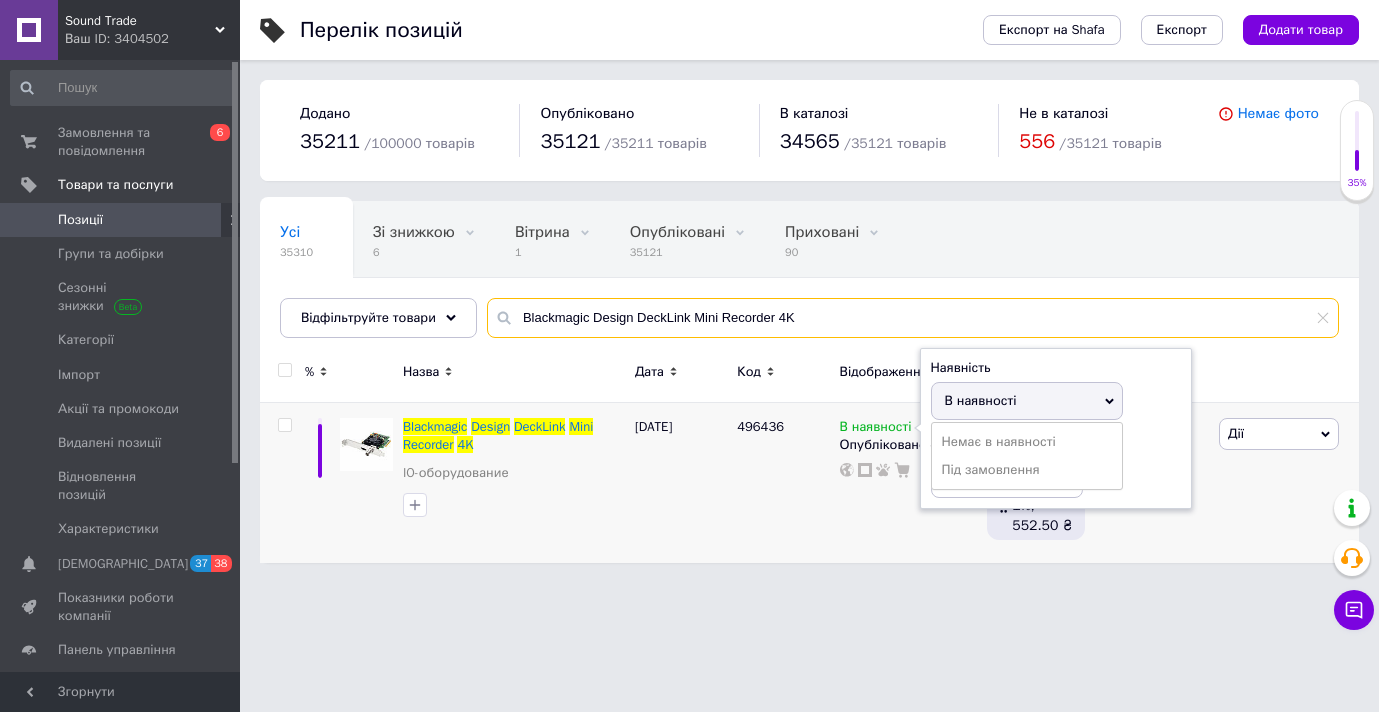 click on "Blackmagic Design DeckLink Mini Recorder 4K" at bounding box center (913, 318) 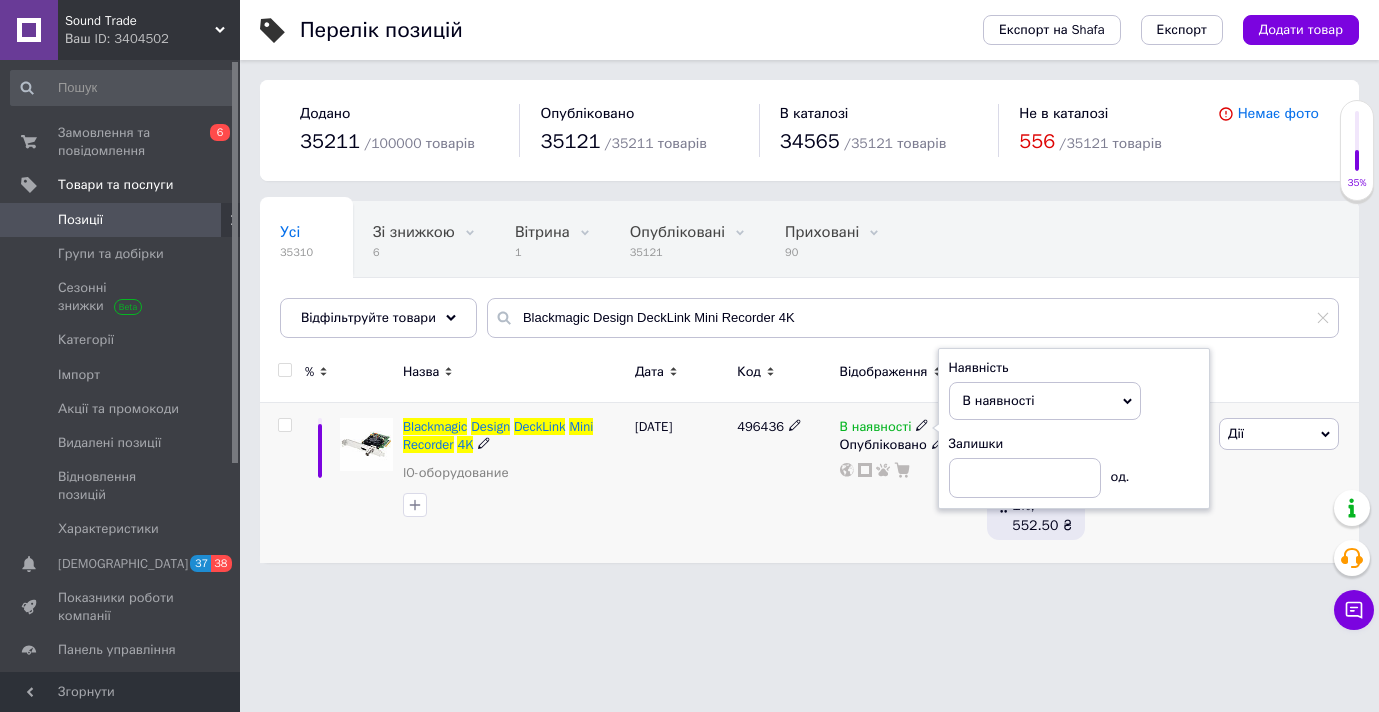 click on "1" at bounding box center (1152, 483) 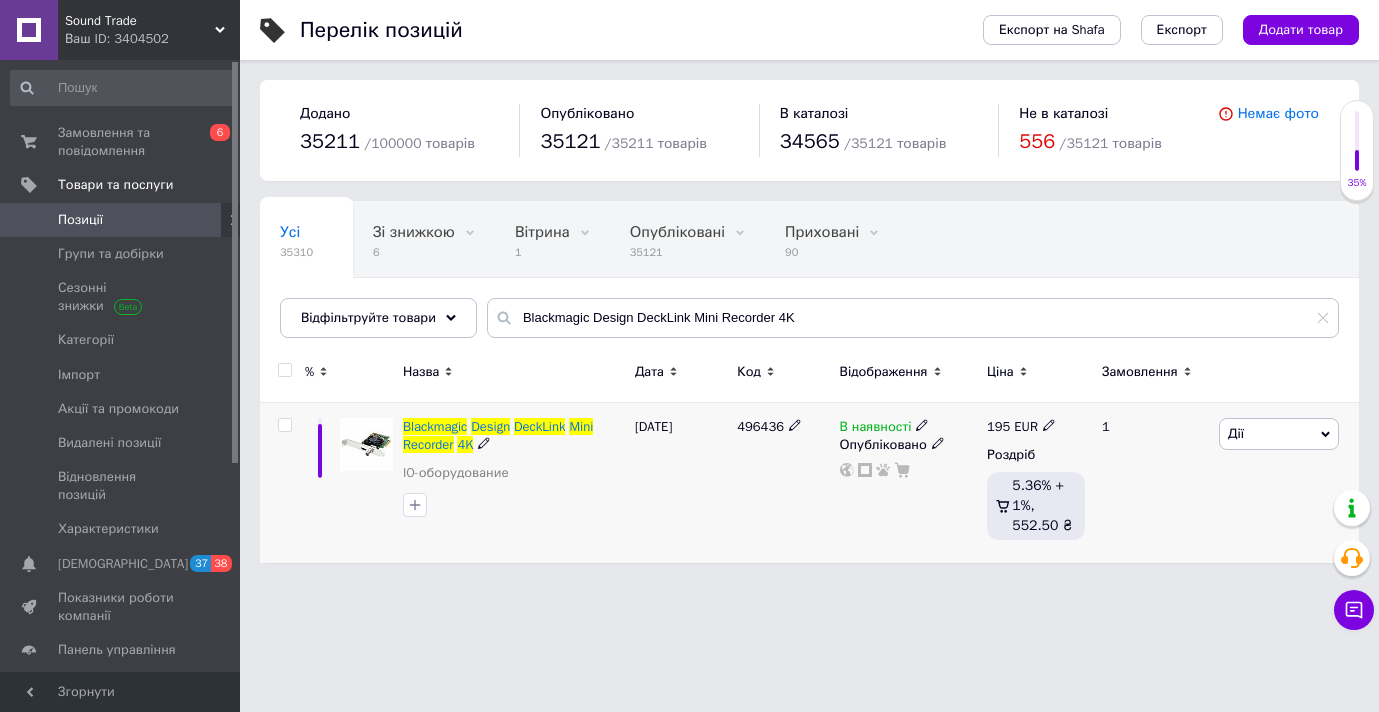 click 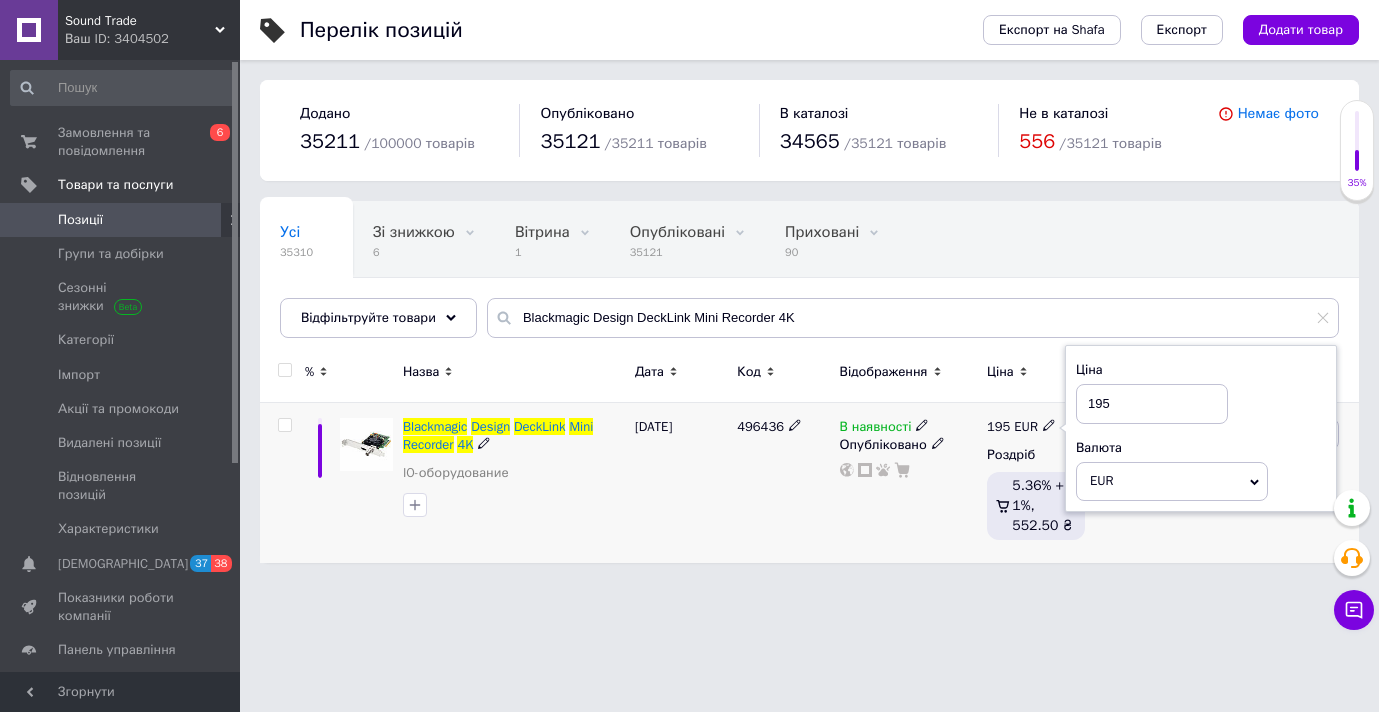 click on "EUR" at bounding box center (1172, 481) 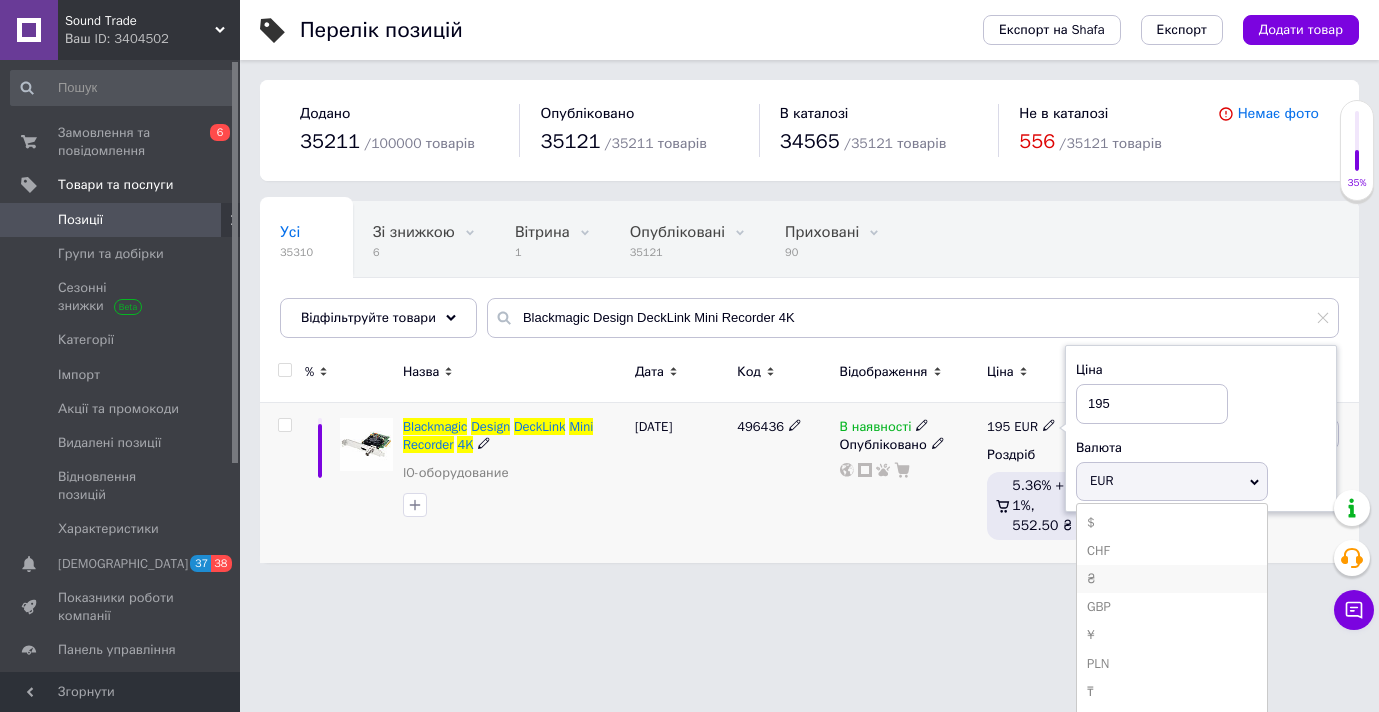 click on "₴" at bounding box center [1172, 579] 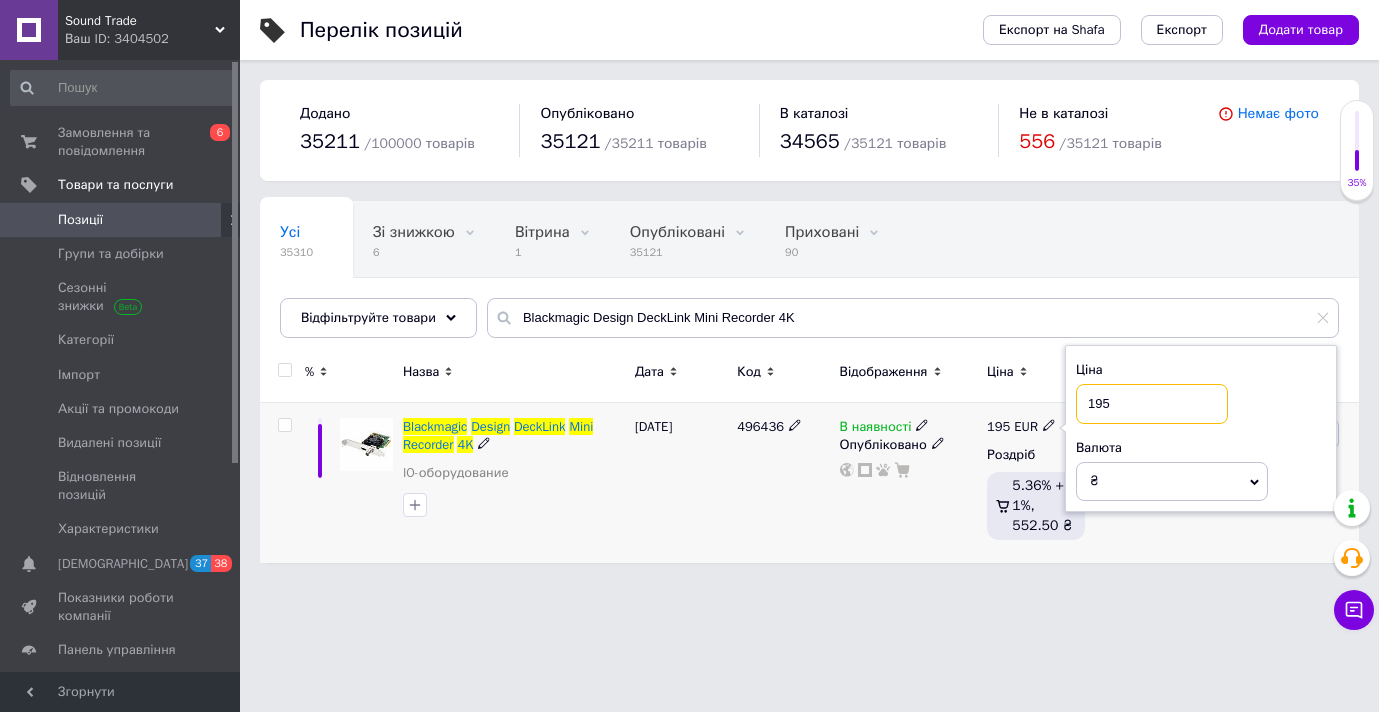 click on "195" at bounding box center [1152, 404] 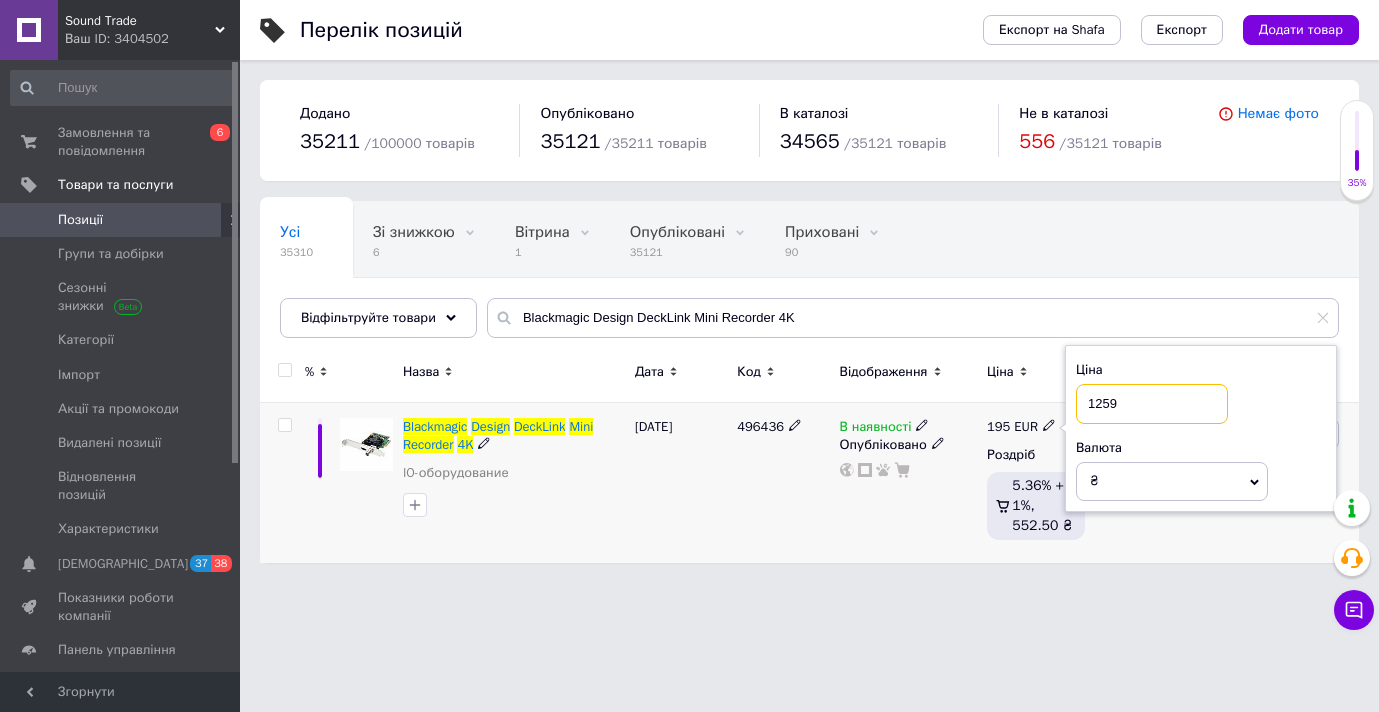 type on "12590" 